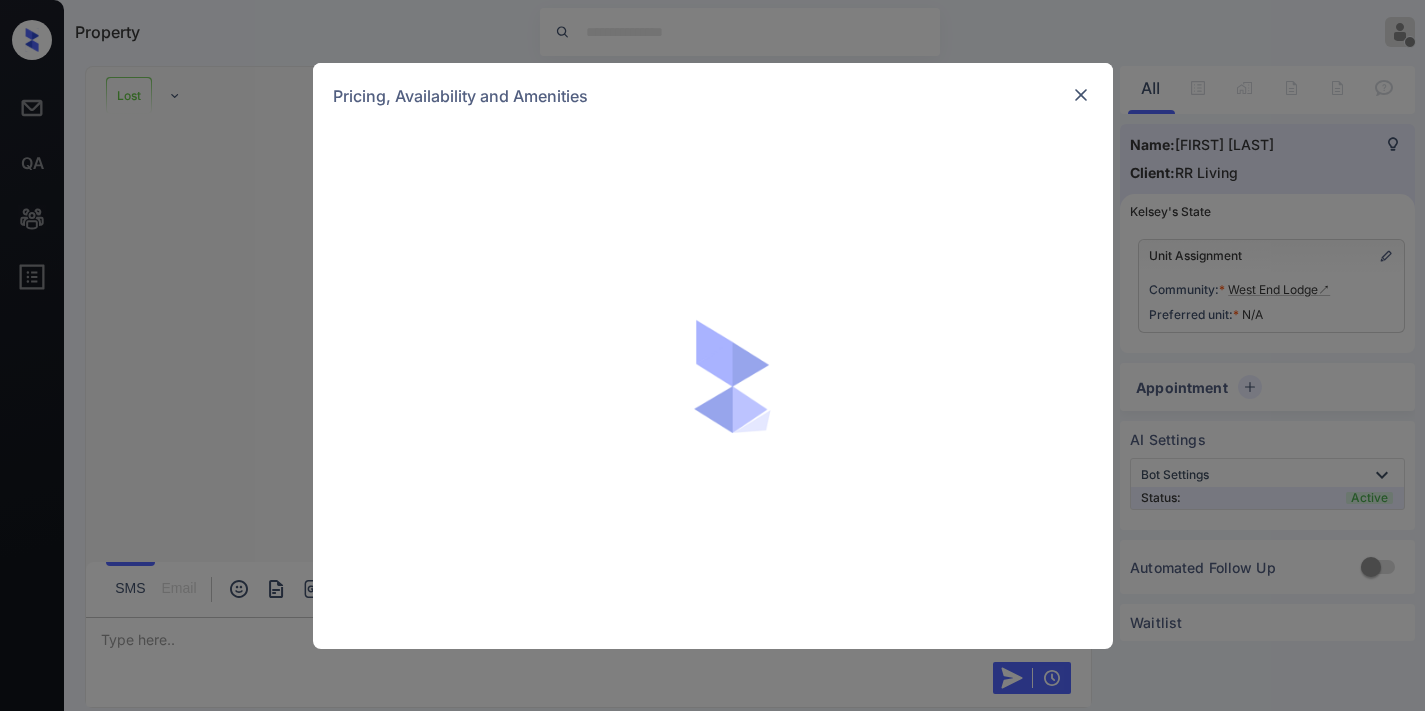 scroll, scrollTop: 0, scrollLeft: 0, axis: both 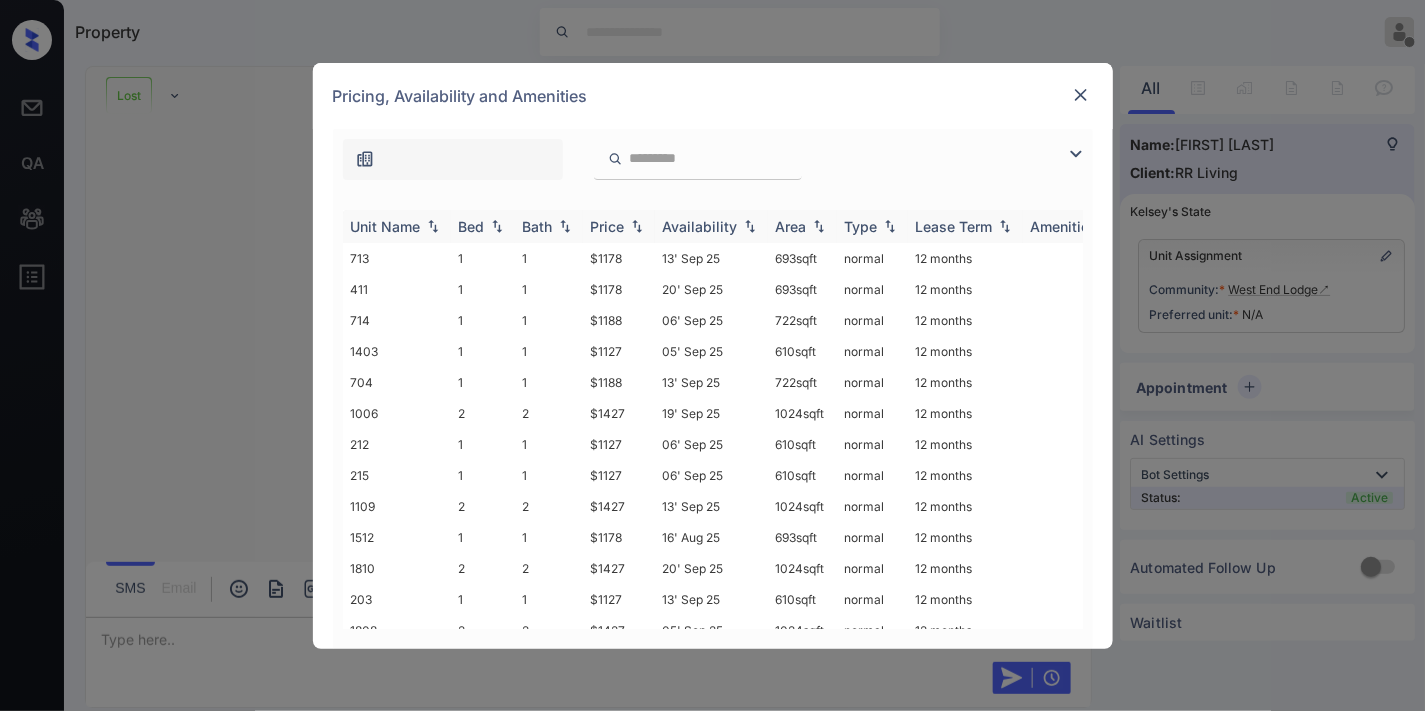 click on "Price" at bounding box center [608, 226] 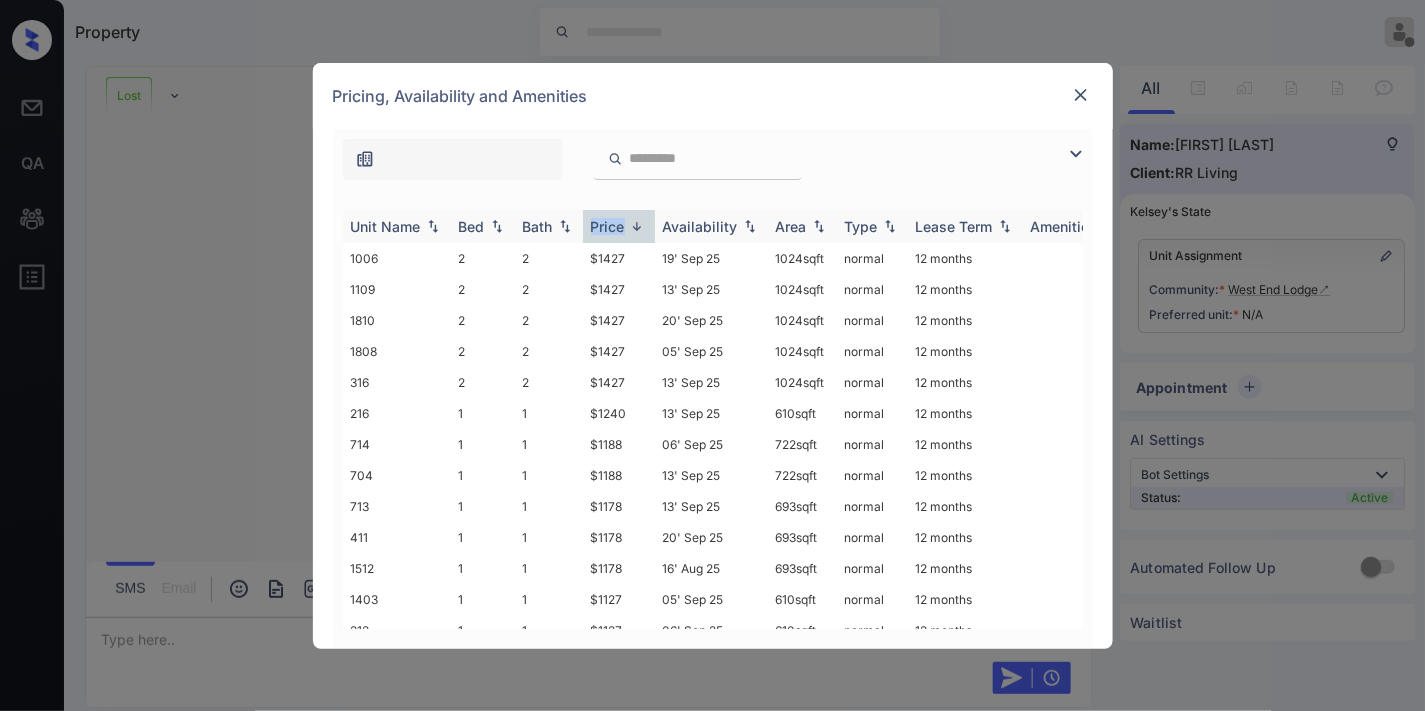 click on "Price" at bounding box center [608, 226] 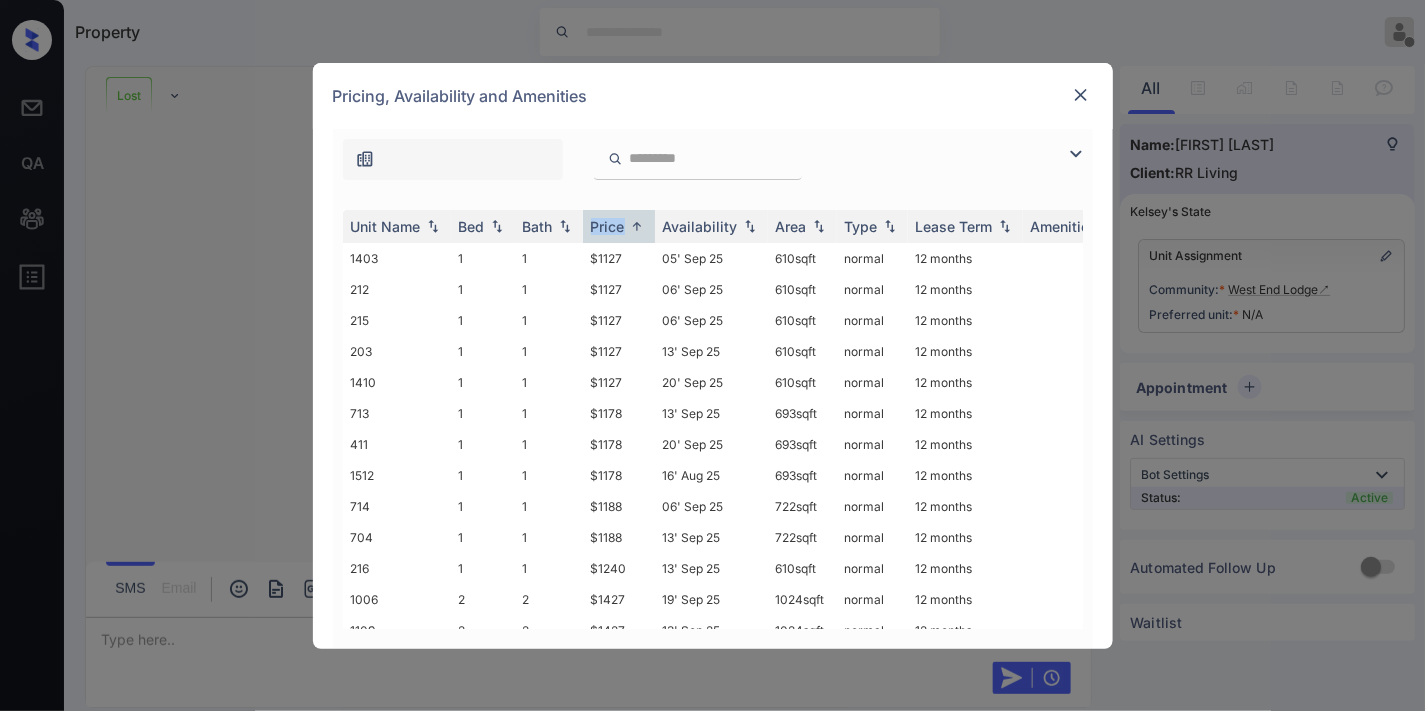 click at bounding box center [1081, 95] 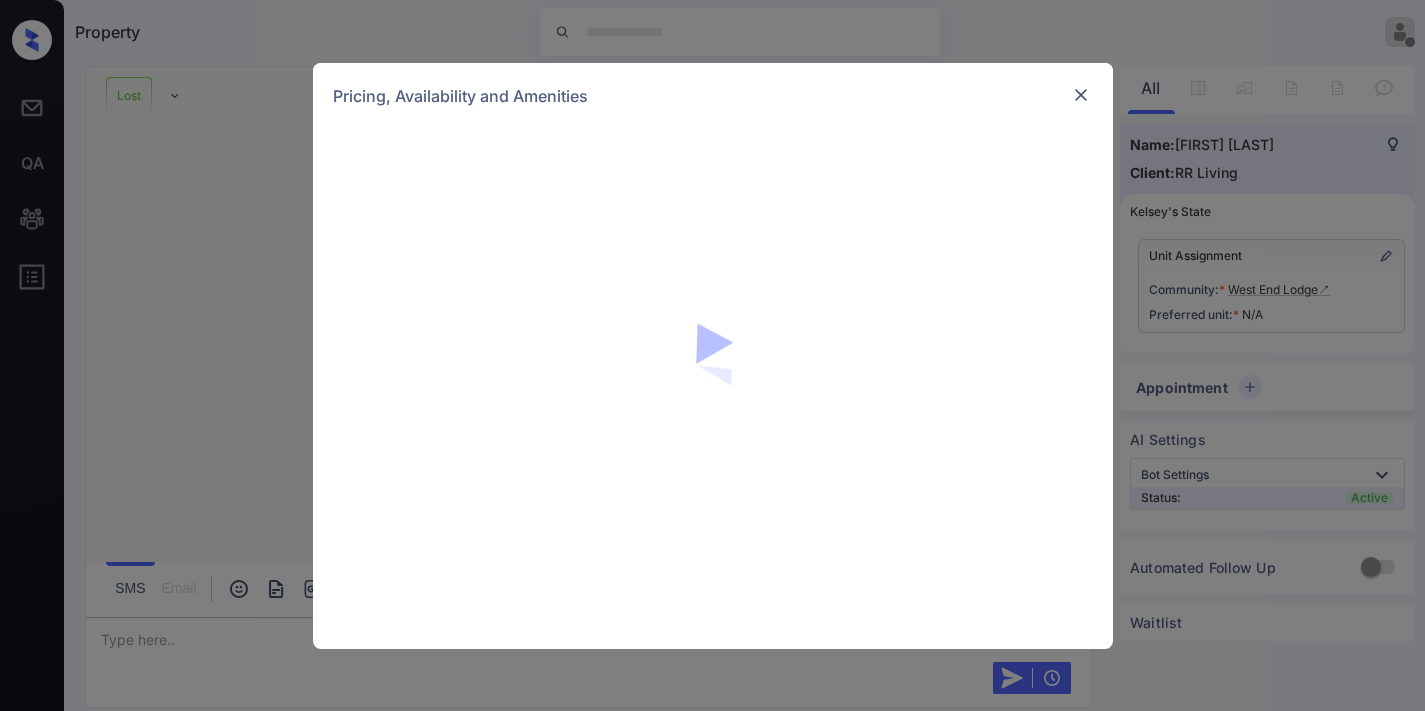 scroll, scrollTop: 0, scrollLeft: 0, axis: both 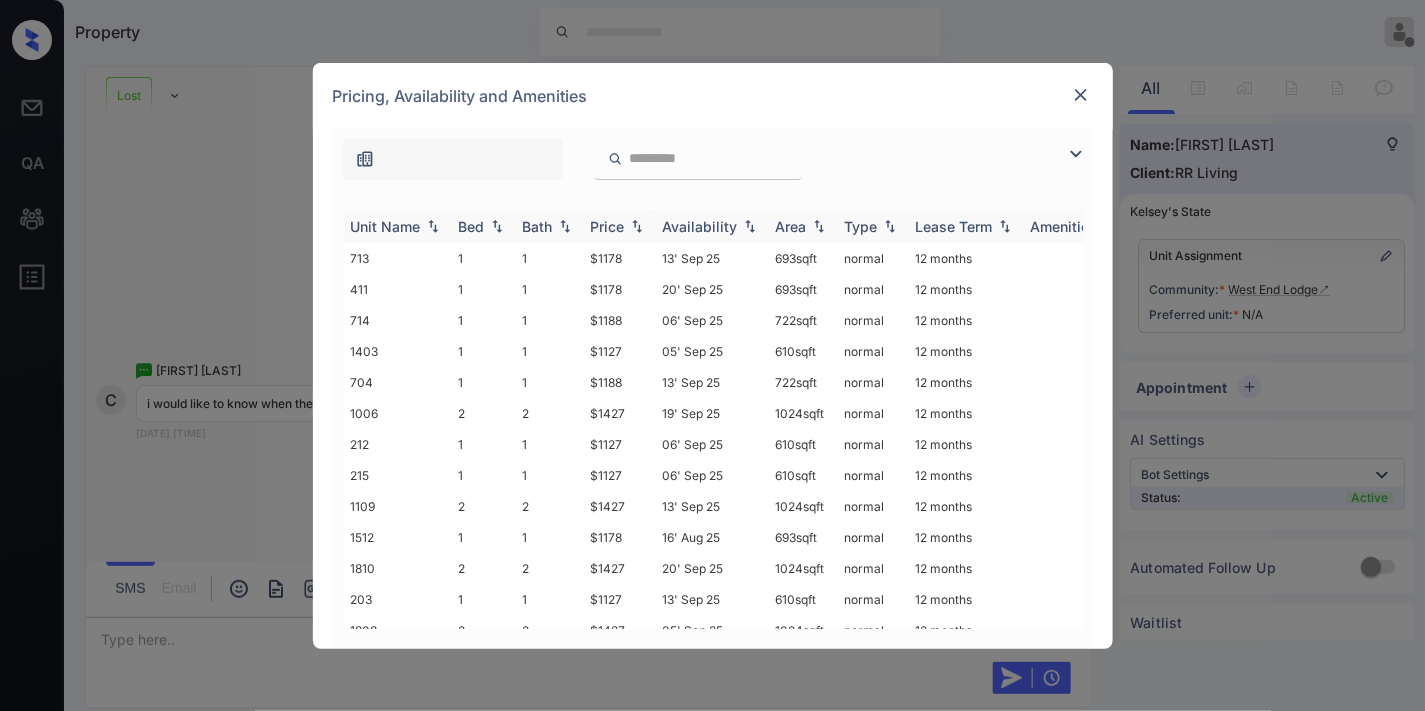 click on "Price" at bounding box center (619, 226) 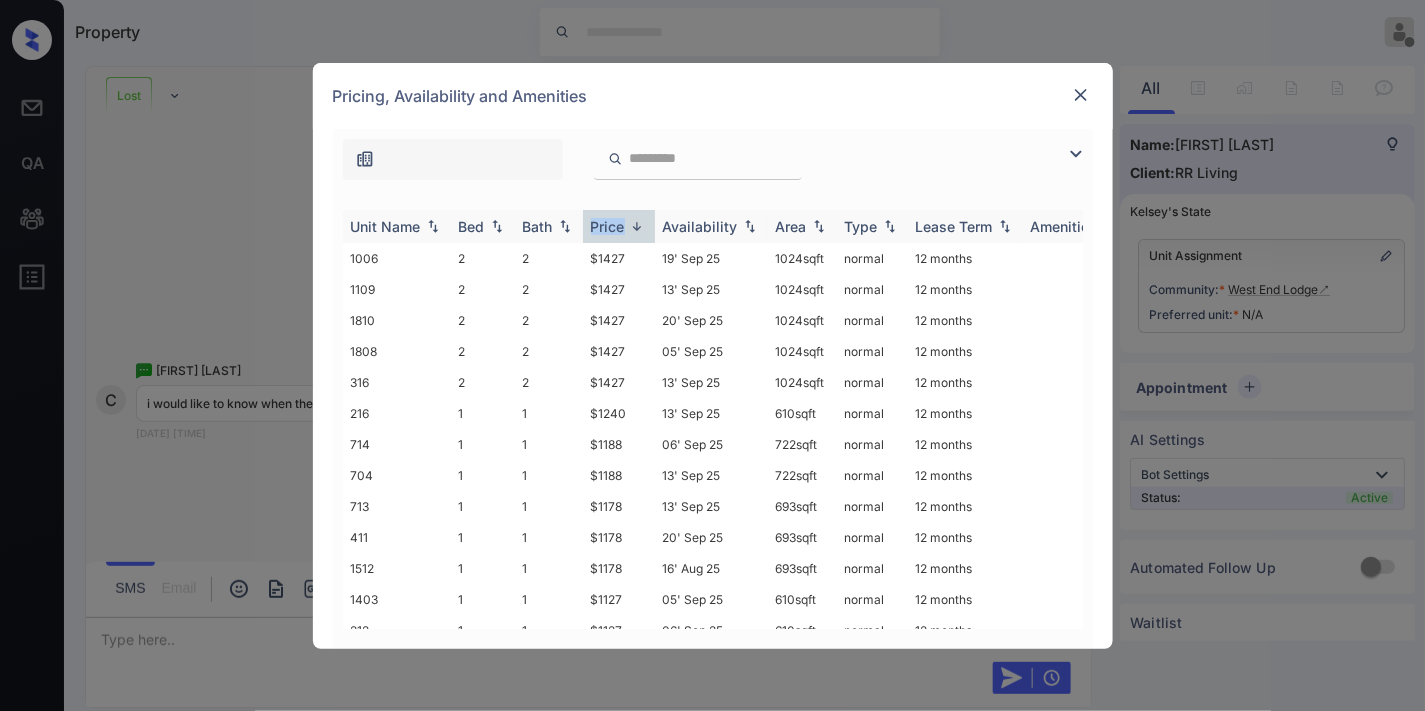 click on "Price" at bounding box center (619, 226) 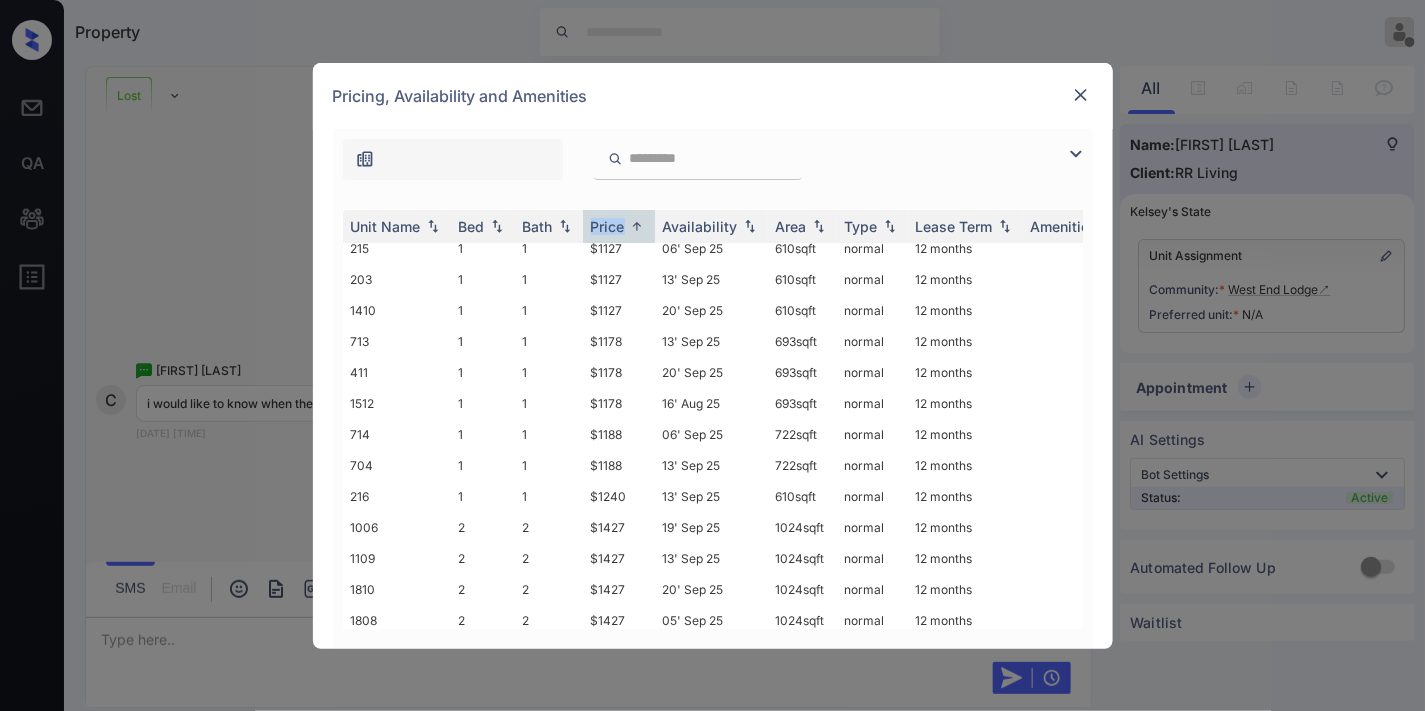 scroll, scrollTop: 74, scrollLeft: 0, axis: vertical 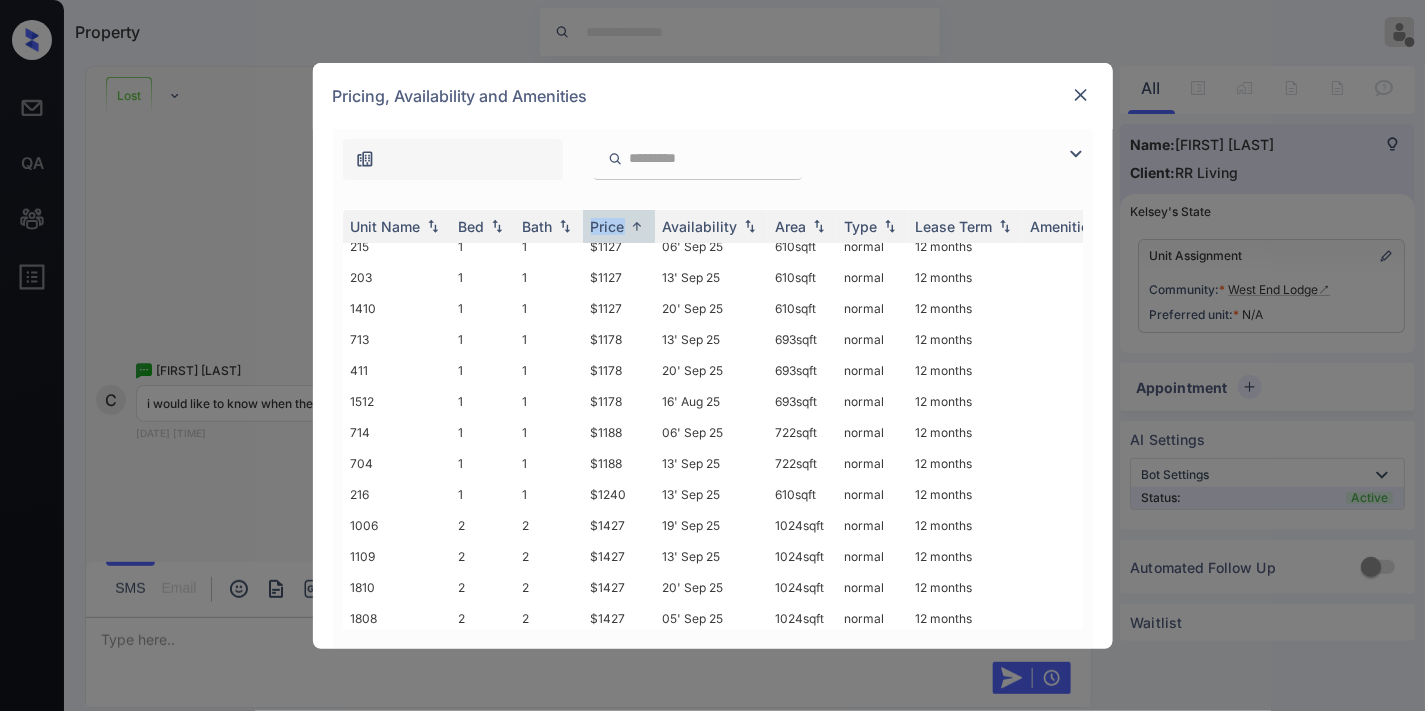 click at bounding box center (1076, 154) 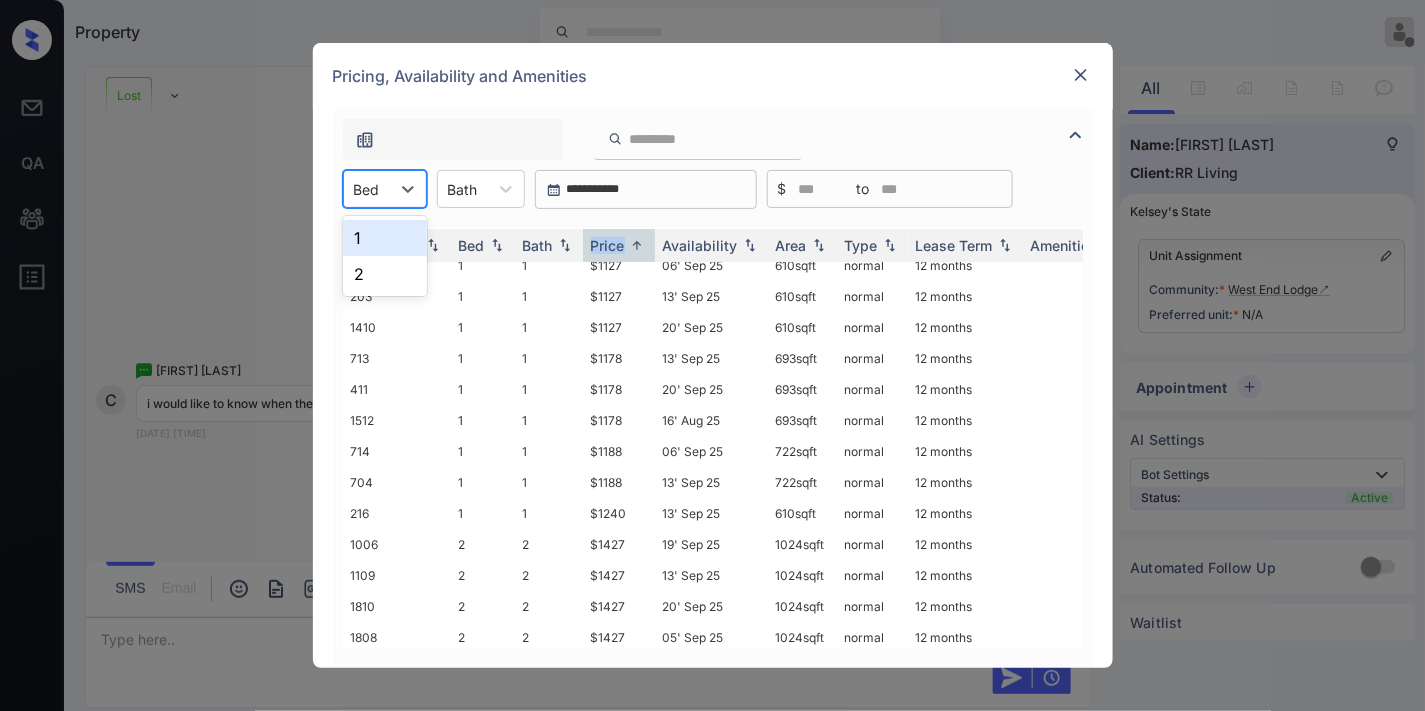 click on "Bed" at bounding box center [367, 189] 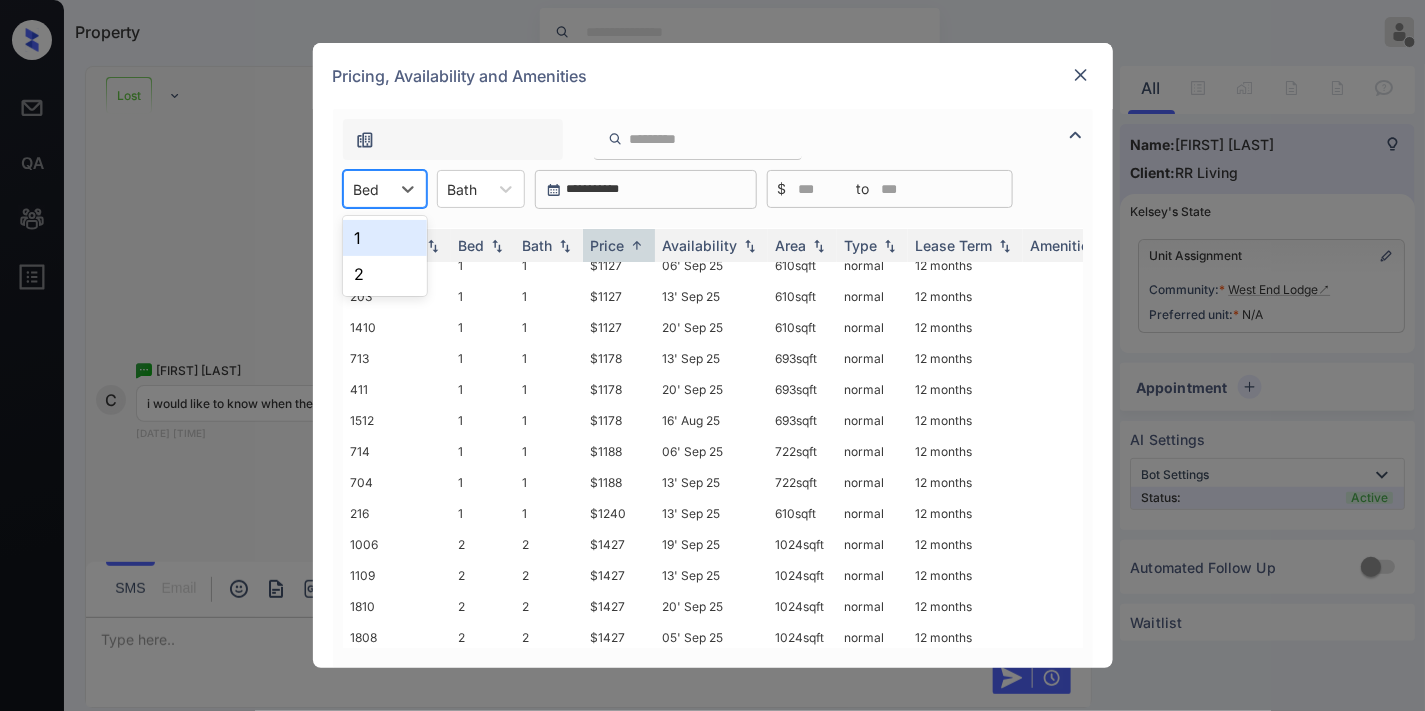 click on "1" at bounding box center [385, 238] 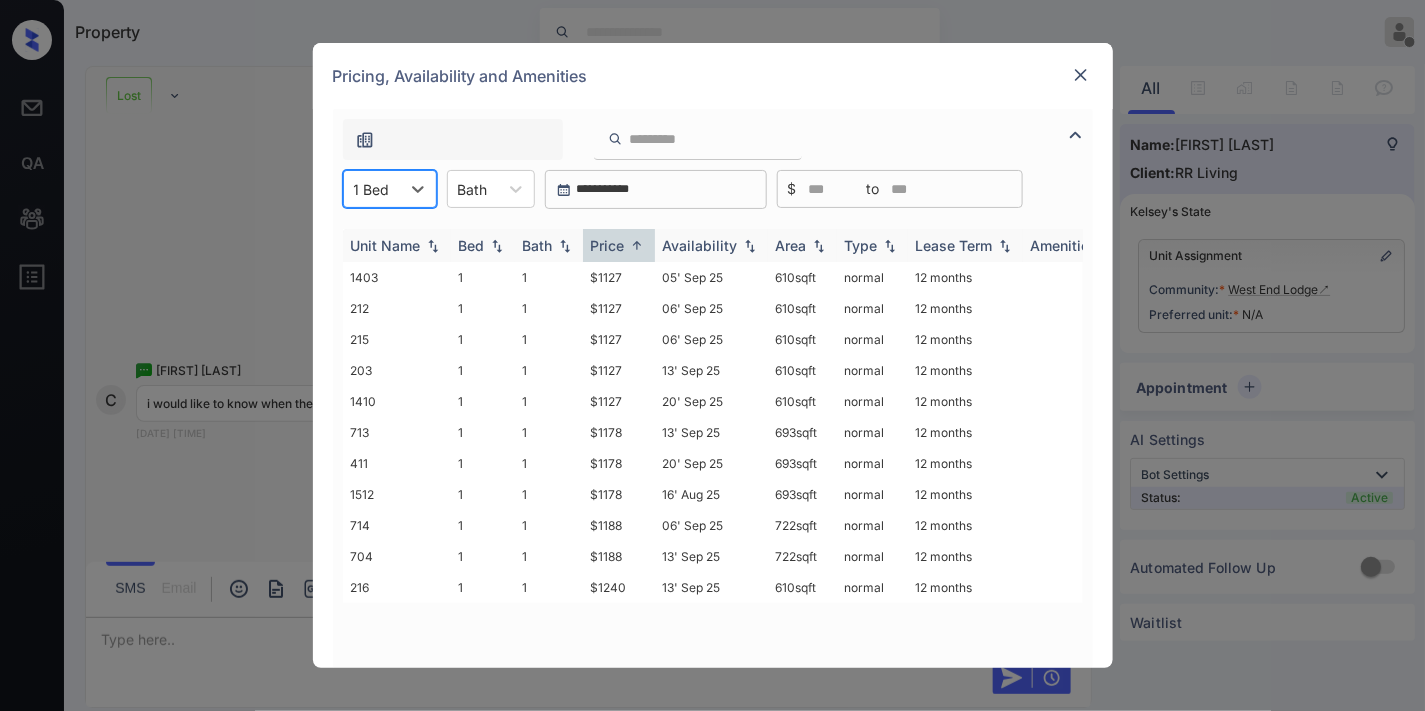 scroll, scrollTop: 0, scrollLeft: 0, axis: both 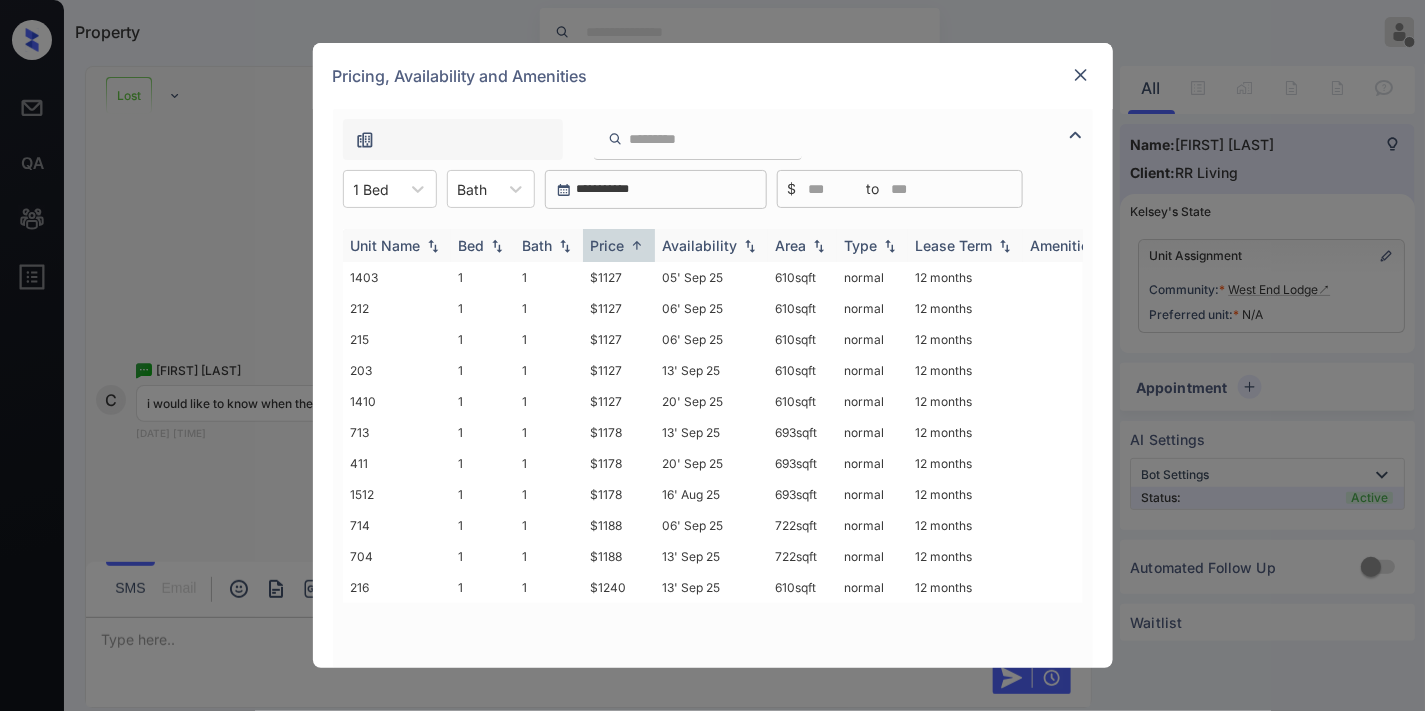 click on "Availability" at bounding box center [711, 245] 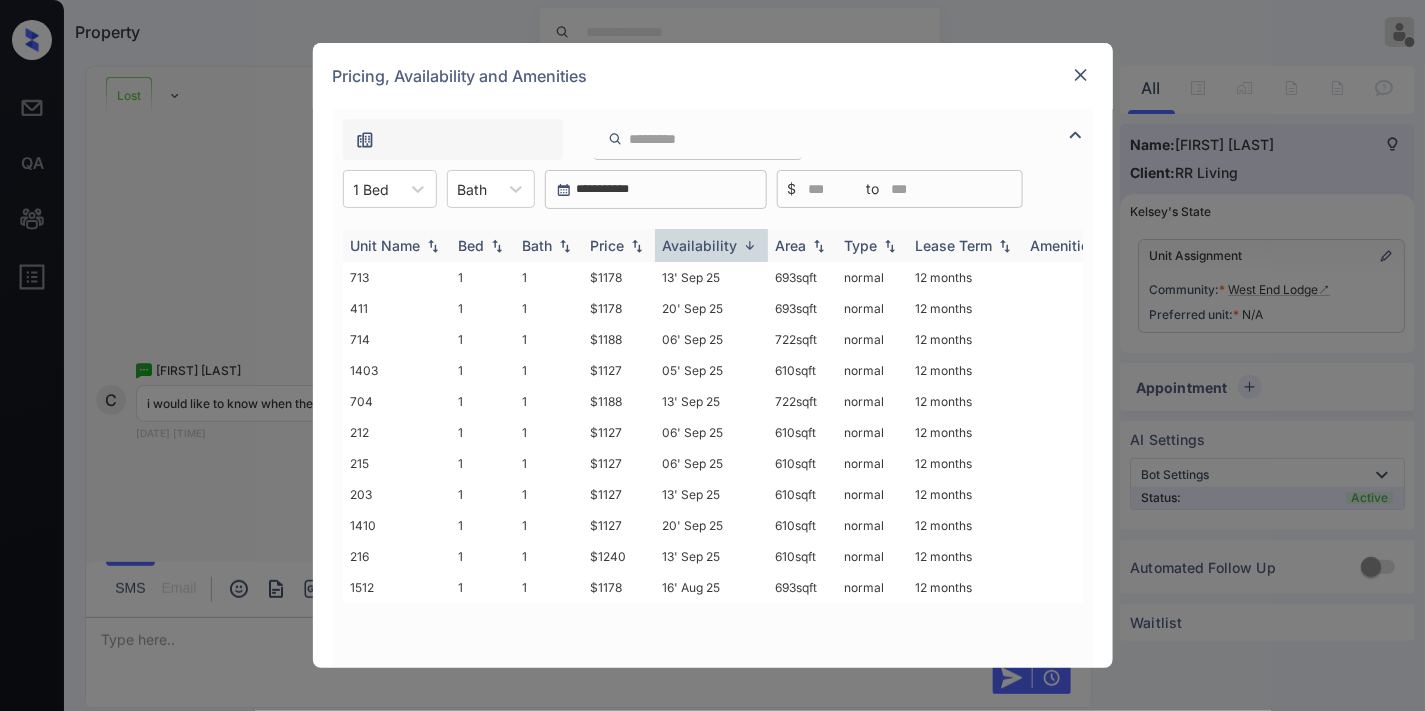 click on "Availability" at bounding box center (700, 245) 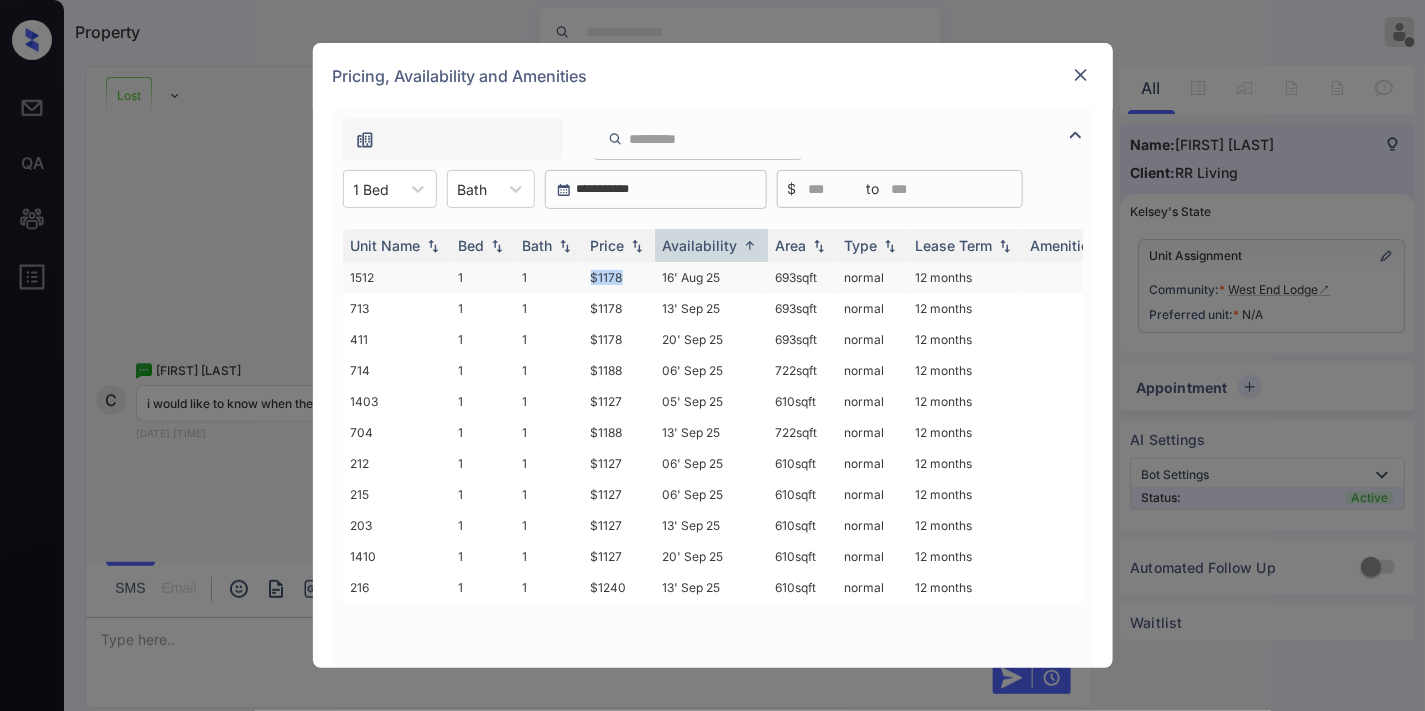 drag, startPoint x: 636, startPoint y: 276, endPoint x: 580, endPoint y: 276, distance: 56 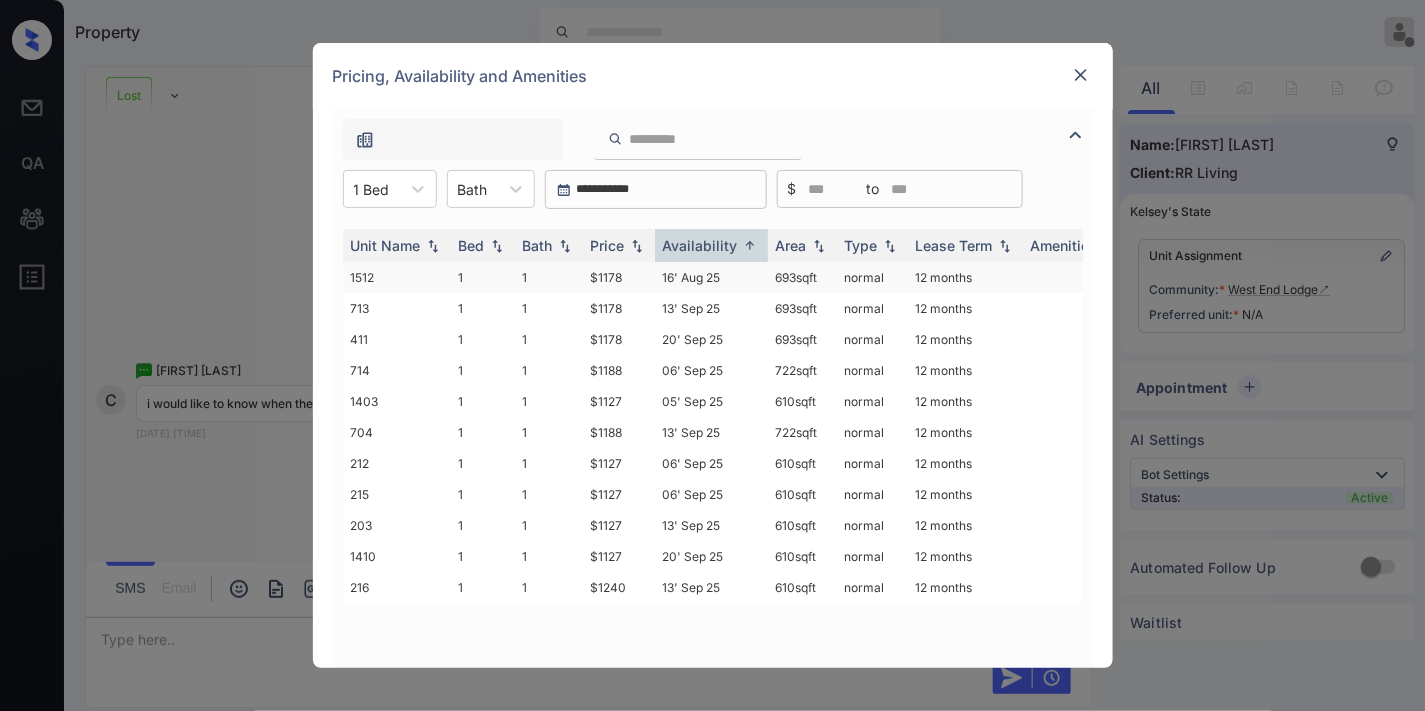 click on "16' Aug 25" at bounding box center [711, 277] 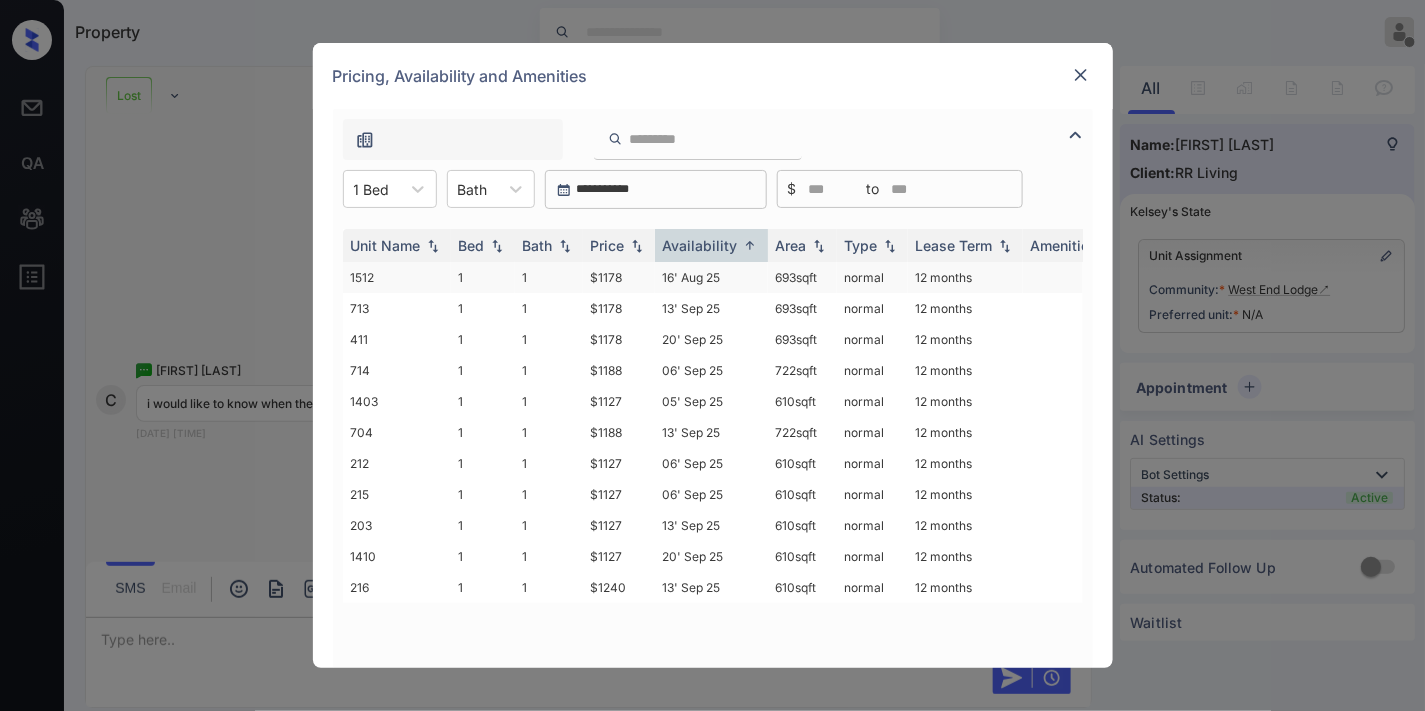 click on "16' Aug 25" at bounding box center [711, 277] 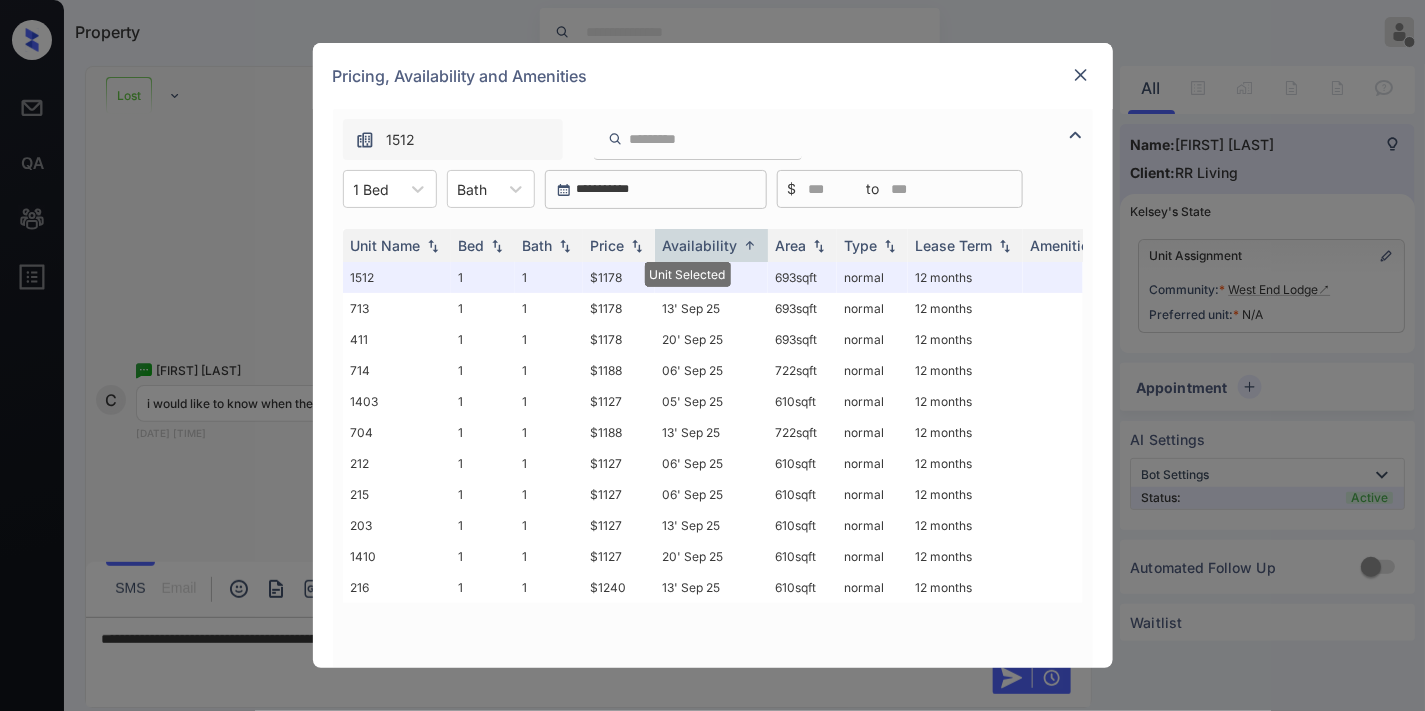 click on "Pricing, Availability and Amenities" at bounding box center [713, 76] 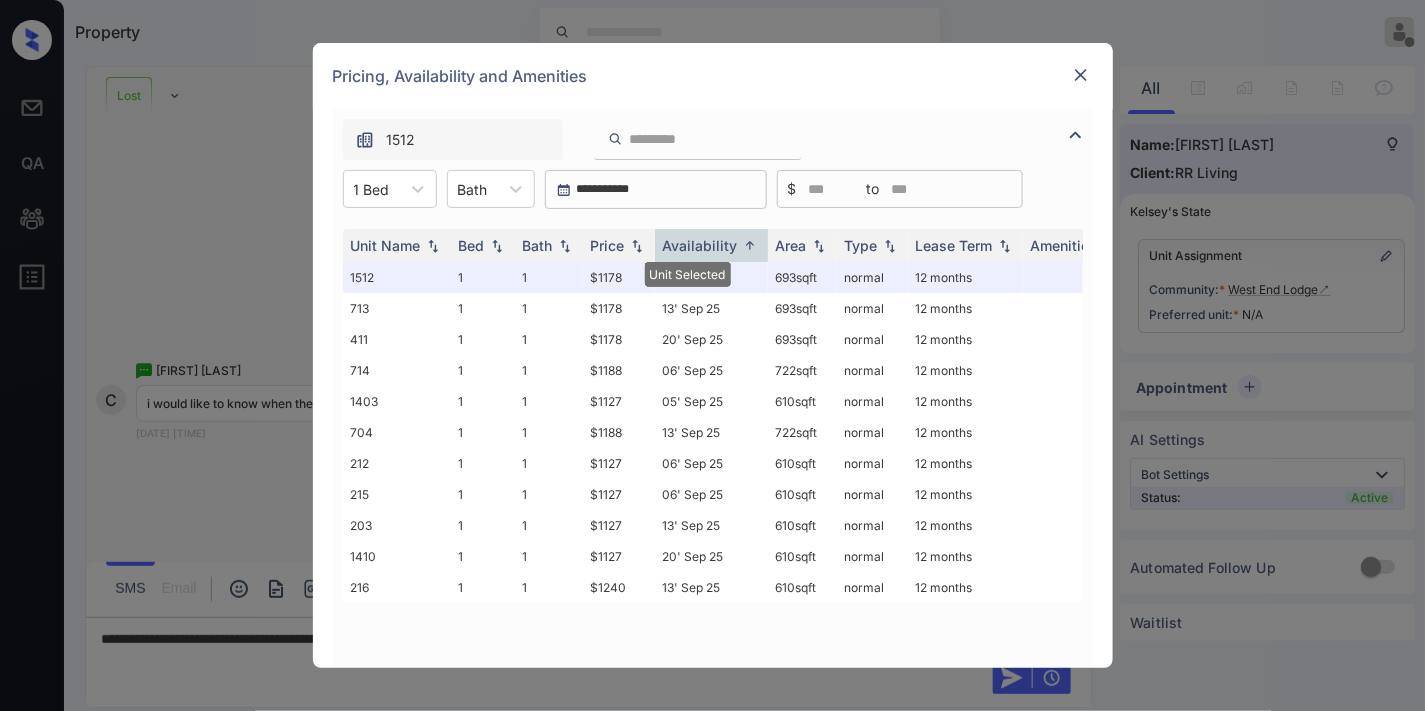 click at bounding box center [1081, 75] 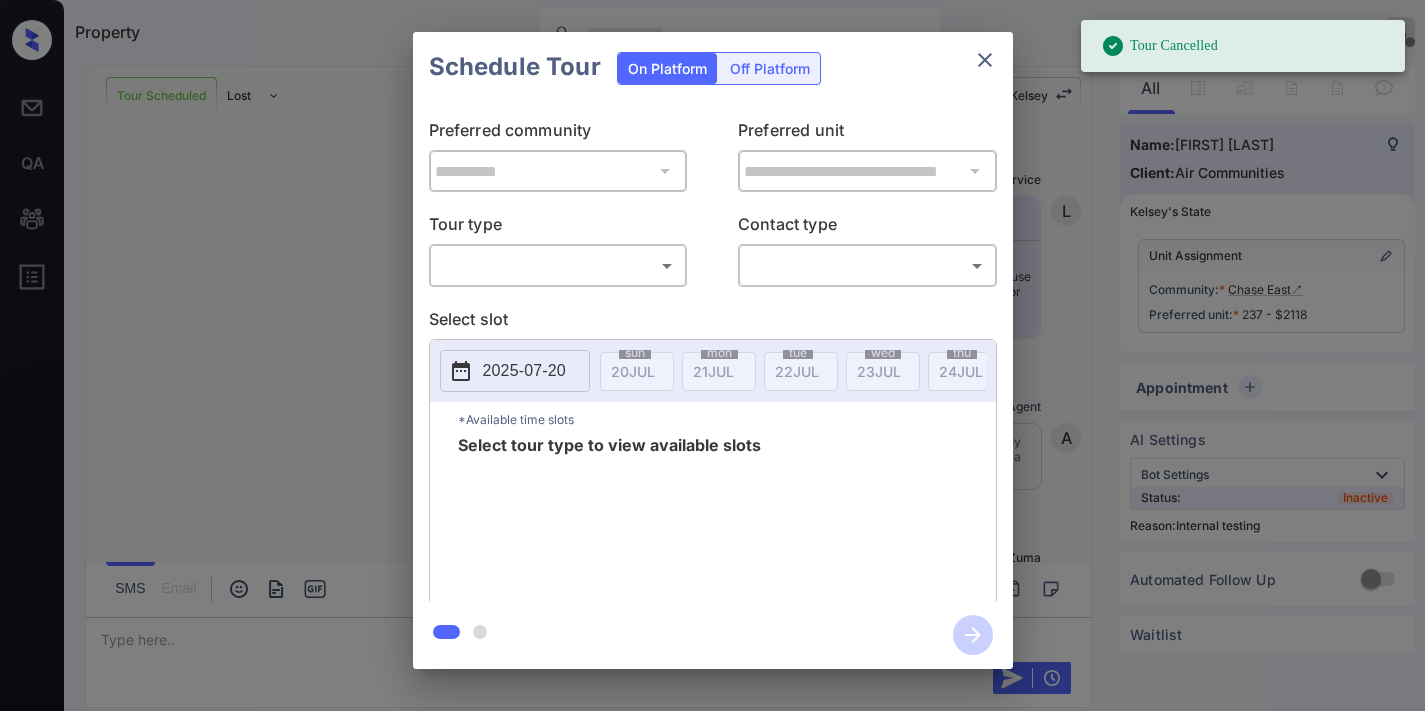 click on "Tour Cancelled Property [FIRST] [LAST] Offline Set yourself   online Set yourself   on break Profile Switch to  dark  mode Sign out Tour Scheduled Lost Lead Sentiment: Angry Upon sliding the acknowledgement:  Lead will move to lost stage. * ​ SMS and call option will be set to opt out. AFM will be turned off for the lead. Kelsey New Message Lead-Ingestion-Service Notes Note: Kelsey has transferred ownership of the lead to the house account, as it has been identified as 'Not a Prospect' for the following reason: 'CURRENT_RESIDENT'. Please claim the prospect or mark as canceled. [MONTH] 07, 2025 10:31 AM L New Message Agent Lead routed to on-site team [PHONE] because they indicated they are a current resident through Zuma IVR. [MONTH] 07, 2025 10:31 AM A New Message Zuma Lead transfer skipped to agent: House Account as pms leadId does not exists for leadType ivr with stage Lost [MONTH] 07, 2025 10:31 AM Z New Message Lead-Ingestion-Service Notes Note: [MONTH] 07, 2025 10:32 AM L New Message Zuma [MONTH] 07, 2025 10:32 AM" at bounding box center (712, 355) 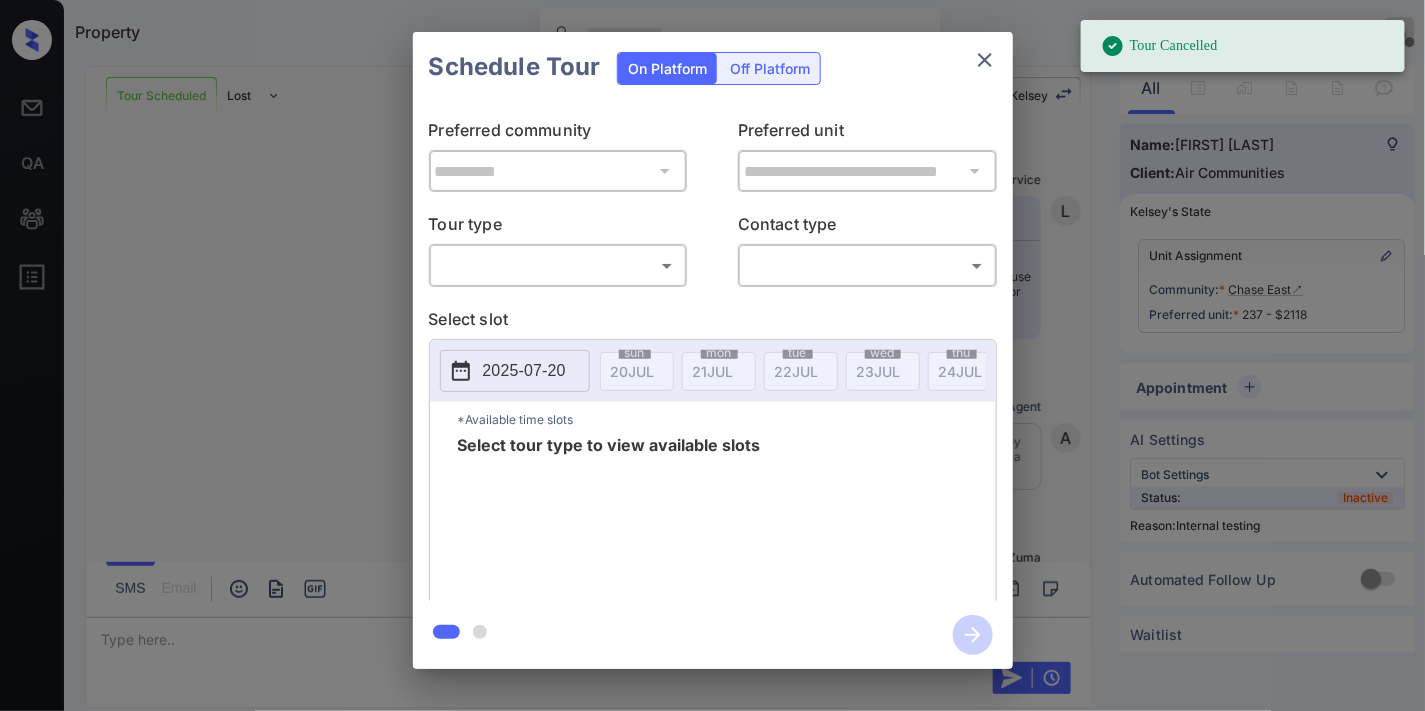 scroll, scrollTop: 20527, scrollLeft: 0, axis: vertical 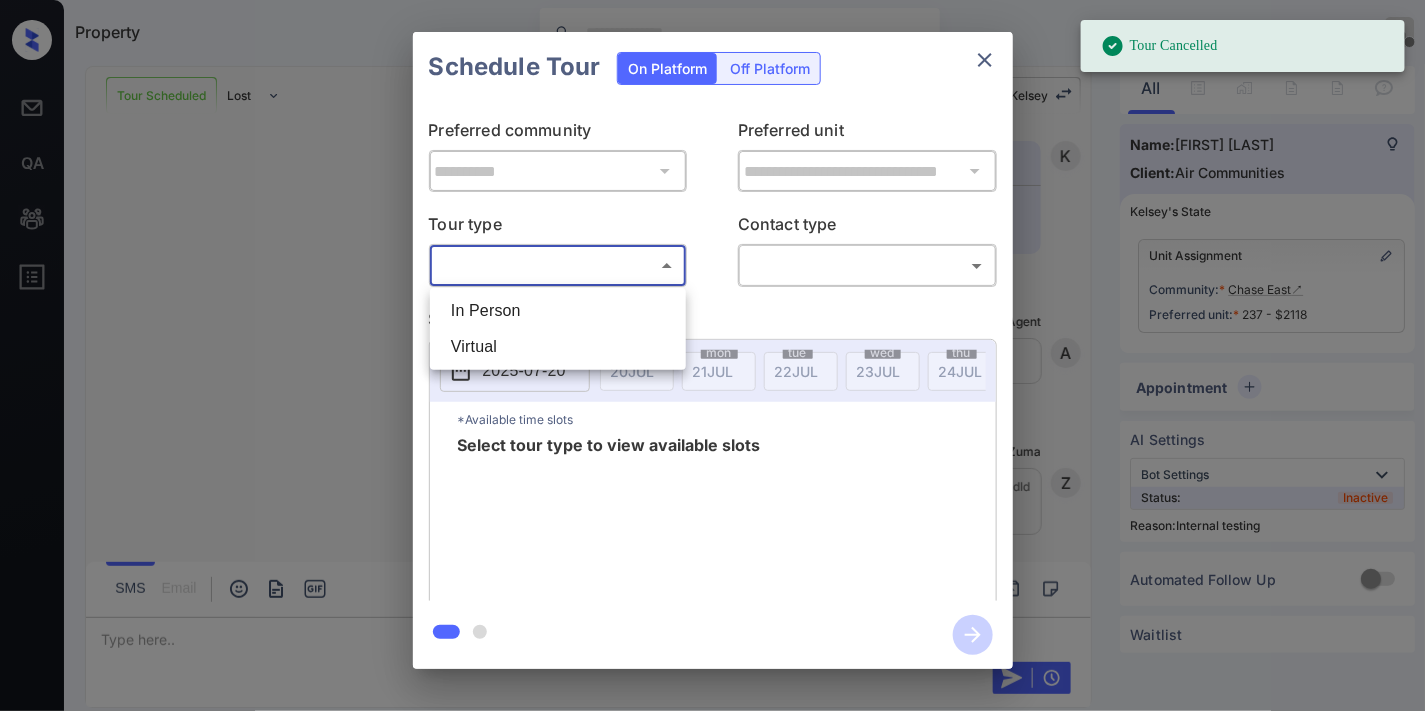 click on "In Person" at bounding box center [558, 311] 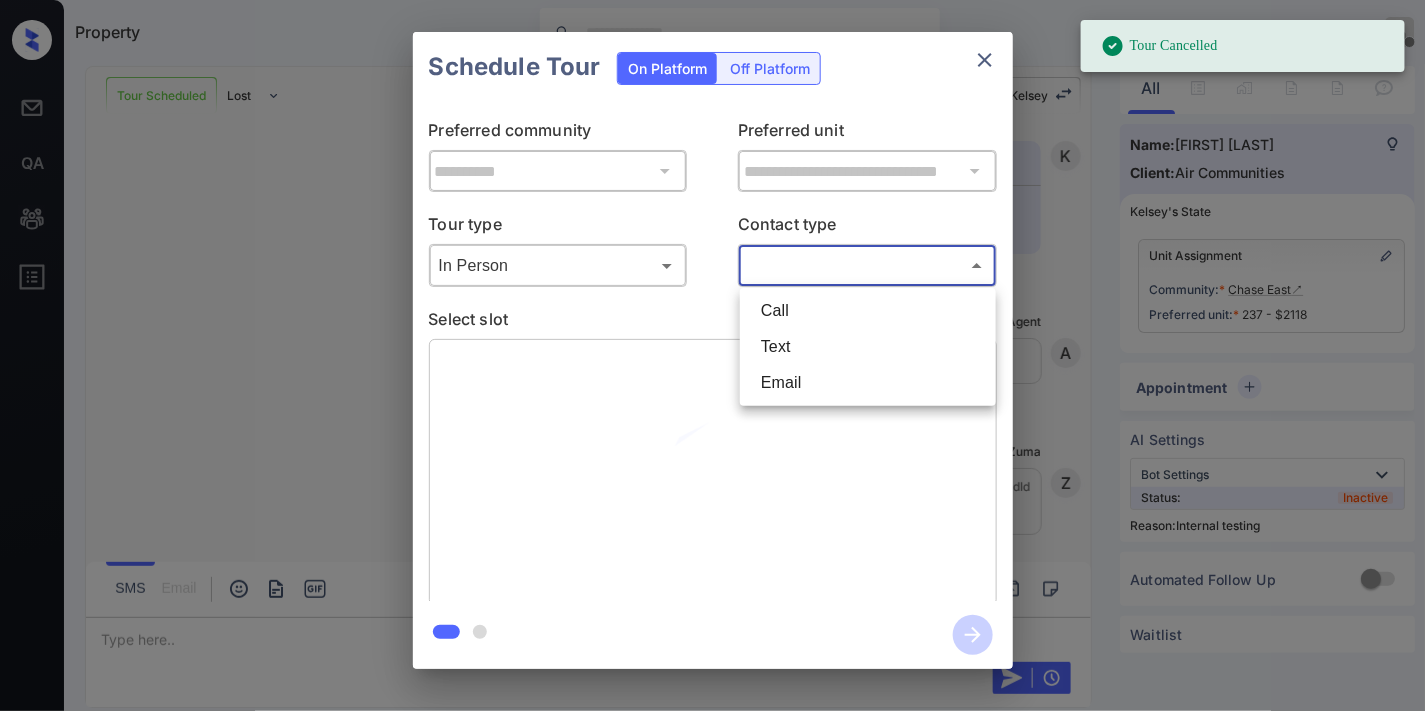 click on "Tour Cancelled Property [FIRST] [LAST] Offline Set yourself   online Set yourself   on break Profile Switch to  dark  mode Sign out Tour Scheduled Lost Lead Sentiment: Angry Upon sliding the acknowledgement:  Lead will move to lost stage. * ​ SMS and call option will be set to opt out. AFM will be turned off for the lead. Kelsey New Message Lead-Ingestion-Service Notes Note: Kelsey has transferred ownership of the lead to the house account, as it has been identified as 'Not a Prospect' for the following reason: 'CURRENT_RESIDENT'. Please claim the prospect or mark as canceled. [MONTH] 07, 2025 10:31 AM L New Message Agent Lead routed to on-site team [PHONE] because they indicated they are a current resident through Zuma IVR. [MONTH] 07, 2025 10:31 AM A New Message Zuma Lead transfer skipped to agent: House Account as pms leadId does not exists for leadType ivr with stage Lost [MONTH] 07, 2025 10:31 AM Z New Message Lead-Ingestion-Service Notes Note: [MONTH] 07, 2025 10:32 AM L New Message Zuma [MONTH] 07, 2025 10:32 AM" at bounding box center (712, 355) 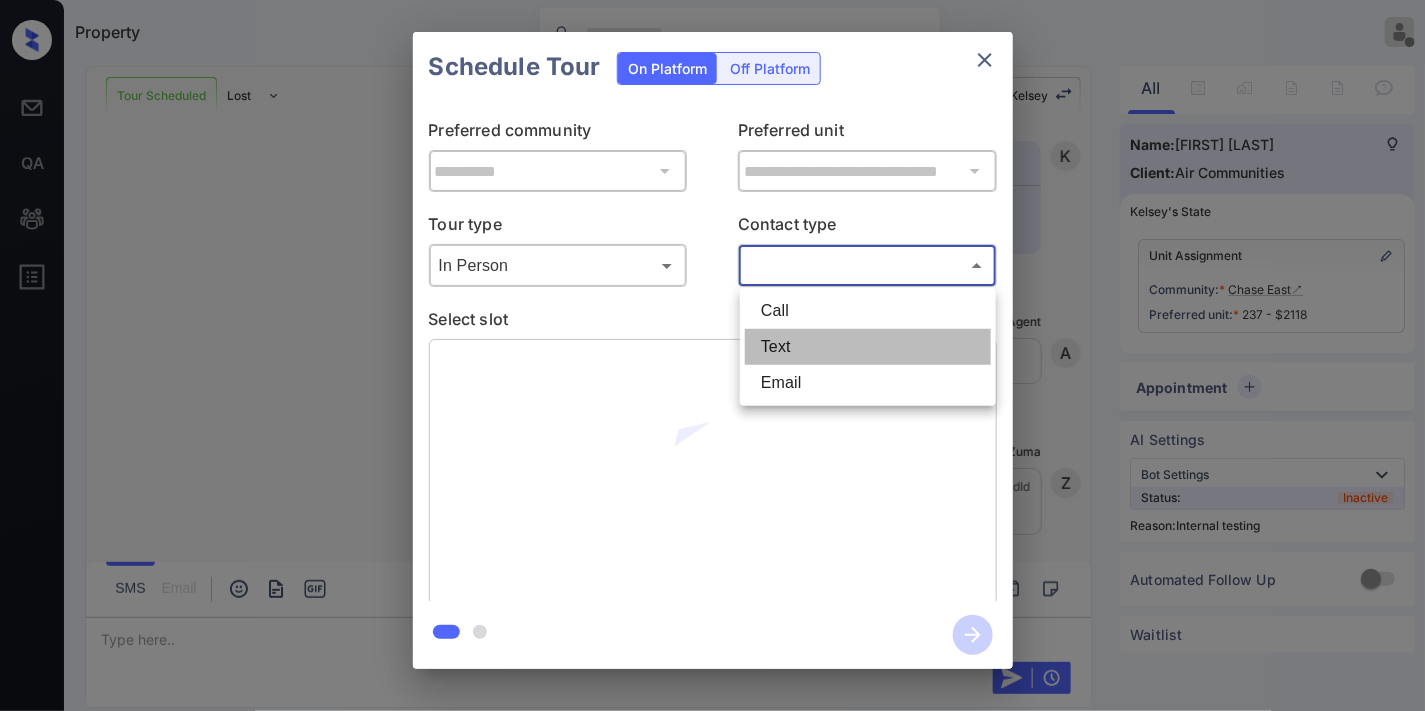 click on "Text" at bounding box center (868, 347) 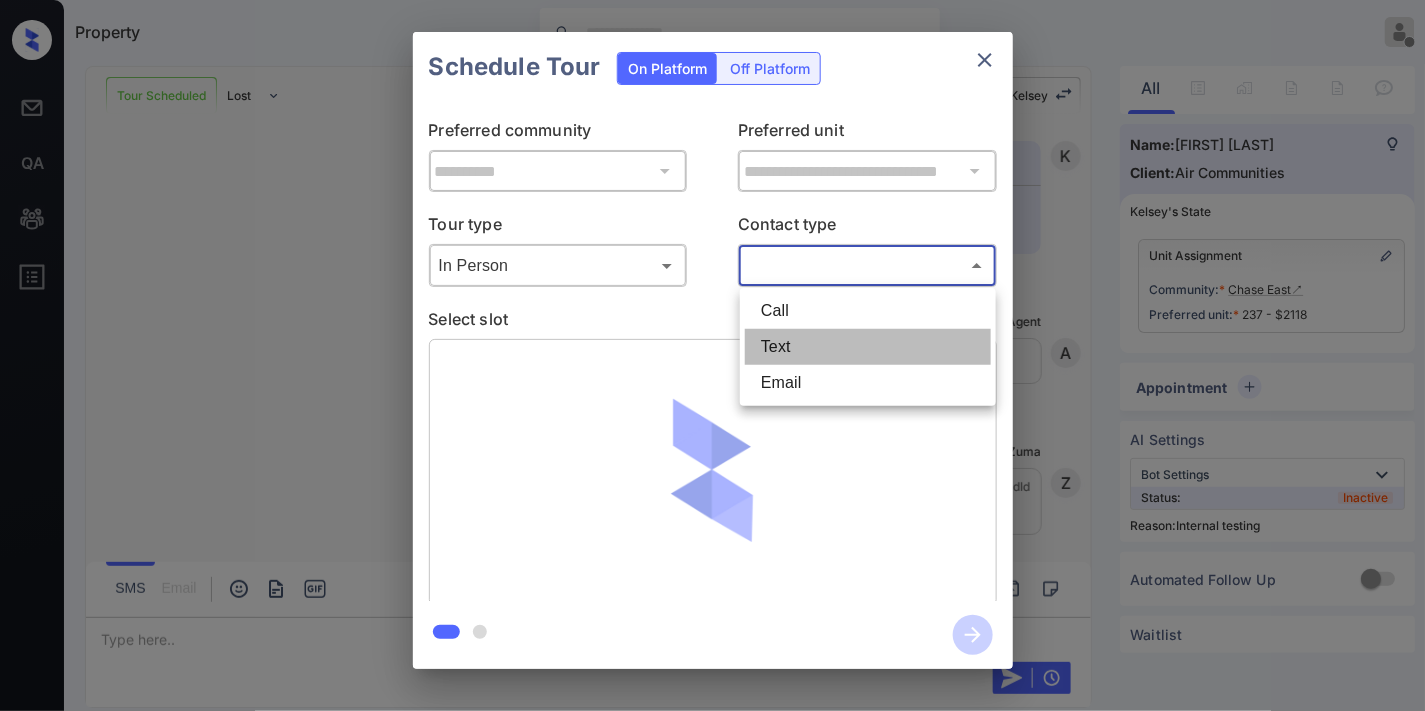 type on "****" 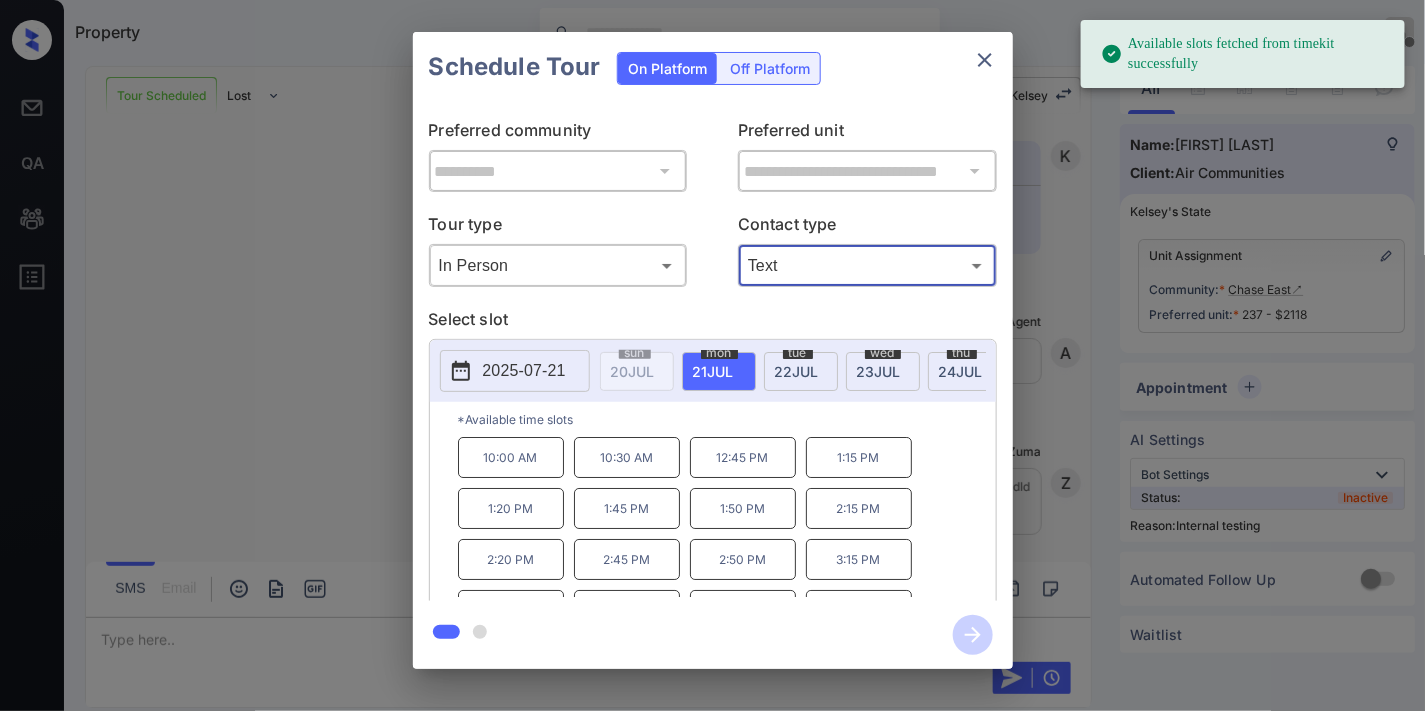 scroll, scrollTop: 85, scrollLeft: 0, axis: vertical 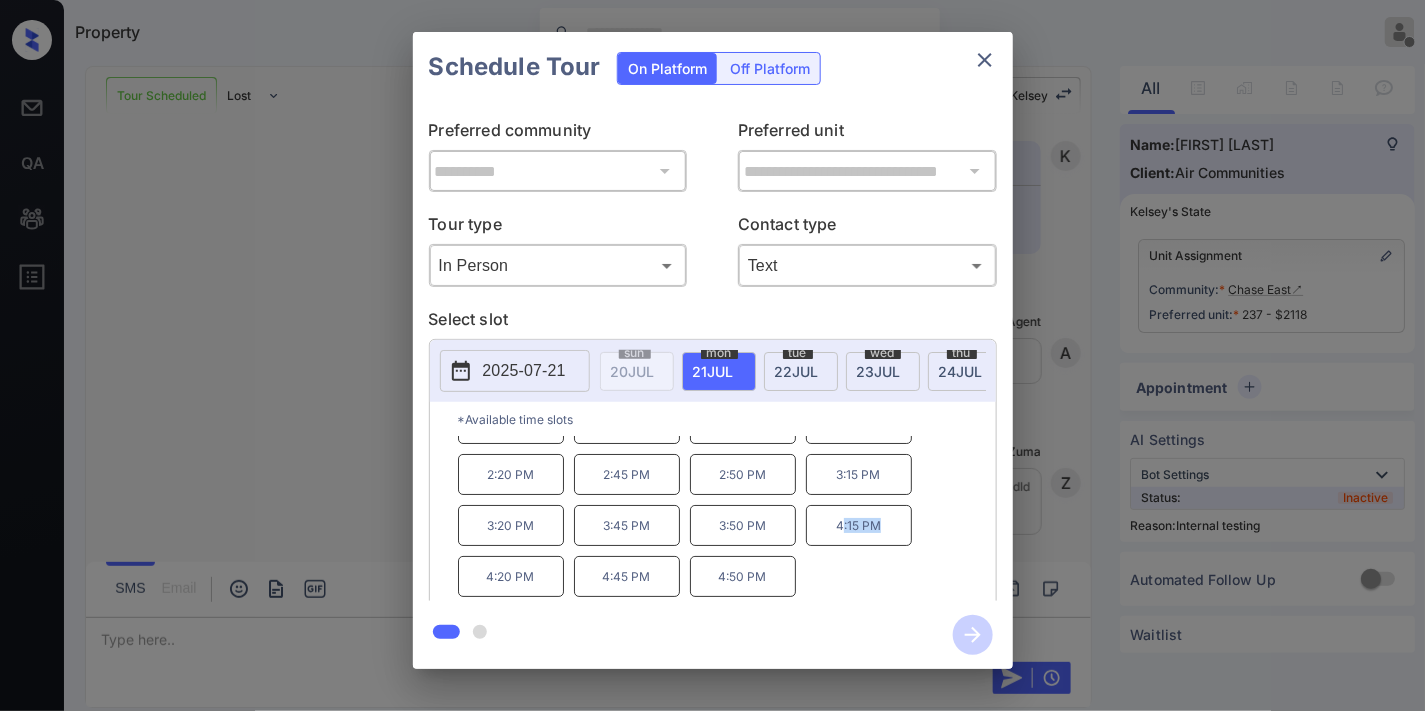 drag, startPoint x: 891, startPoint y: 540, endPoint x: 841, endPoint y: 541, distance: 50.01 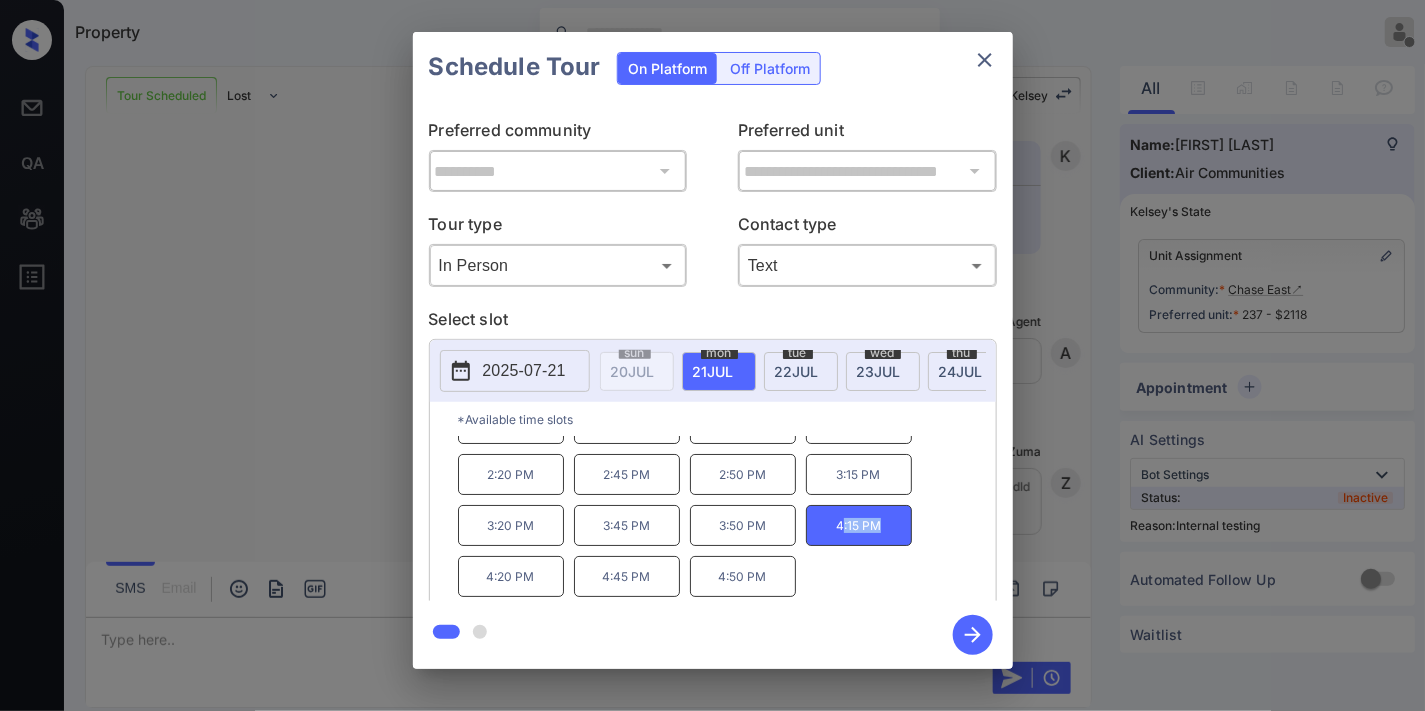 click on "4:15 PM" at bounding box center (859, 525) 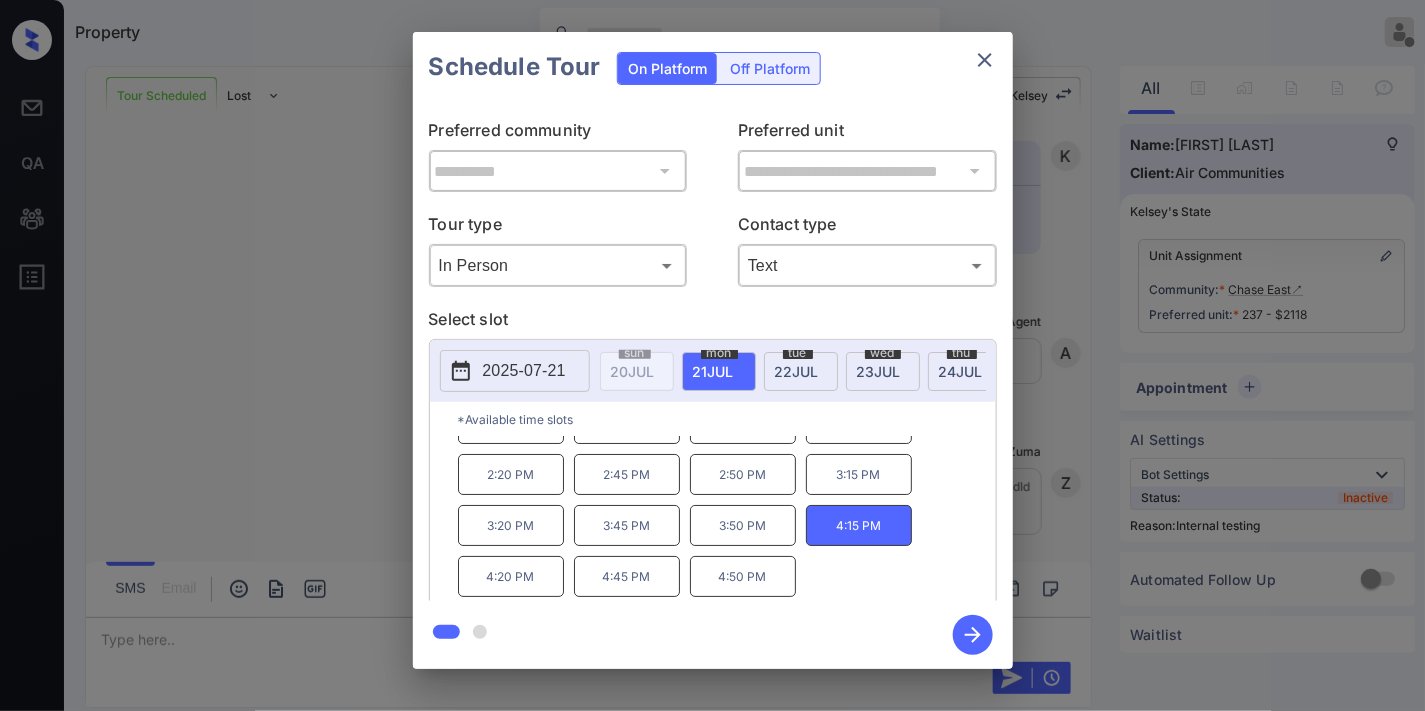 click 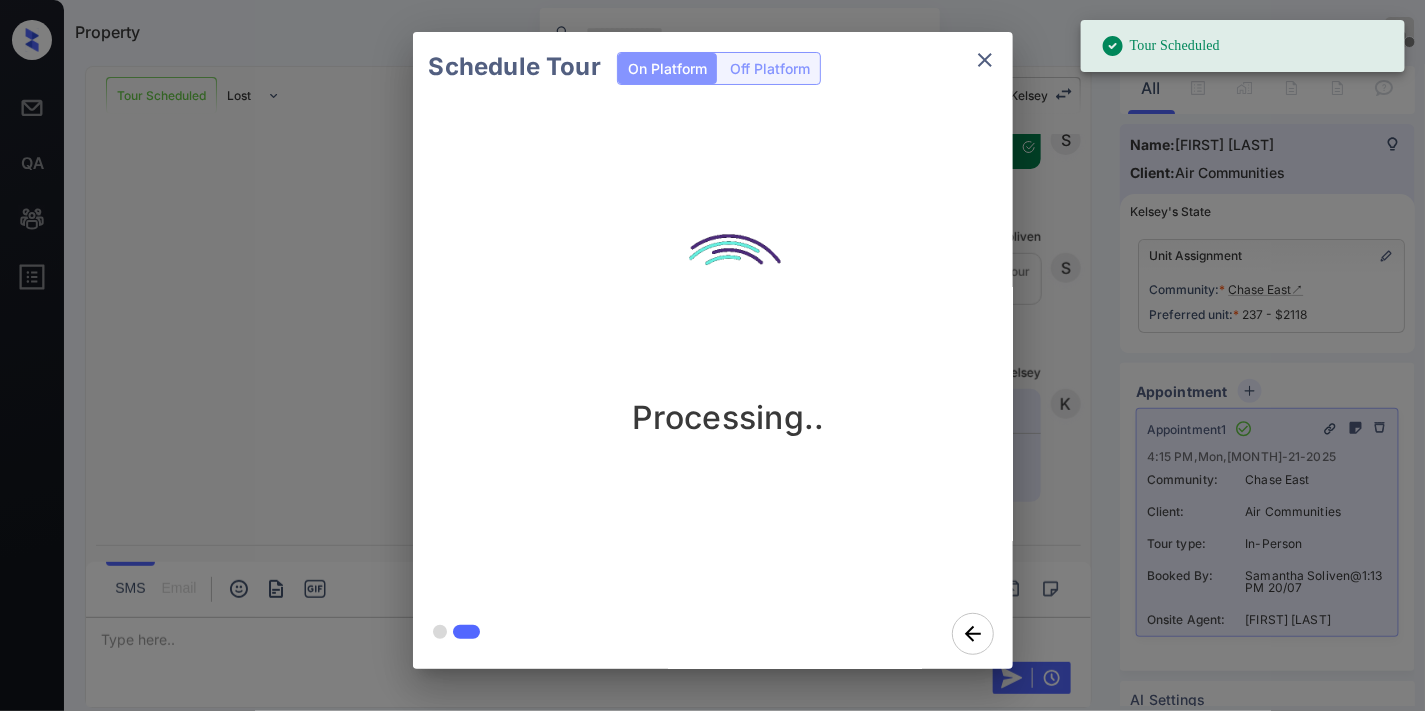 scroll, scrollTop: 21797, scrollLeft: 0, axis: vertical 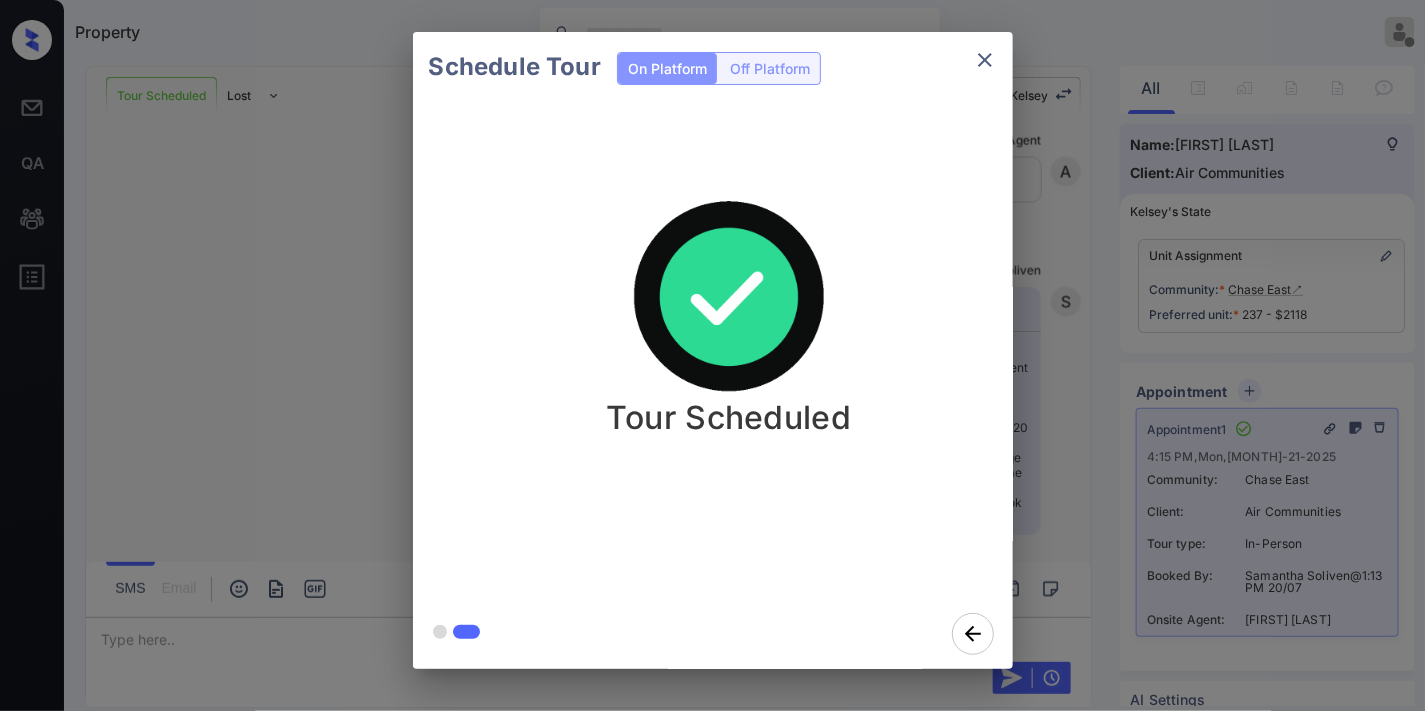 drag, startPoint x: 670, startPoint y: 190, endPoint x: 853, endPoint y: 112, distance: 198.92964 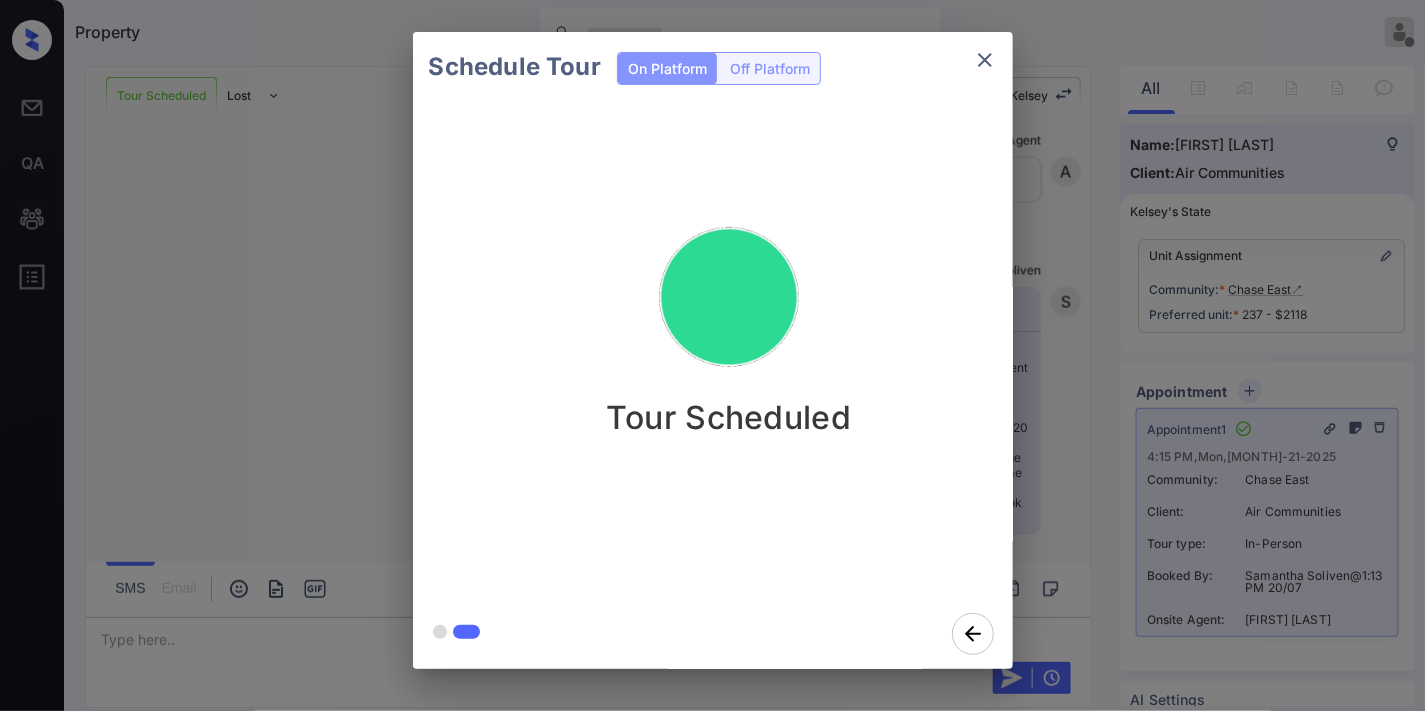 click on "Tour Scheduled" at bounding box center [729, 350] 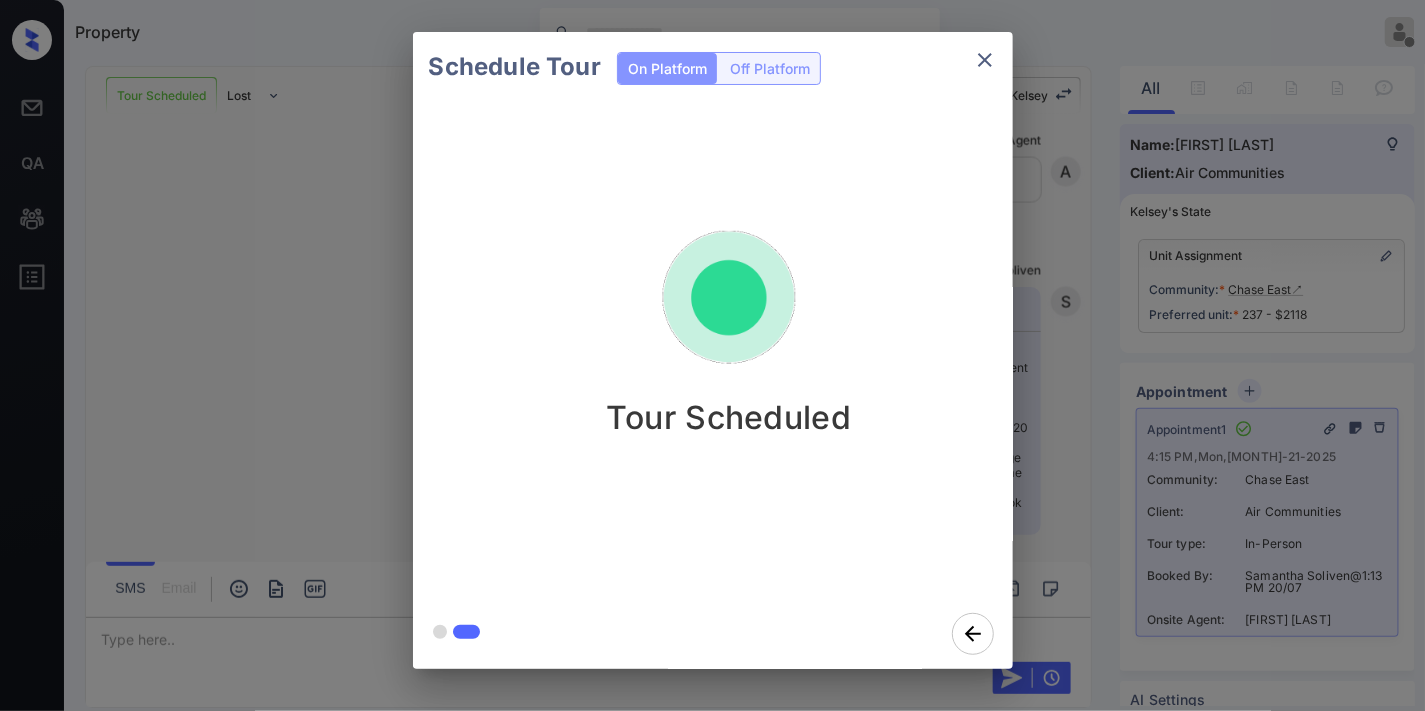 click 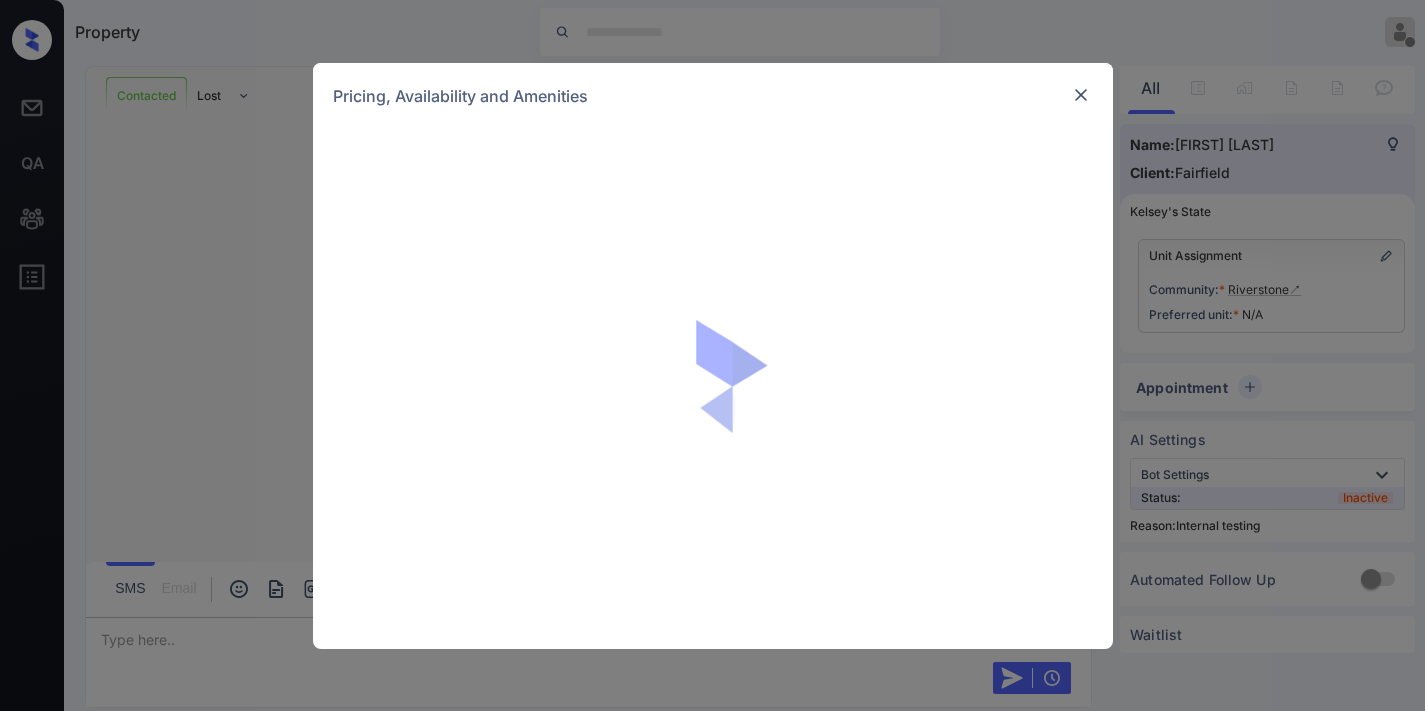 scroll, scrollTop: 0, scrollLeft: 0, axis: both 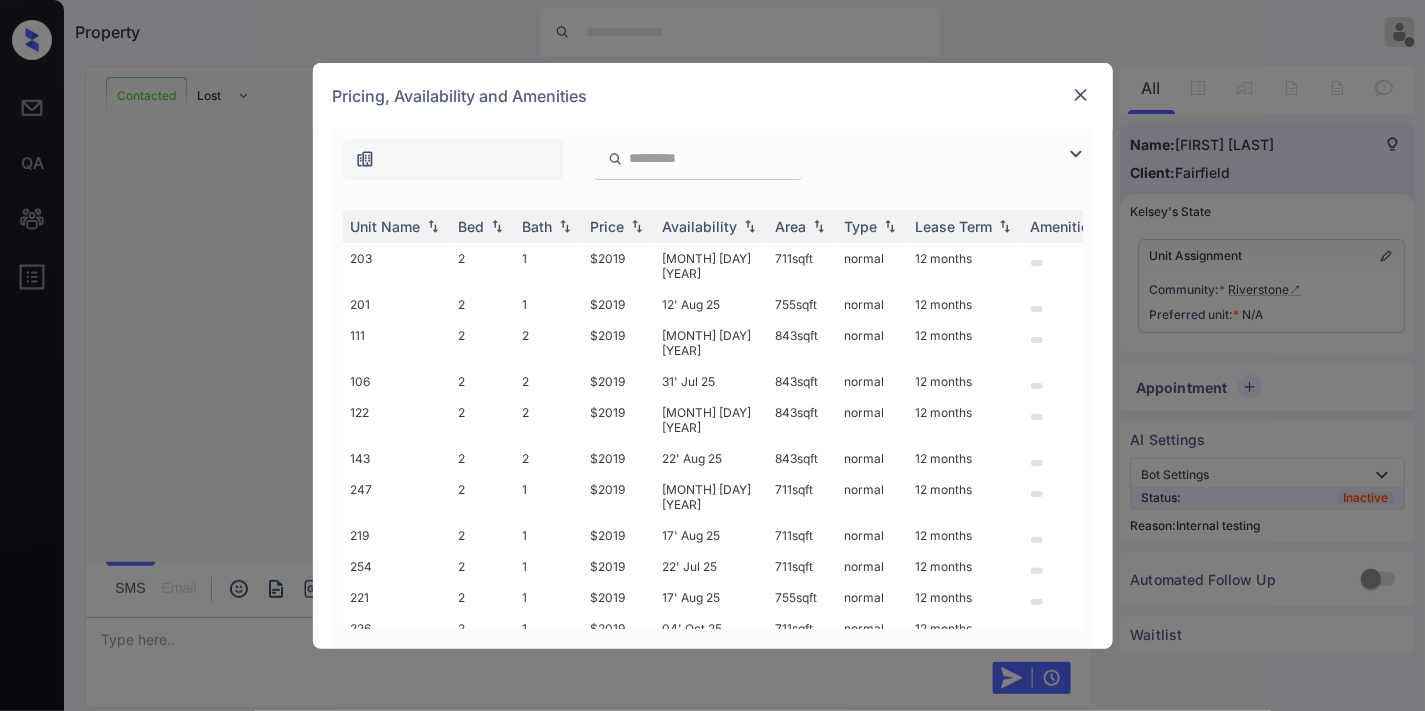 click at bounding box center (1081, 95) 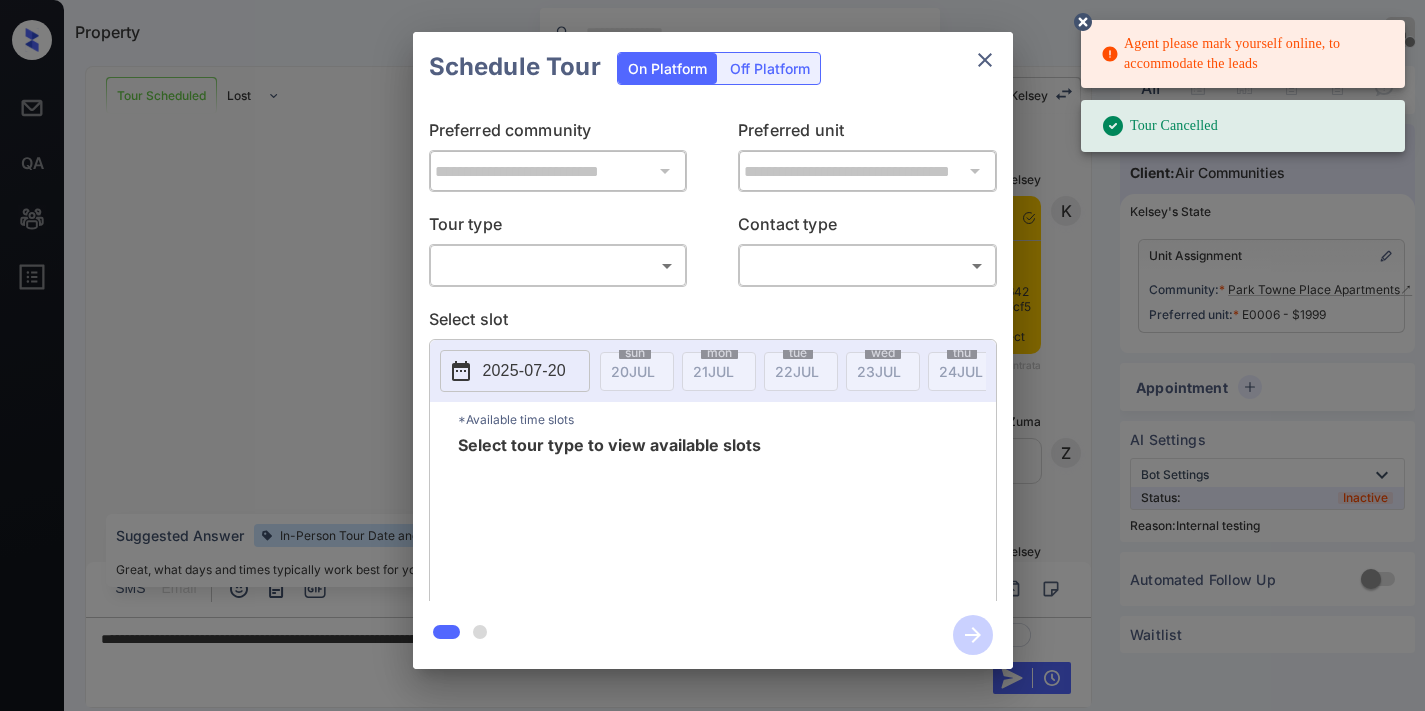 scroll, scrollTop: 0, scrollLeft: 0, axis: both 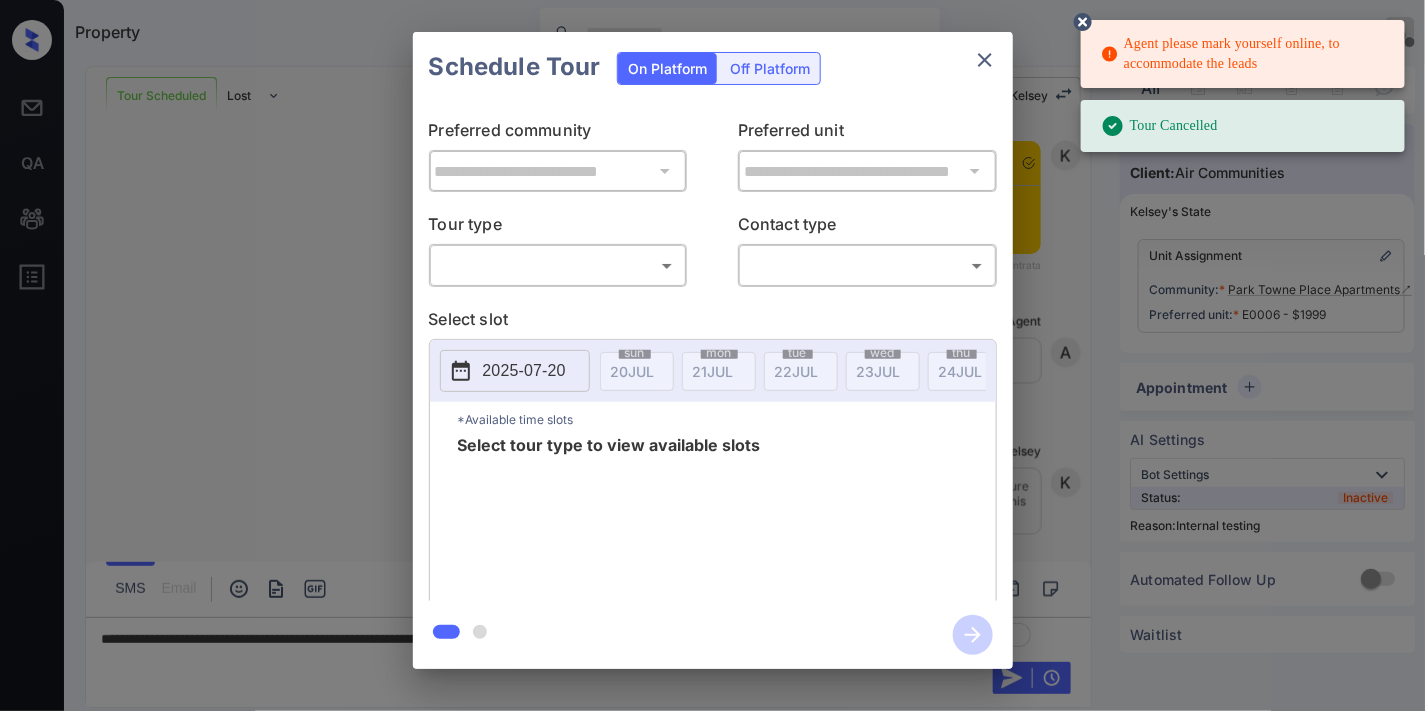 click on "Agent please mark yourself online, to accommodate the leads Tour Cancelled Property Samantha Soliven Offline Set yourself   online Set yourself   on break Profile Switch to  dark  mode Sign out Tour Scheduled Lost Lead Sentiment: Angry Upon sliding the acknowledgement:  Lead will move to lost stage. * ​ SMS and call option will be set to opt out. AFM will be turned off for the lead. Kelsey New Message Kelsey Notes Note: <a href="https://conversation.getzuma.com/687cf57d2a642ecd558db2f7">https://conversation.getzuma.com/687cf57d2a642ecd558db2f7</a> - Paste this link into your browser to view Kelsey’s conversation with the prospect Jul 20, 2025 06:56 am  Sync'd w  entrata K New Message Zuma Lead transferred to leasing agent: kelsey Jul 20, 2025 06:56 am Z New Message Kelsey Due to the activation of disableLeadTransfer feature flag, Kelsey will no longer transfer ownership of this CRM guest card Jul 20, 2025 06:56 am K New Message Agent Jul 20, 2025 06:56 am A New Message Agent AFM Request sent to Kelsey. A" at bounding box center (712, 355) 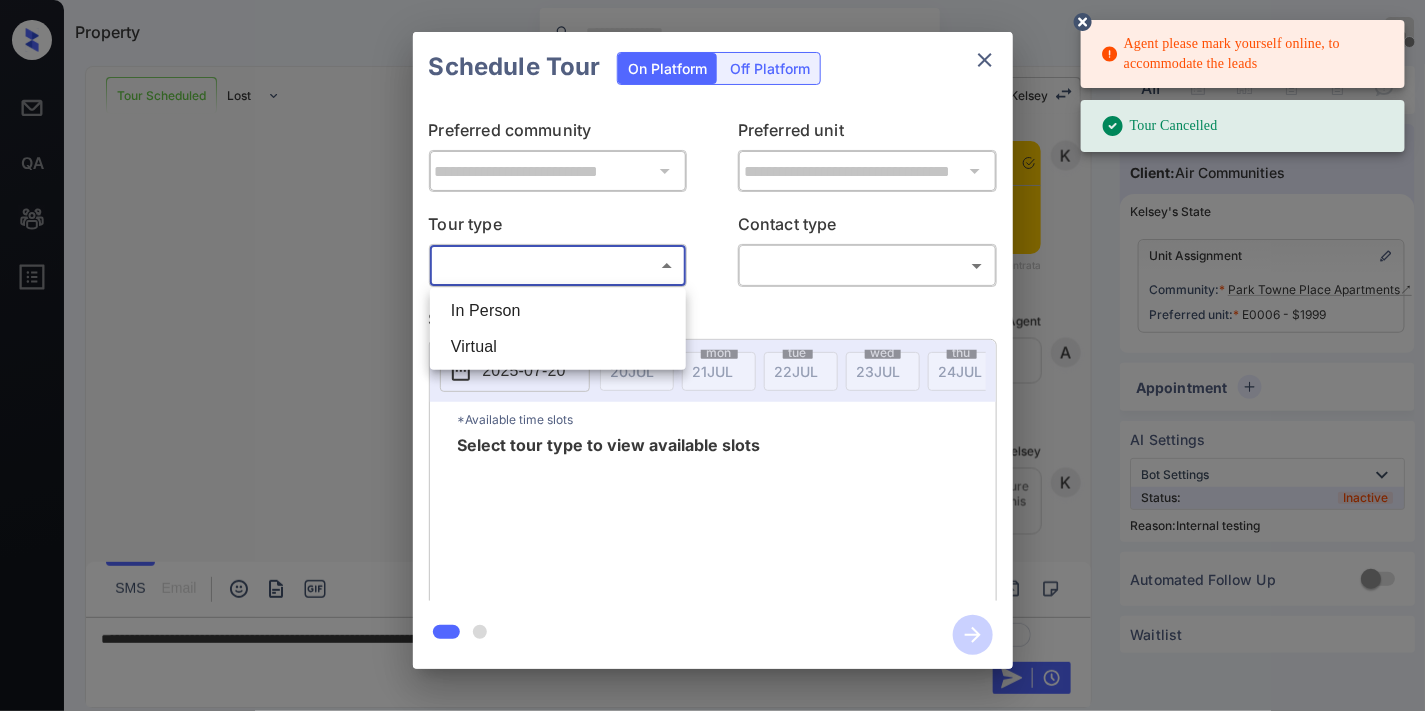 click on "In Person" at bounding box center (558, 311) 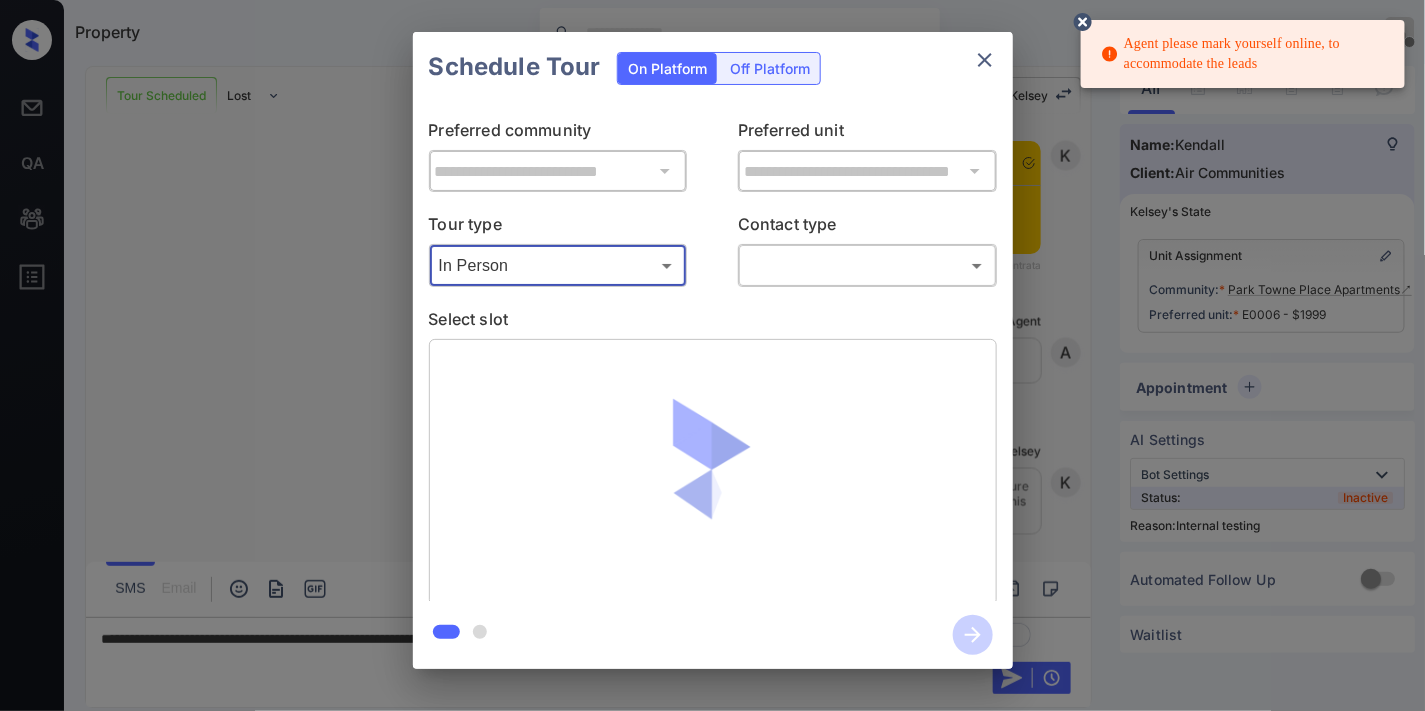 click on "Agent please mark yourself online, to accommodate the leads Property Samantha Soliven Offline Set yourself   online Set yourself   on break Profile Switch to  dark  mode Sign out Tour Scheduled Lost Lead Sentiment: Angry Upon sliding the acknowledgement:  Lead will move to lost stage. * ​ SMS and call option will be set to opt out. AFM will be turned off for the lead. Kelsey New Message Kelsey Notes Note: <a href="https://conversation.getzuma.com/687cf57d2a642ecd558db2f7">https://conversation.getzuma.com/687cf57d2a642ecd558db2f7</a> - Paste this link into your browser to view Kelsey’s conversation with the prospect Jul 20, 2025 06:56 am  Sync'd w  entrata K New Message Zuma Lead transferred to leasing agent: kelsey Jul 20, 2025 06:56 am Z New Message Kelsey Due to the activation of disableLeadTransfer feature flag, Kelsey will no longer transfer ownership of this CRM guest card Jul 20, 2025 06:56 am K New Message Agent Lead created because they indicated they are interested in leasing via Zuma IVR. A A A" at bounding box center [712, 355] 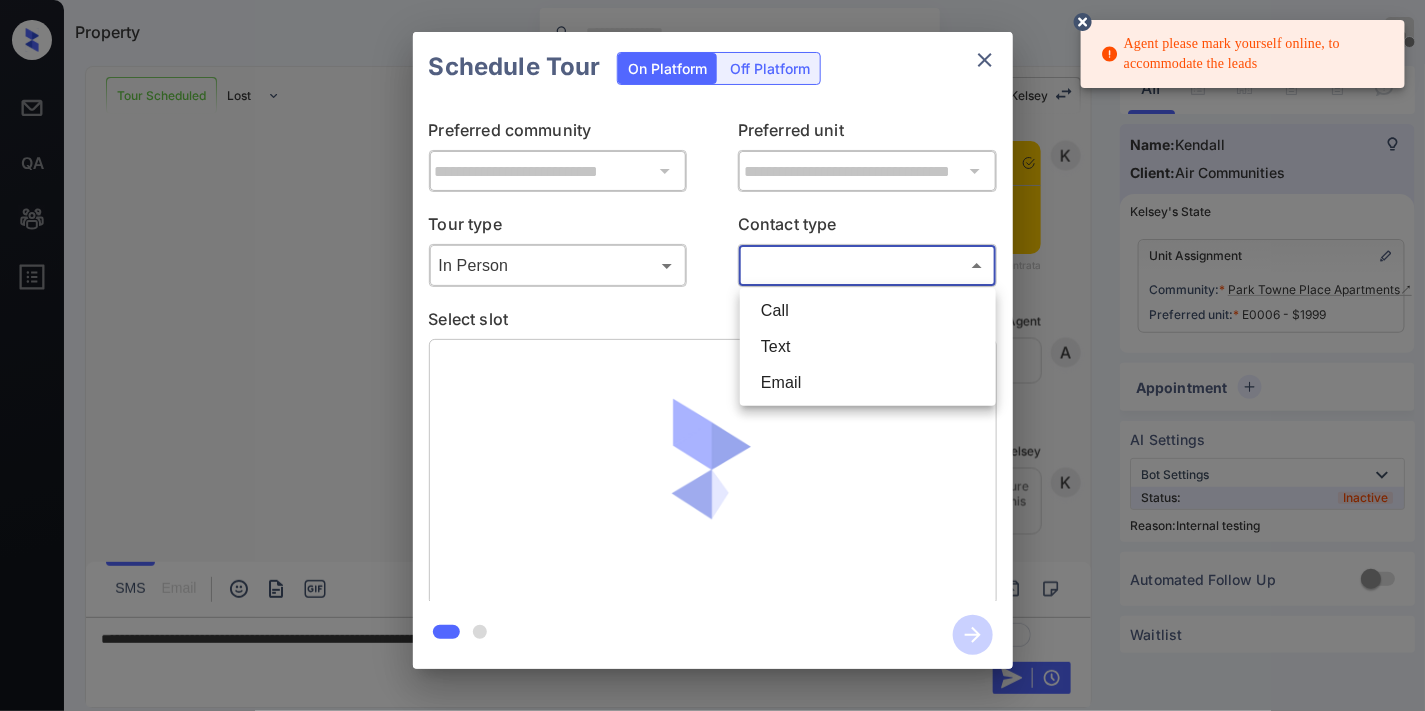 click on "Text" at bounding box center (868, 347) 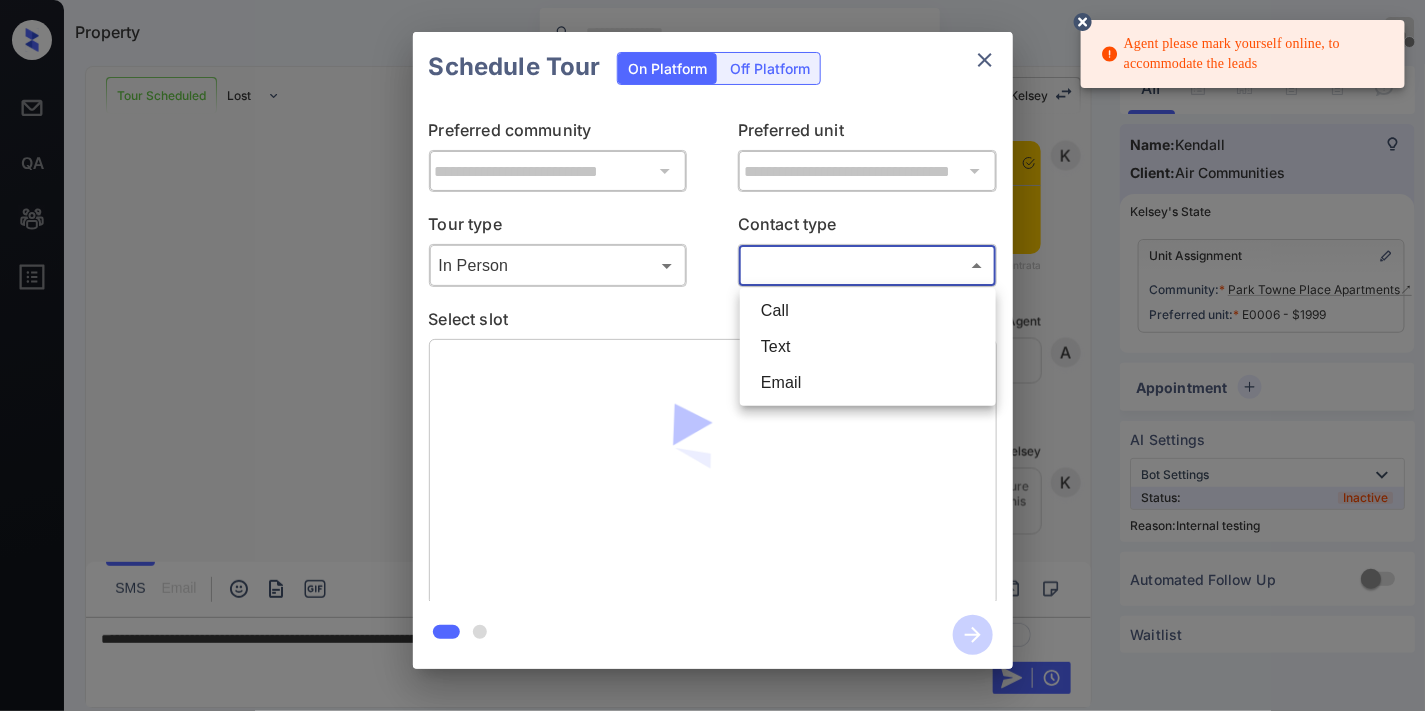 type on "****" 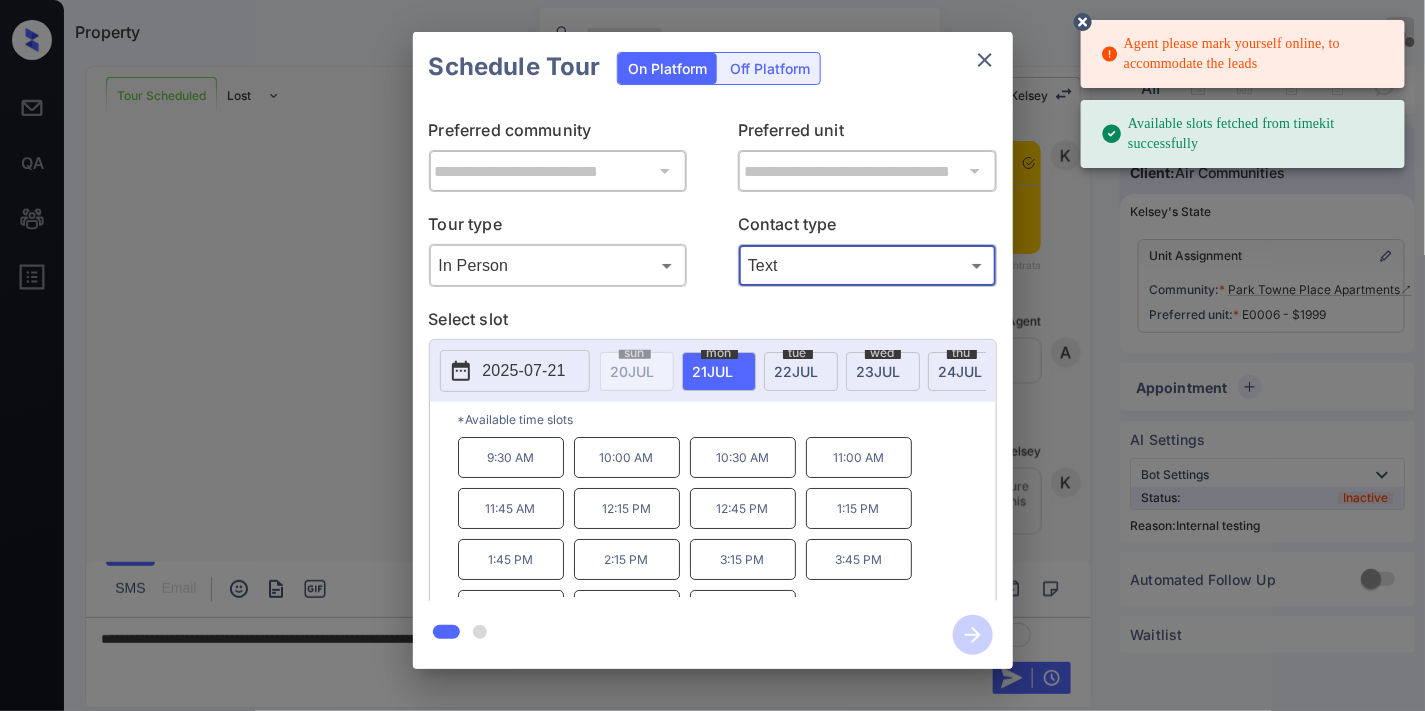 scroll, scrollTop: 34, scrollLeft: 0, axis: vertical 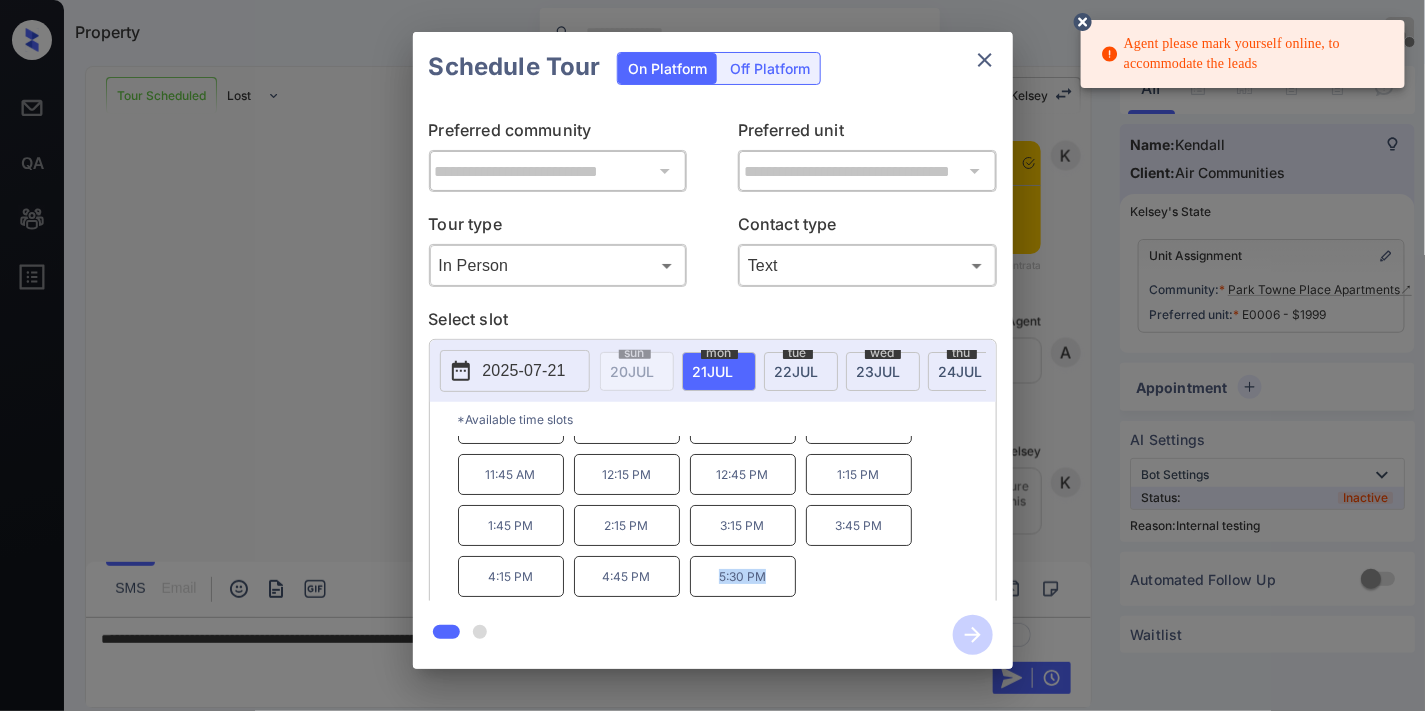drag, startPoint x: 772, startPoint y: 593, endPoint x: 725, endPoint y: 595, distance: 47.042534 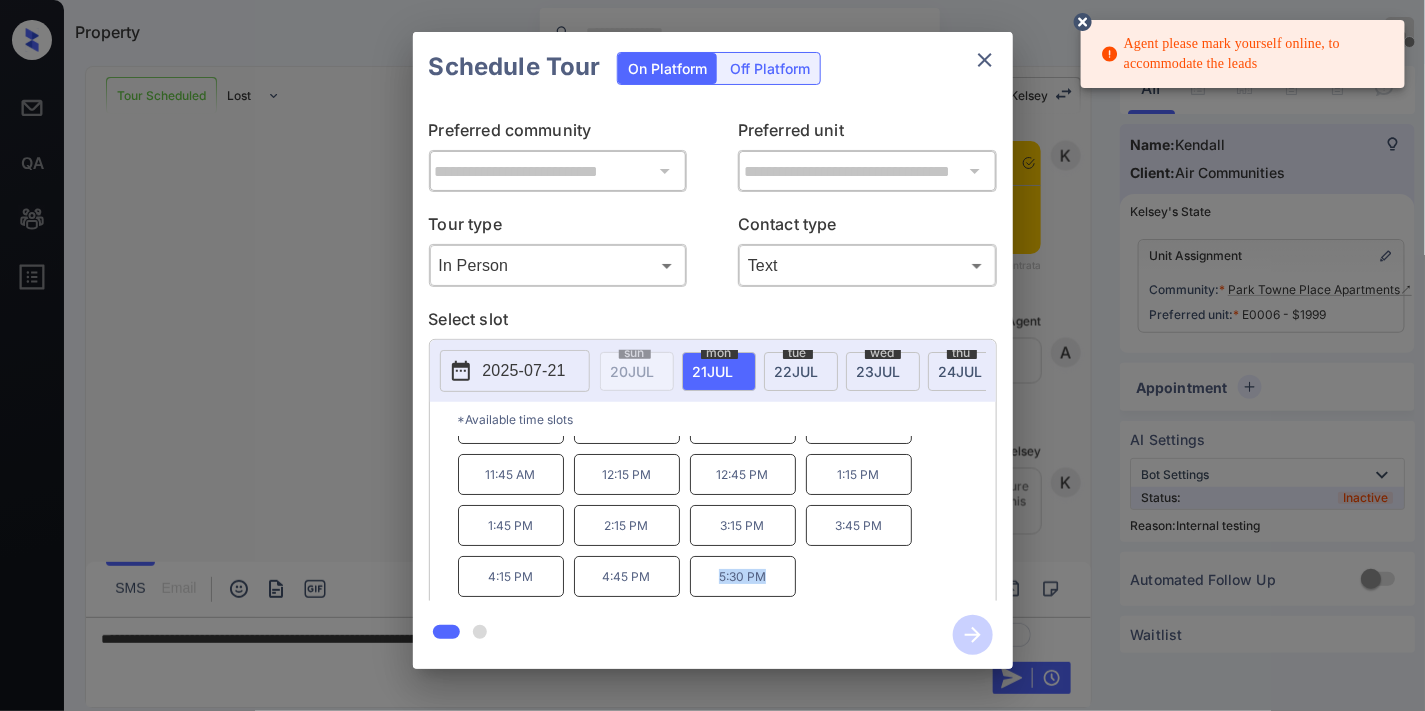 click on "5:30 PM" at bounding box center [743, 576] 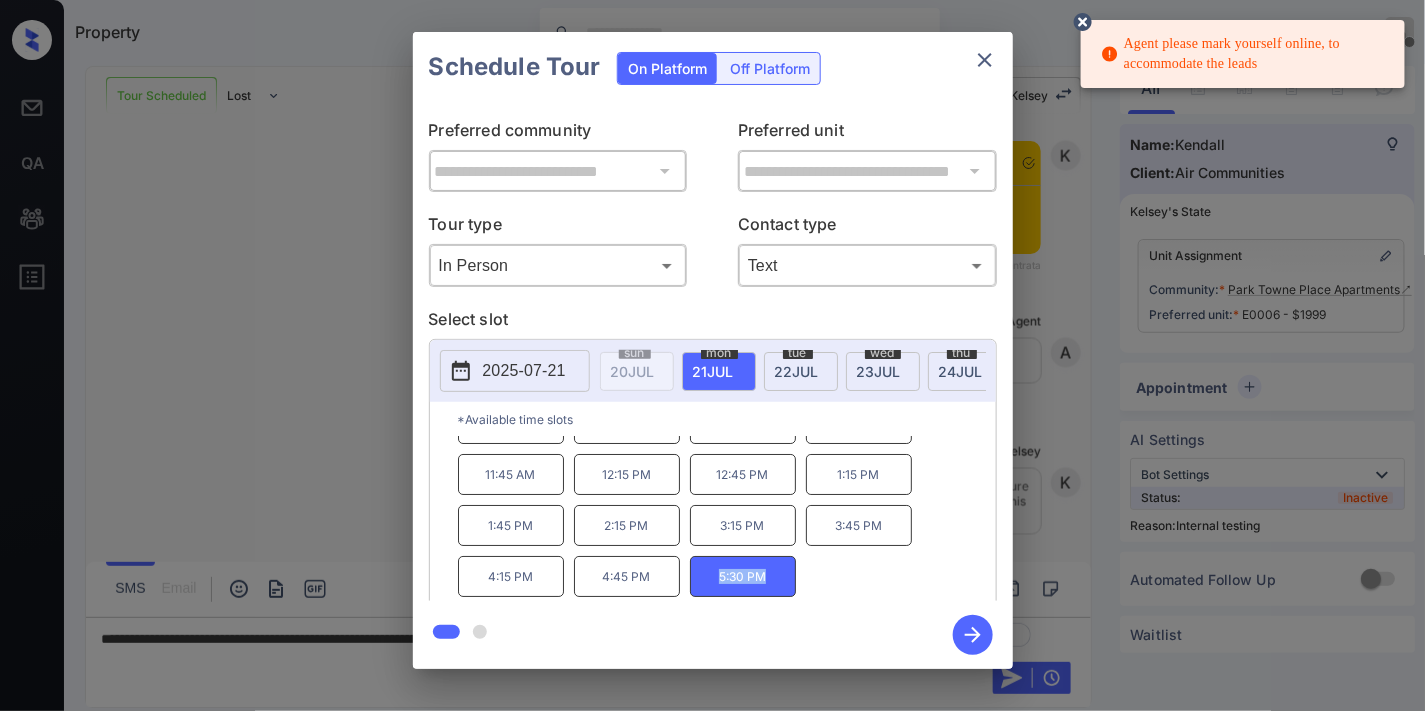 copy on "5:30 PM" 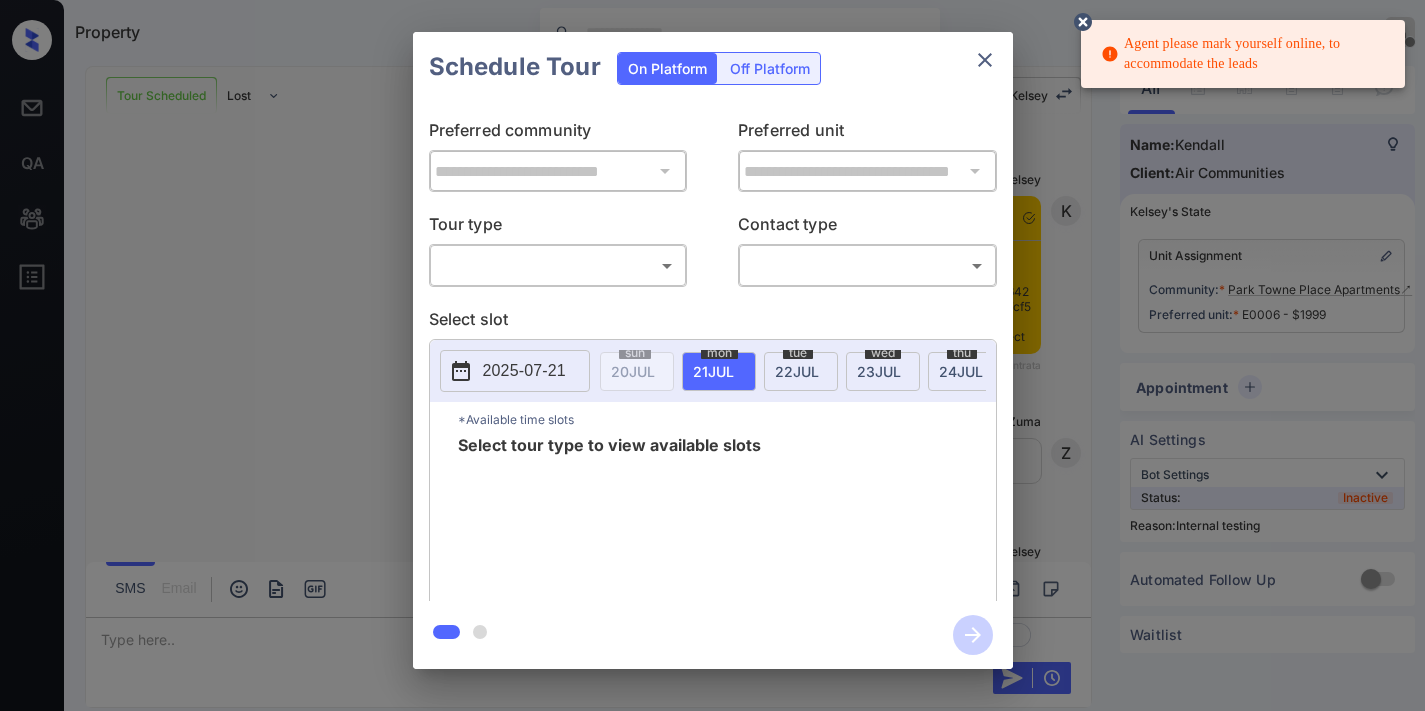 click on "Agent please mark yourself online, to accommodate the leads Property Samantha Soliven Offline Set yourself   online Set yourself   on break Profile Switch to  dark  mode Sign out Tour Scheduled Lost Lead Sentiment: Angry Upon sliding the acknowledgement:  Lead will move to lost stage. * ​ SMS and call option will be set to opt out. AFM will be turned off for the lead. Kelsey New Message Kelsey Notes Note: <a href="https://conversation.getzuma.com/687cf57d2a642ecd558db2f7">https://conversation.getzuma.com/687cf57d2a642ecd558db2f7</a> - Paste this link into your browser to view Kelsey’s conversation with the prospect Jul 20, 2025 06:56 am  Sync'd w  entrata K New Message Zuma Lead transferred to leasing agent: kelsey Jul 20, 2025 06:56 am Z New Message Kelsey Due to the activation of disableLeadTransfer feature flag, Kelsey will no longer transfer ownership of this CRM guest card Jul 20, 2025 06:56 am K New Message Agent Lead created because they indicated they are interested in leasing via Zuma IVR. A A A" at bounding box center [712, 355] 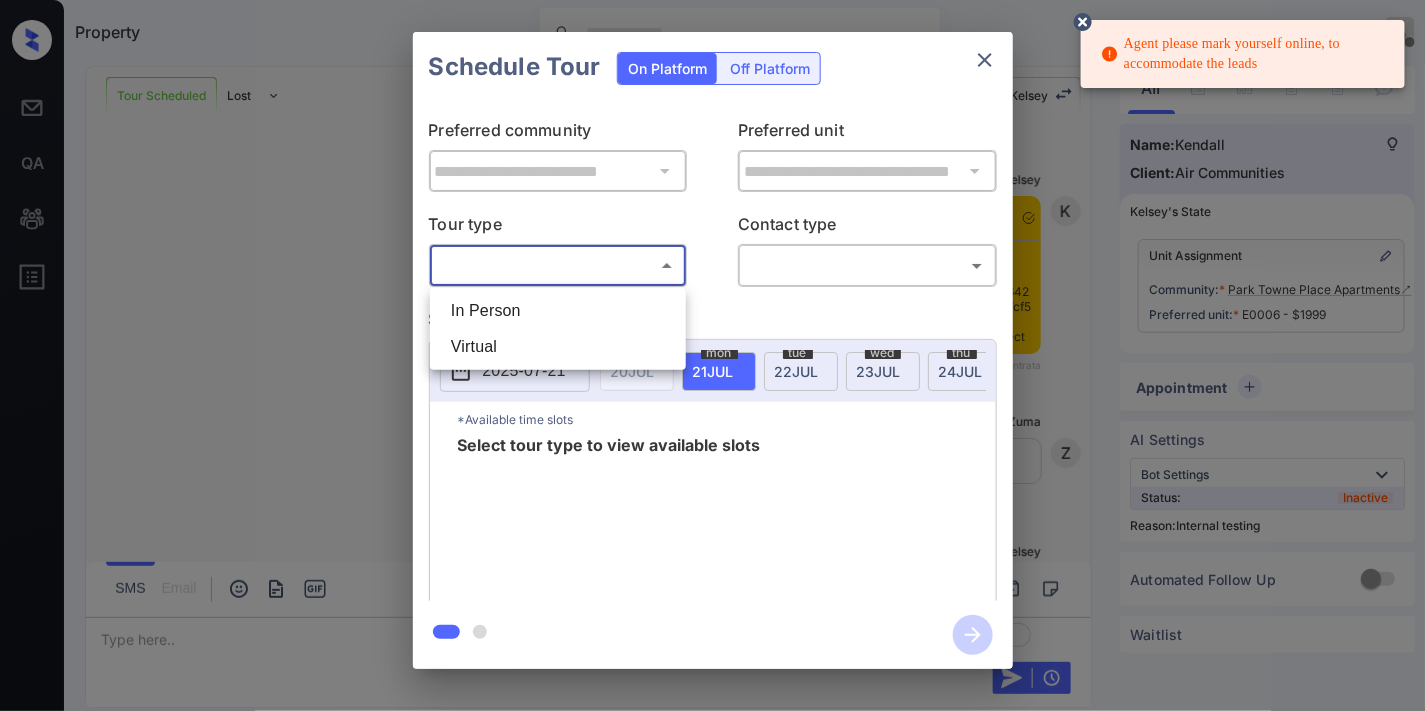 scroll, scrollTop: 16584, scrollLeft: 0, axis: vertical 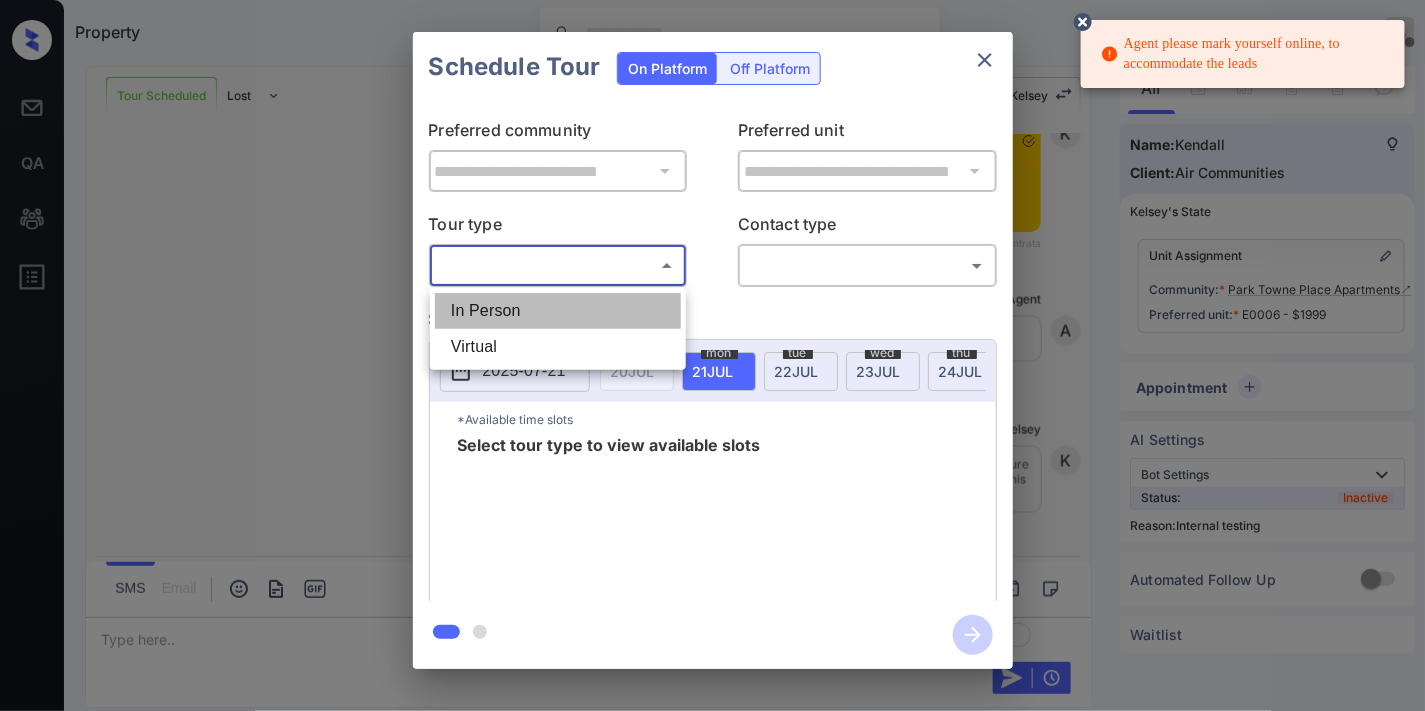 click on "In Person" at bounding box center (558, 311) 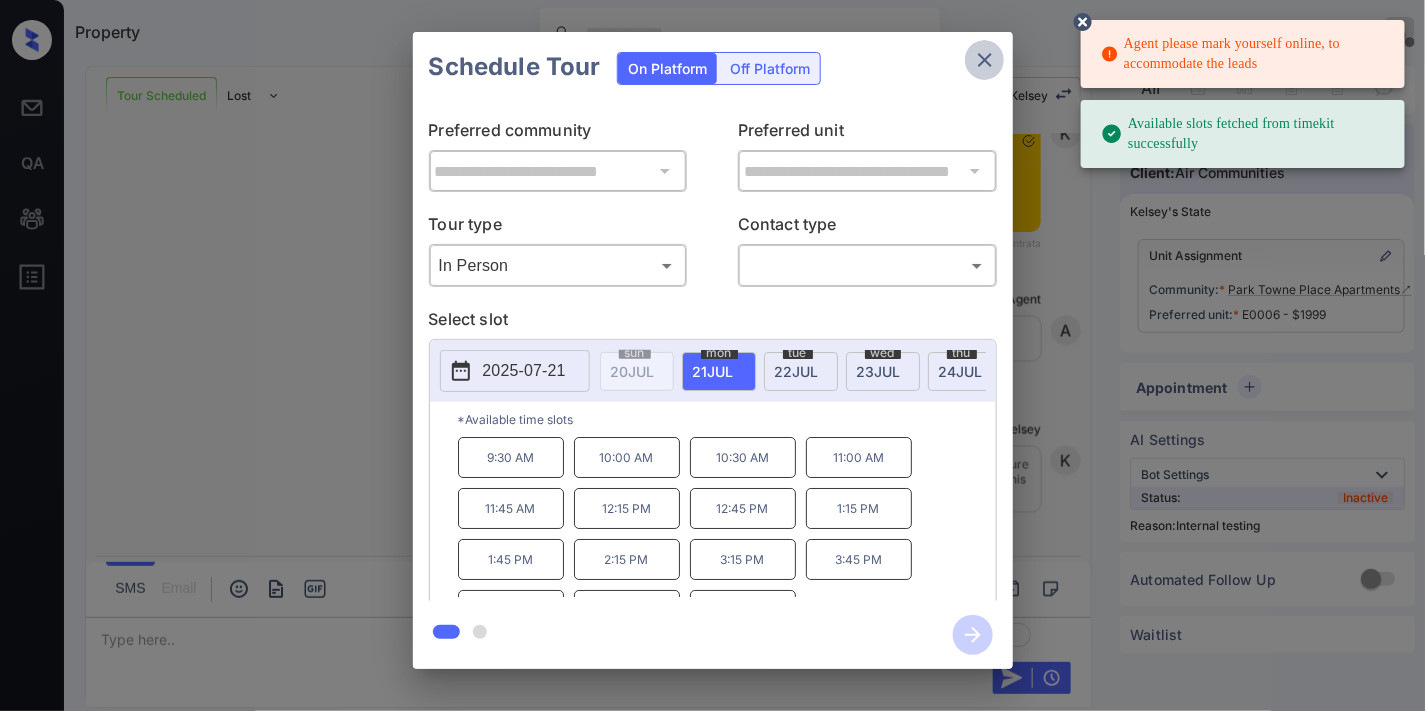 click at bounding box center [985, 60] 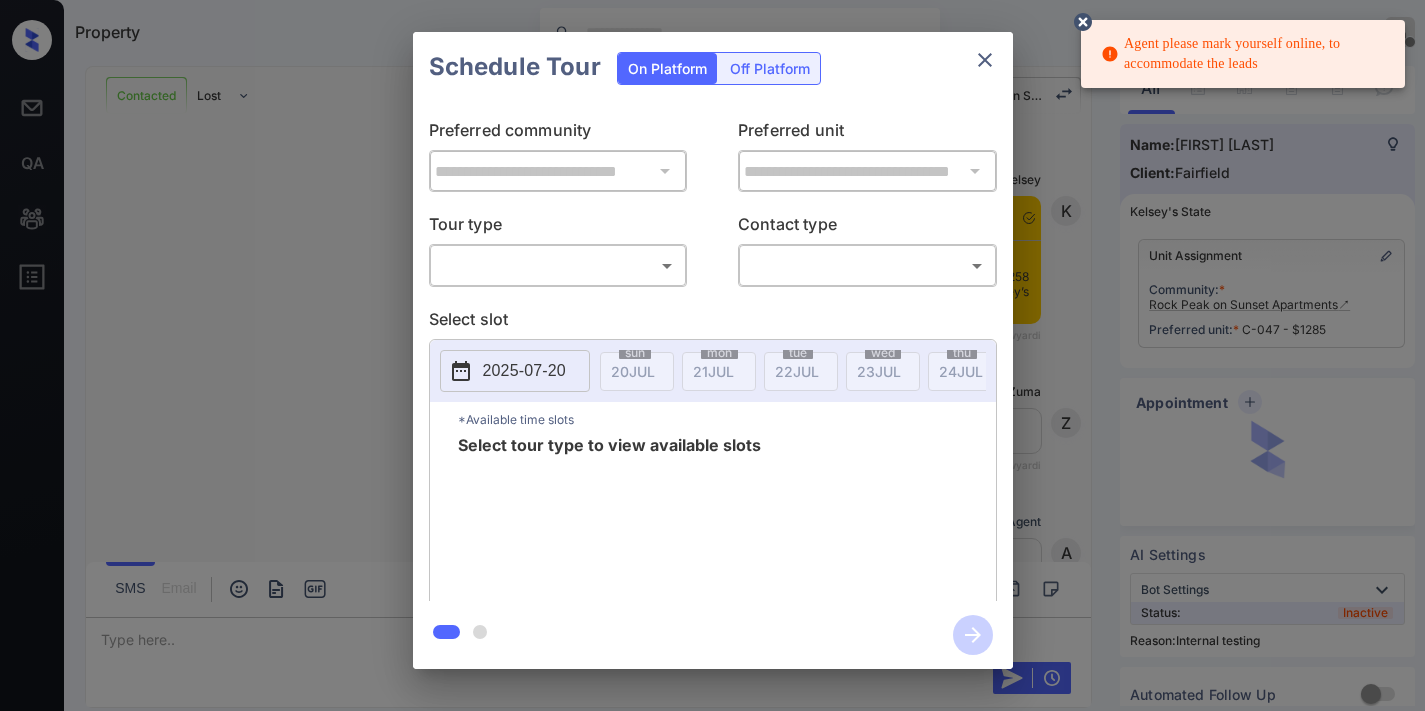 scroll, scrollTop: 0, scrollLeft: 0, axis: both 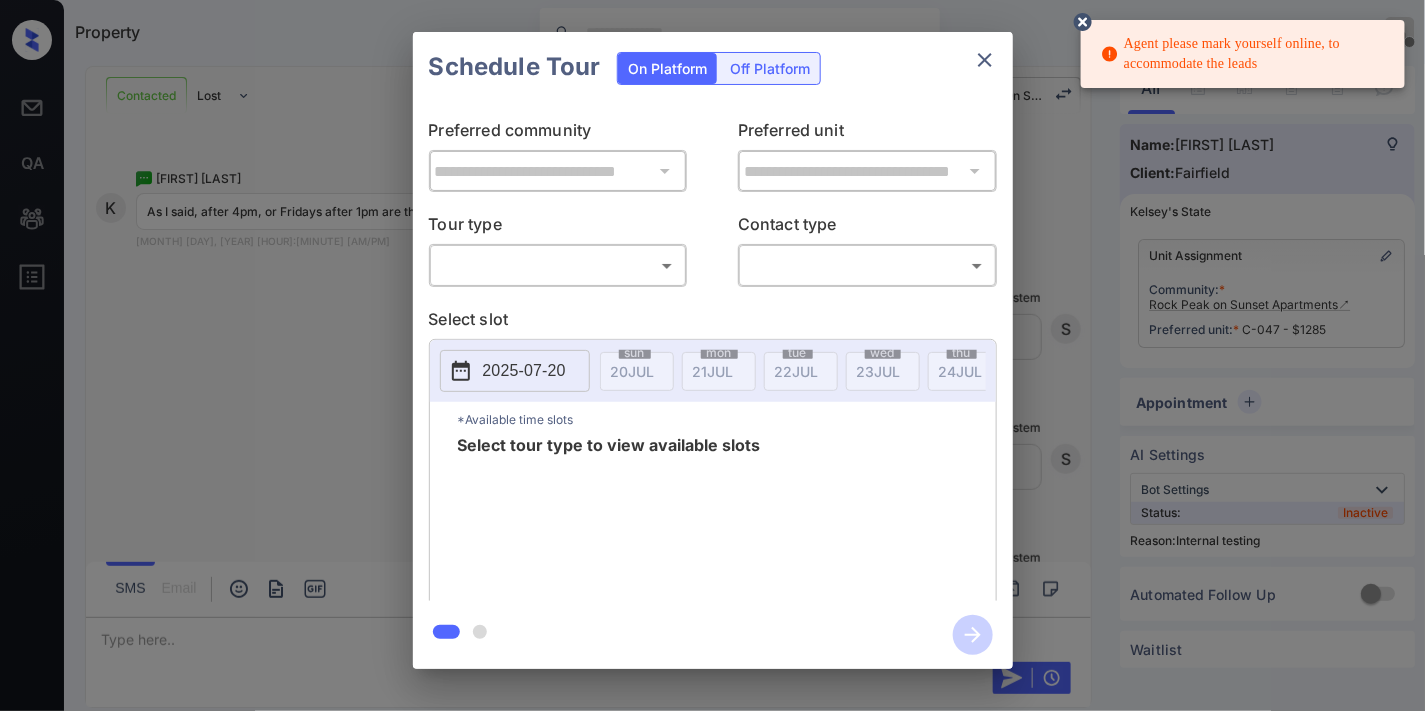 click on "Agent please mark yourself online, to accommodate the leads Property Samantha Soliven Offline Set yourself   online Set yourself   on break Profile Switch to  dark  mode Sign out Contacted Lost Lead Sentiment: Angry Upon sliding the acknowledgement:  Lead will move to lost stage. * ​ SMS and call option will be set to opt out. AFM will be turned off for the lead. Rock Peak On Sunset Apartments New Message Kelsey Notes Note: https://conversation.getzuma.com/687bffabf9b368bc2585b650 - Paste this link into your browser to view Kelsey’s conversation with the prospect Jul 19, 2025 01:27 pm  Sync'd w  yardi K New Message Zuma Lead transferred to leasing agent: kelsey Jul 19, 2025 01:27 pm  Sync'd w  yardi Z New Message Agent Lead created via leadPoller in Inbound stage. Jul 19, 2025 01:27 pm A New Message Agent AFM Request sent to Kelsey. Jul 19, 2025 01:27 pm A New Message Agent Notes Note: Jul 19, 2025 01:27 pm A New Message Kelsey Lead Details Updated
BedRoom: 1
Jul 19, 2025 01:28 pm K New Message Kelsey" at bounding box center (712, 355) 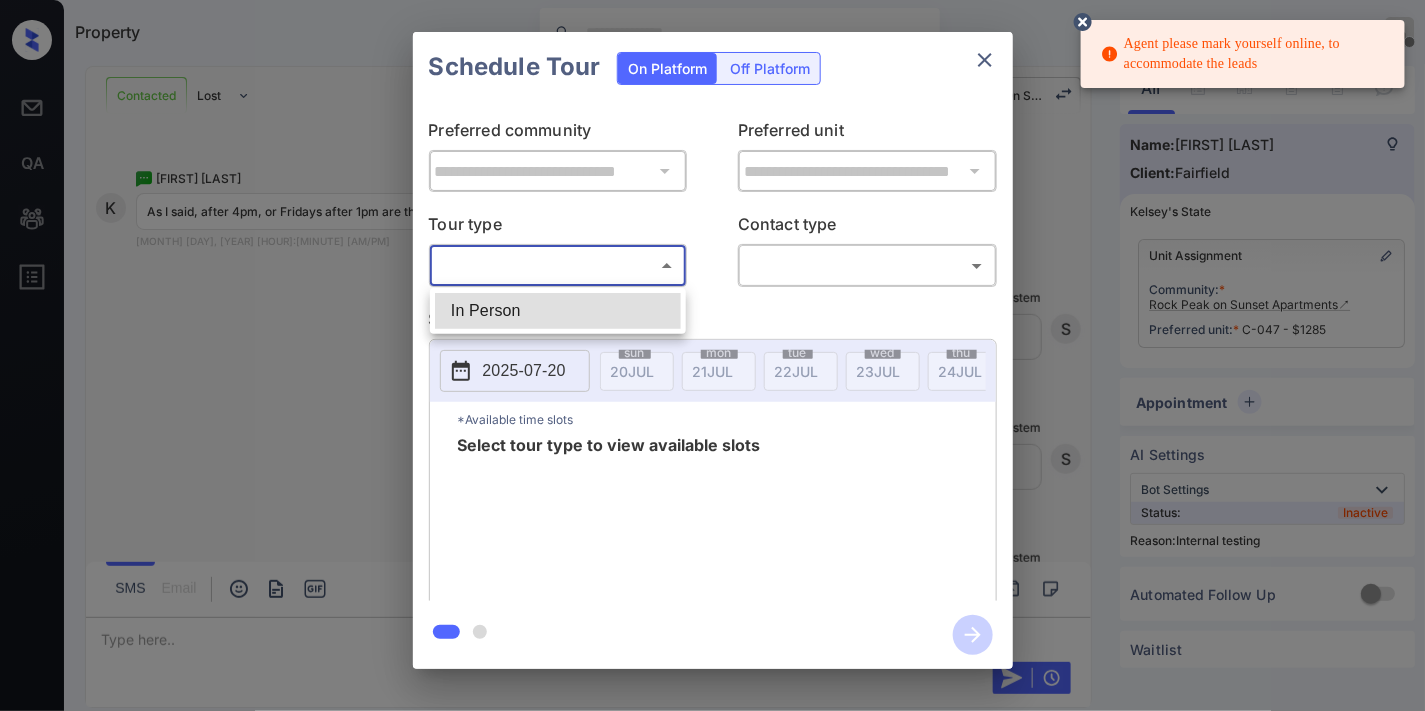 click on "In Person" at bounding box center (558, 311) 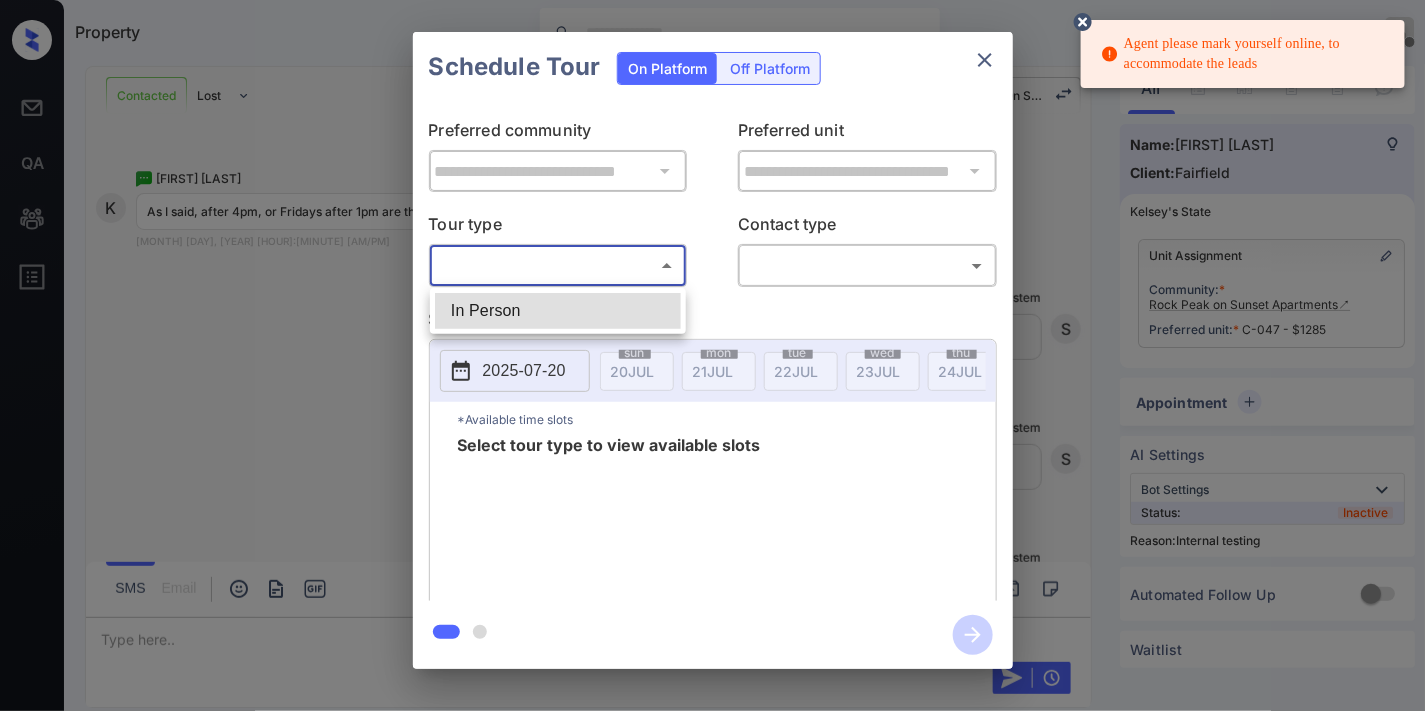 type on "********" 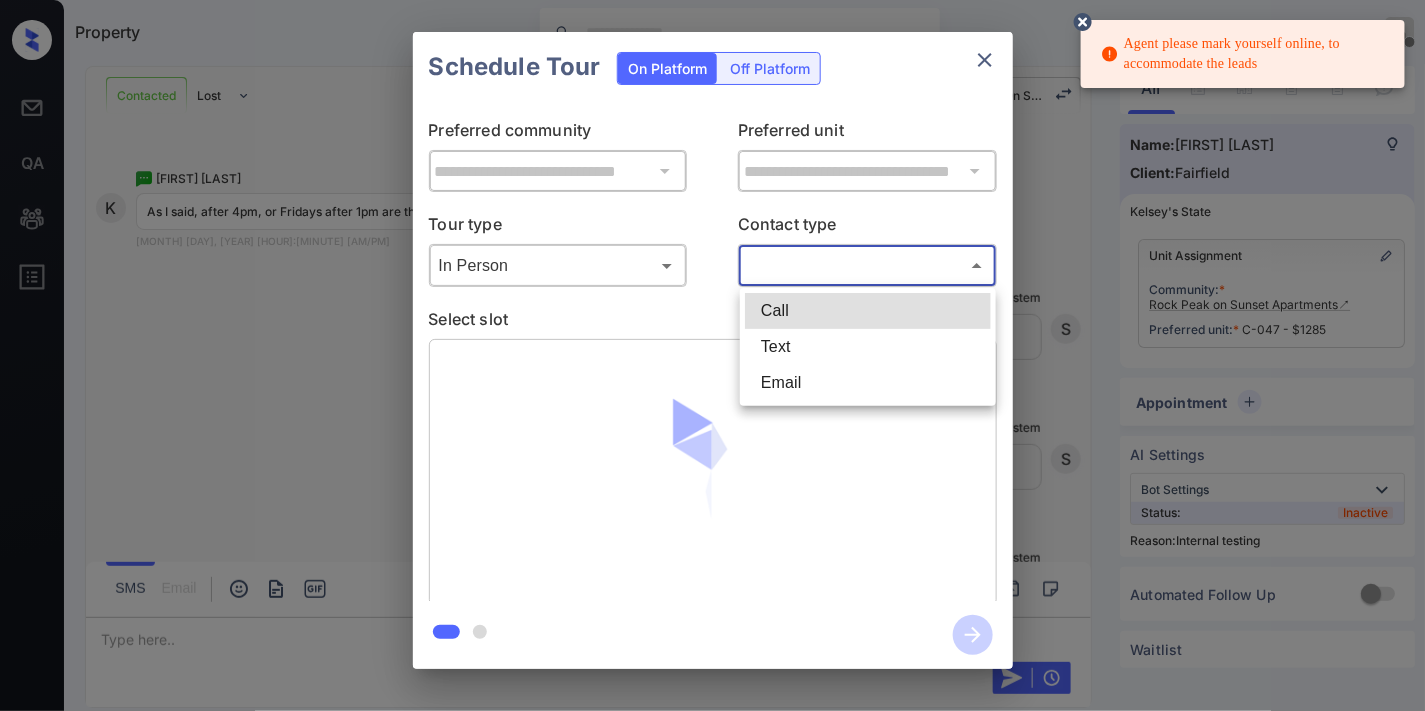 click on "Agent please mark yourself online, to accommodate the leads Property Samantha Soliven Offline Set yourself   online Set yourself   on break Profile Switch to  dark  mode Sign out Contacted Lost Lead Sentiment: Angry Upon sliding the acknowledgement:  Lead will move to lost stage. * ​ SMS and call option will be set to opt out. AFM will be turned off for the lead. Rock Peak On Sunset Apartments New Message Kelsey Notes Note: https://conversation.getzuma.com/687bffabf9b368bc2585b650 - Paste this link into your browser to view Kelsey’s conversation with the prospect Jul 19, 2025 01:27 pm  Sync'd w  yardi K New Message Zuma Lead transferred to leasing agent: kelsey Jul 19, 2025 01:27 pm  Sync'd w  yardi Z New Message Agent Lead created via leadPoller in Inbound stage. Jul 19, 2025 01:27 pm A New Message Agent AFM Request sent to Kelsey. Jul 19, 2025 01:27 pm A New Message Agent Notes Note: Jul 19, 2025 01:27 pm A New Message Kelsey Lead Details Updated
BedRoom: 1
Jul 19, 2025 01:28 pm K New Message Kelsey" at bounding box center (712, 355) 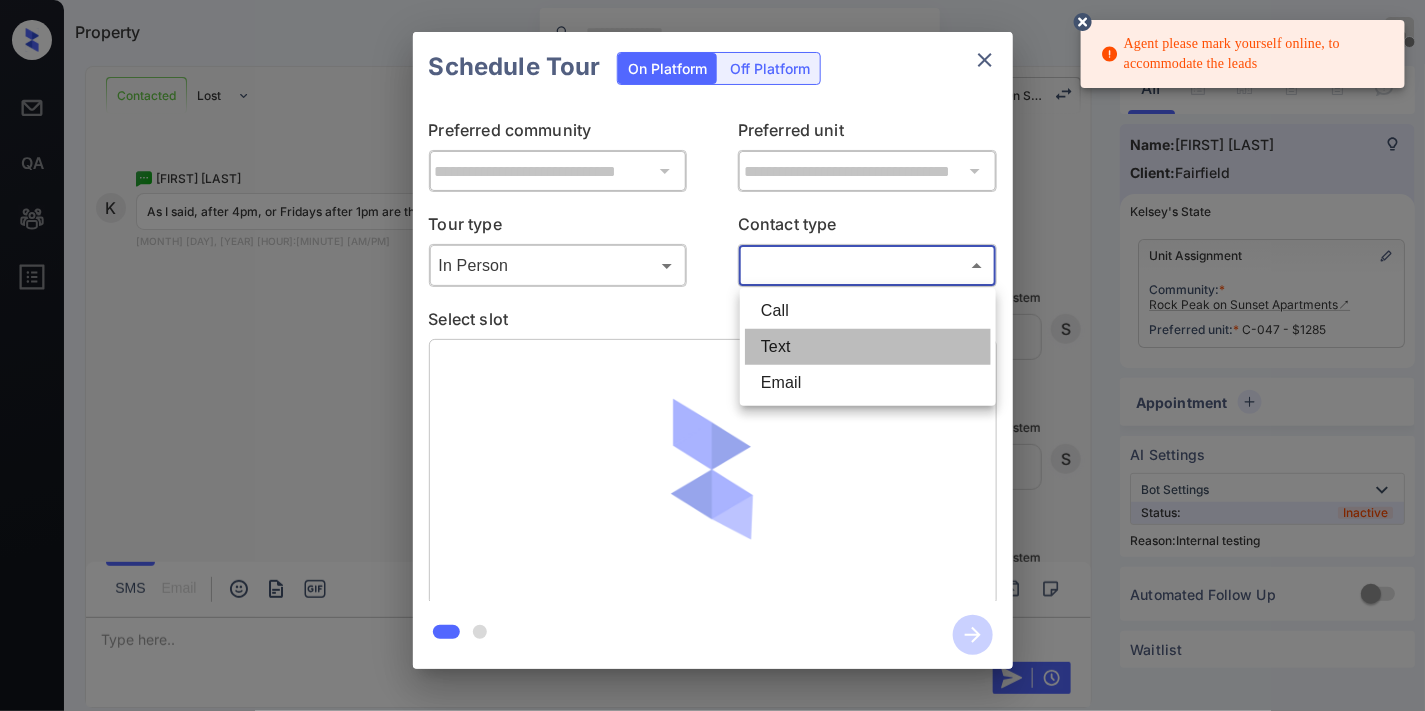 click on "Text" at bounding box center (868, 347) 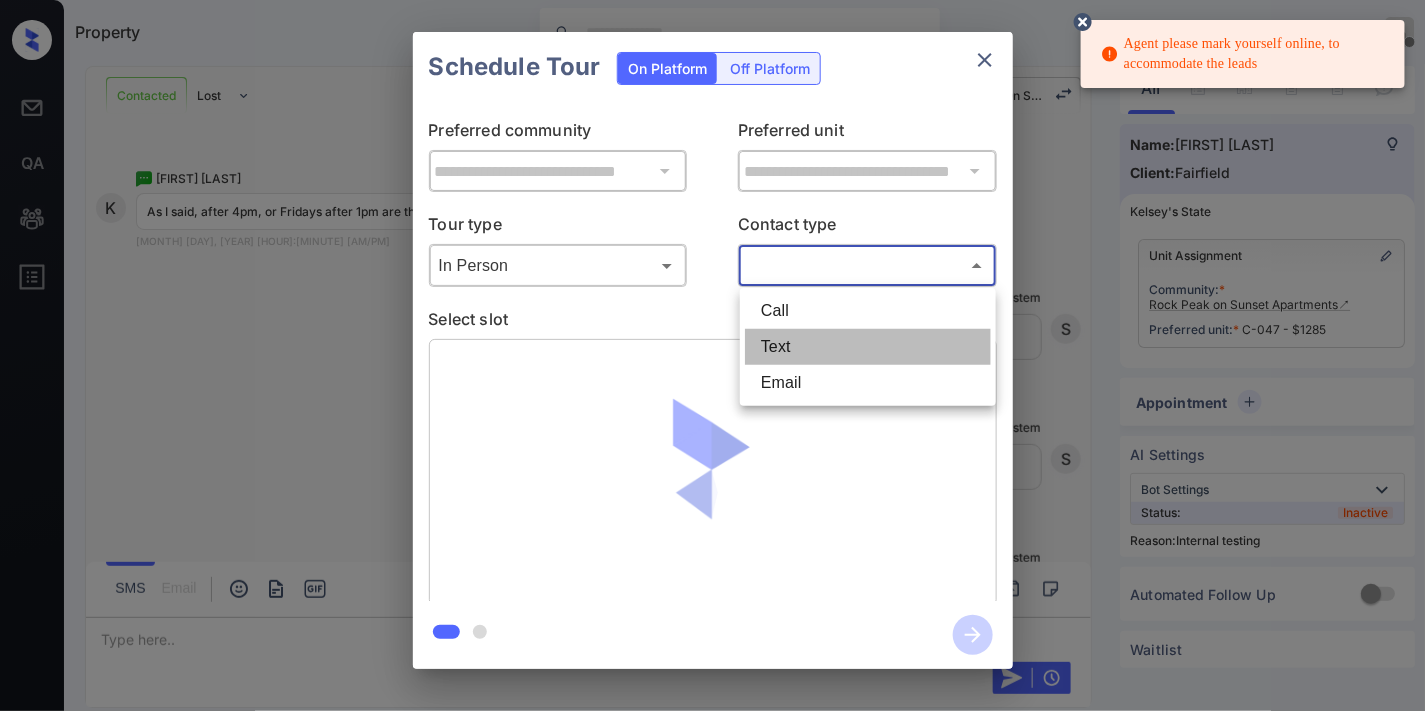 type on "****" 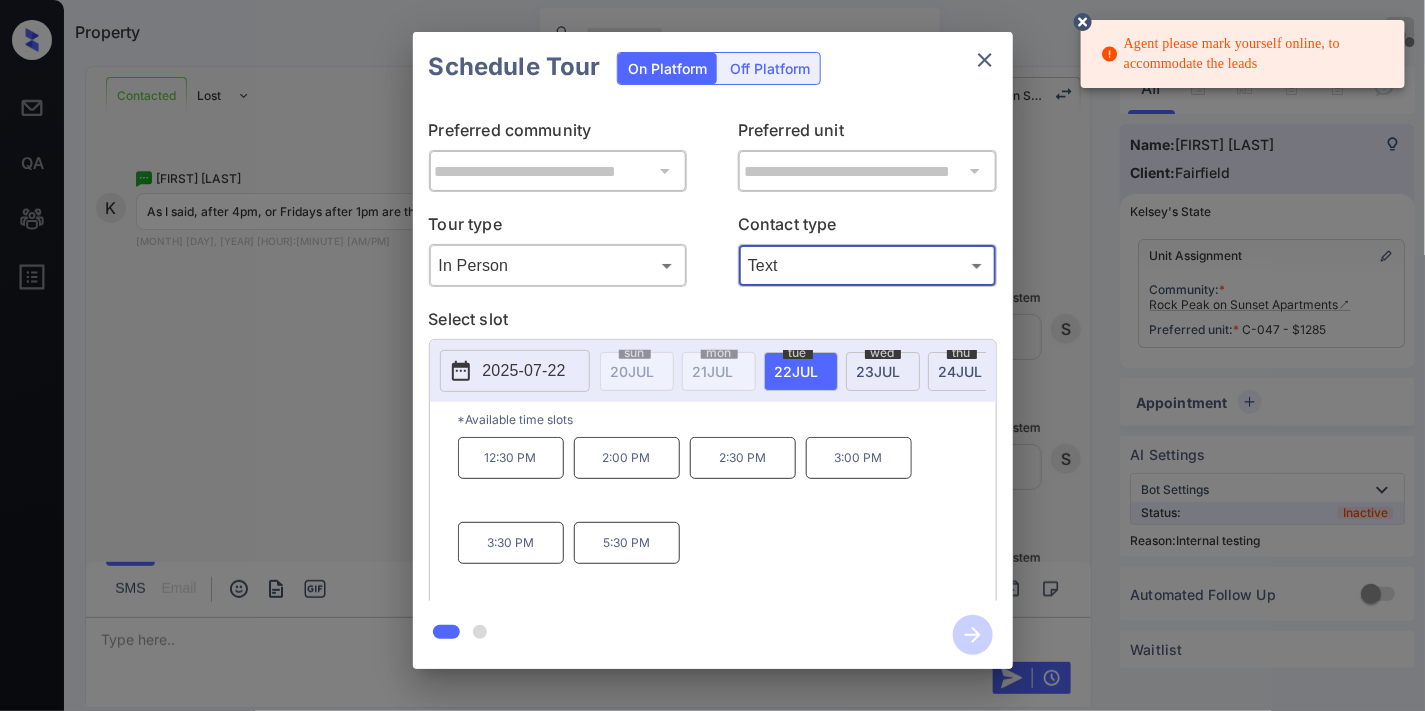 click on "5:30 PM" at bounding box center (627, 543) 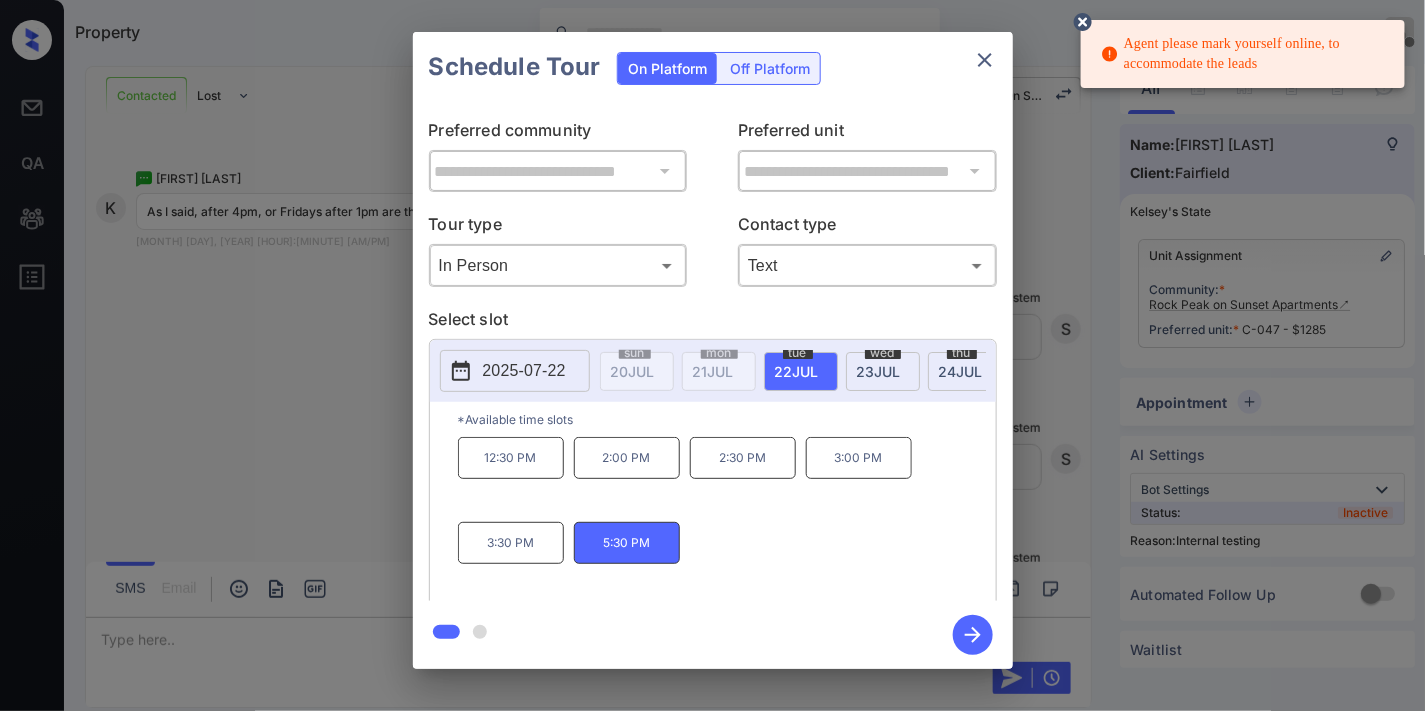 click 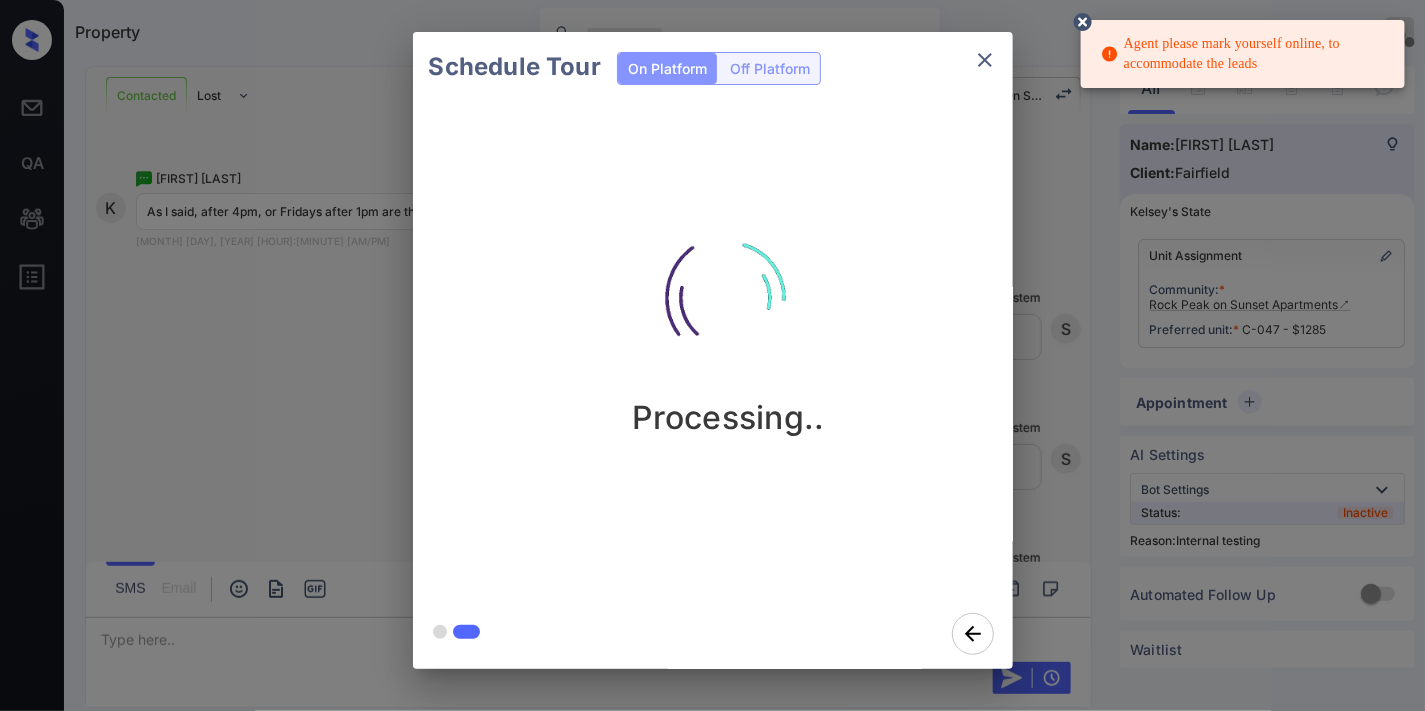 click 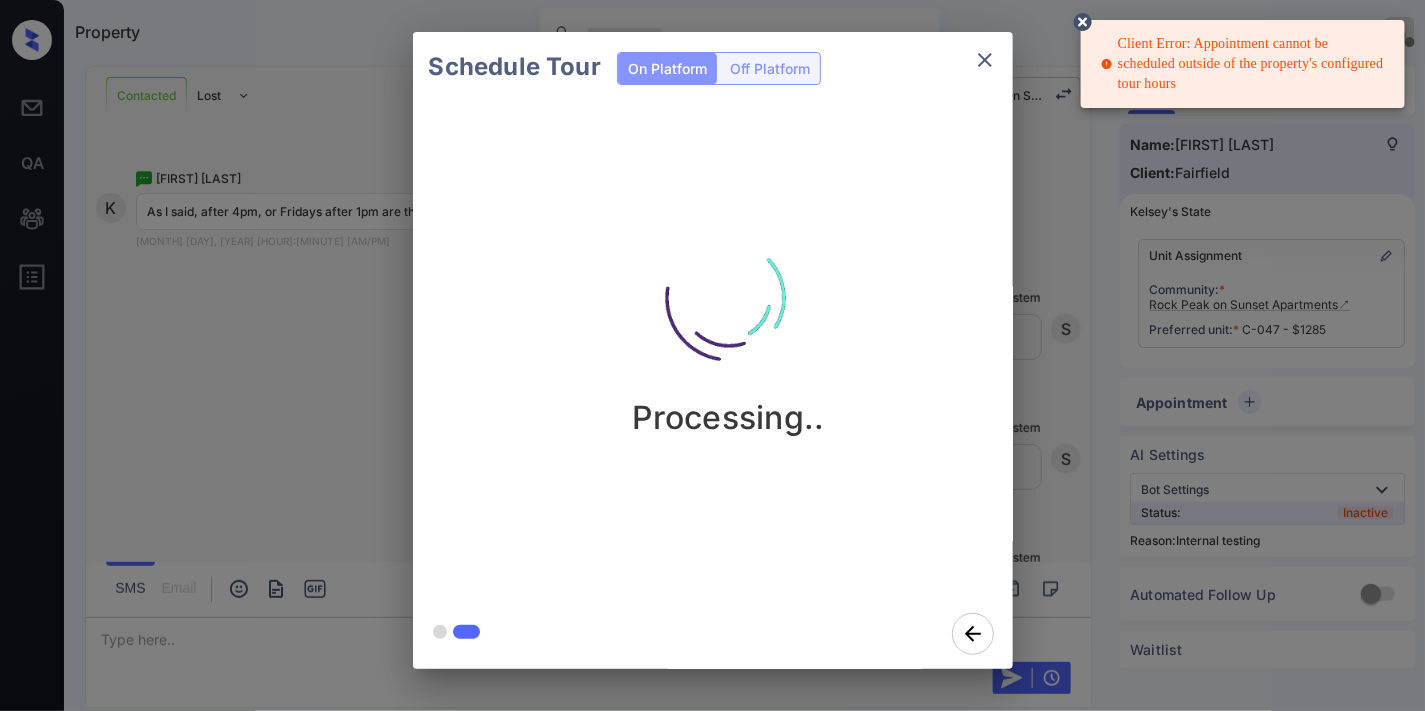 click at bounding box center [985, 60] 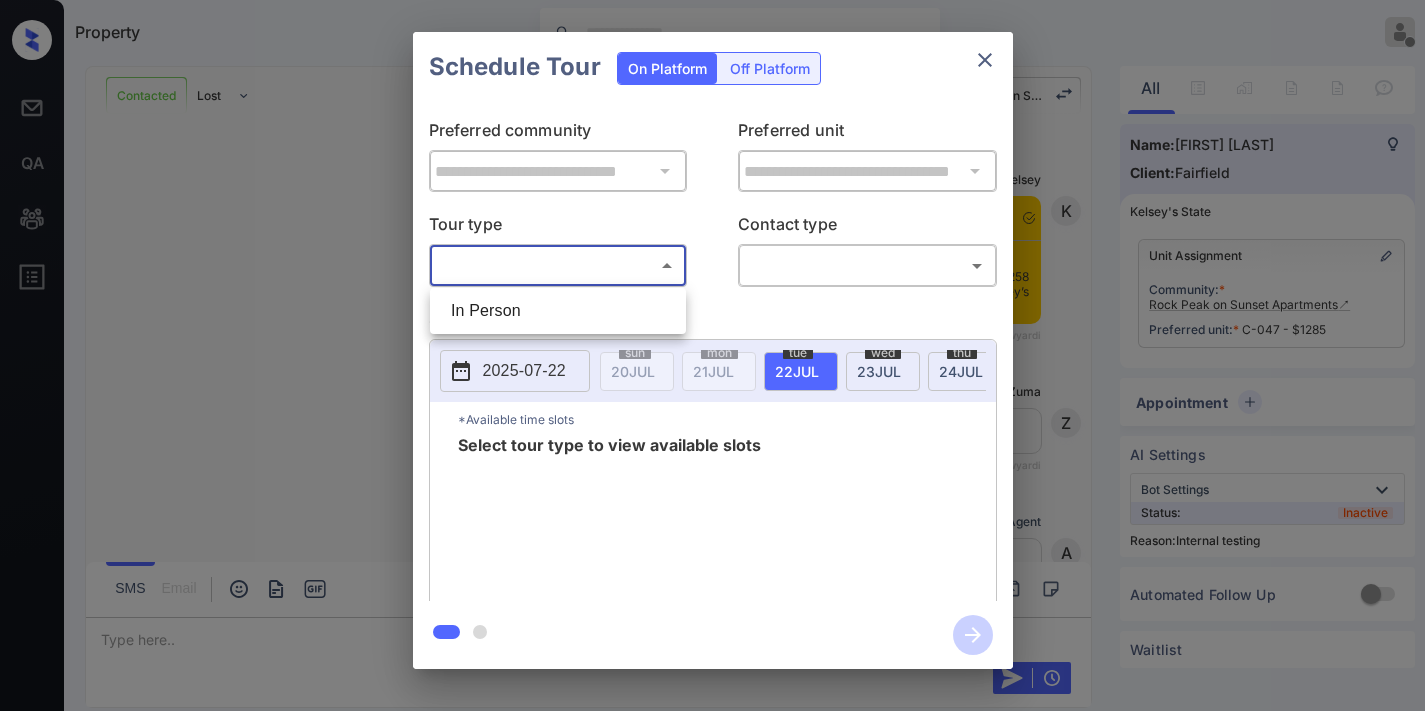 scroll, scrollTop: 0, scrollLeft: 0, axis: both 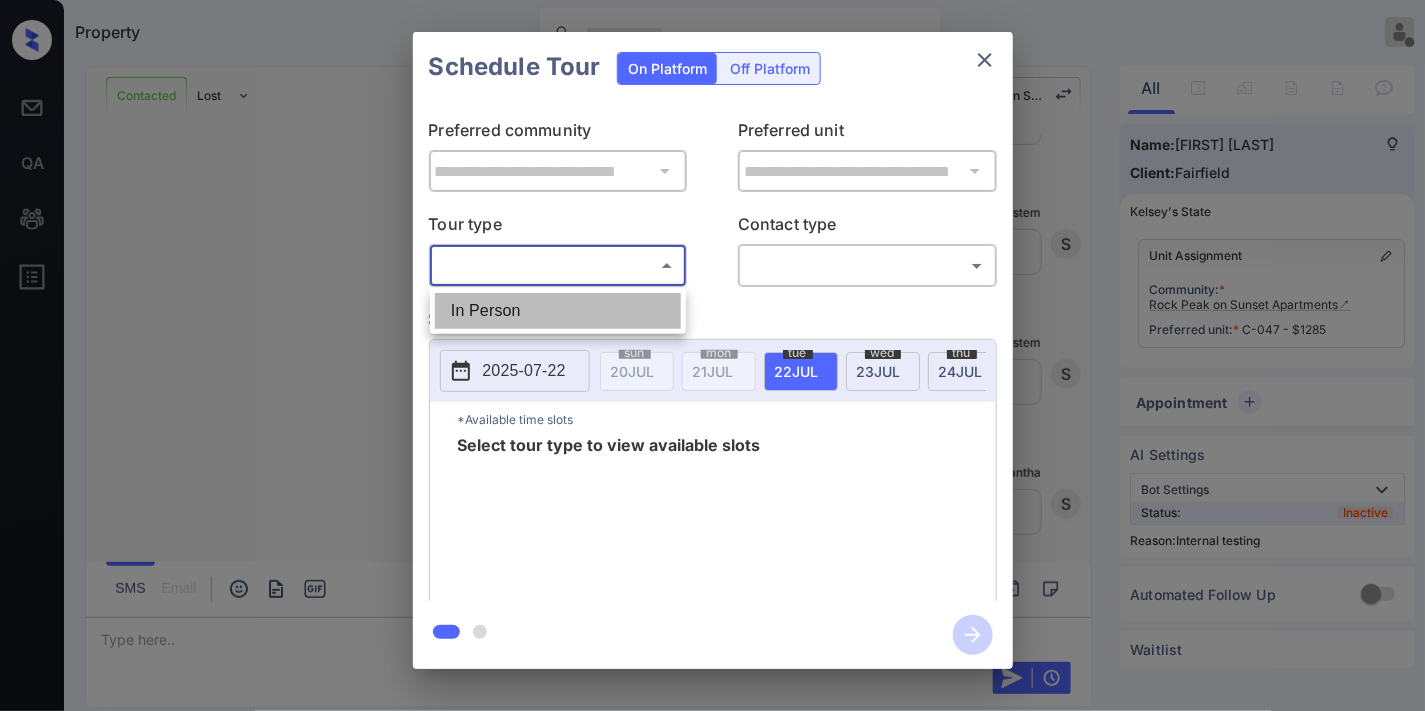 click on "In Person" at bounding box center (558, 311) 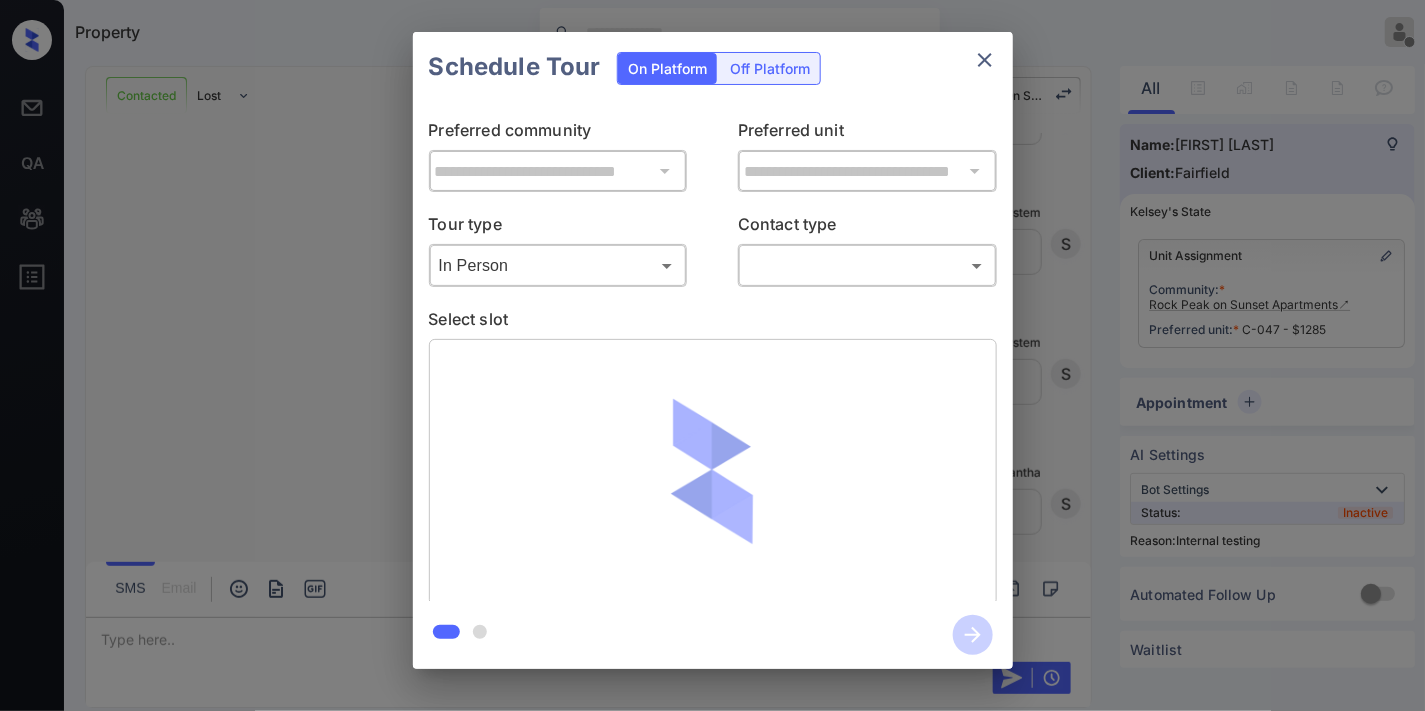 click at bounding box center (712, 355) 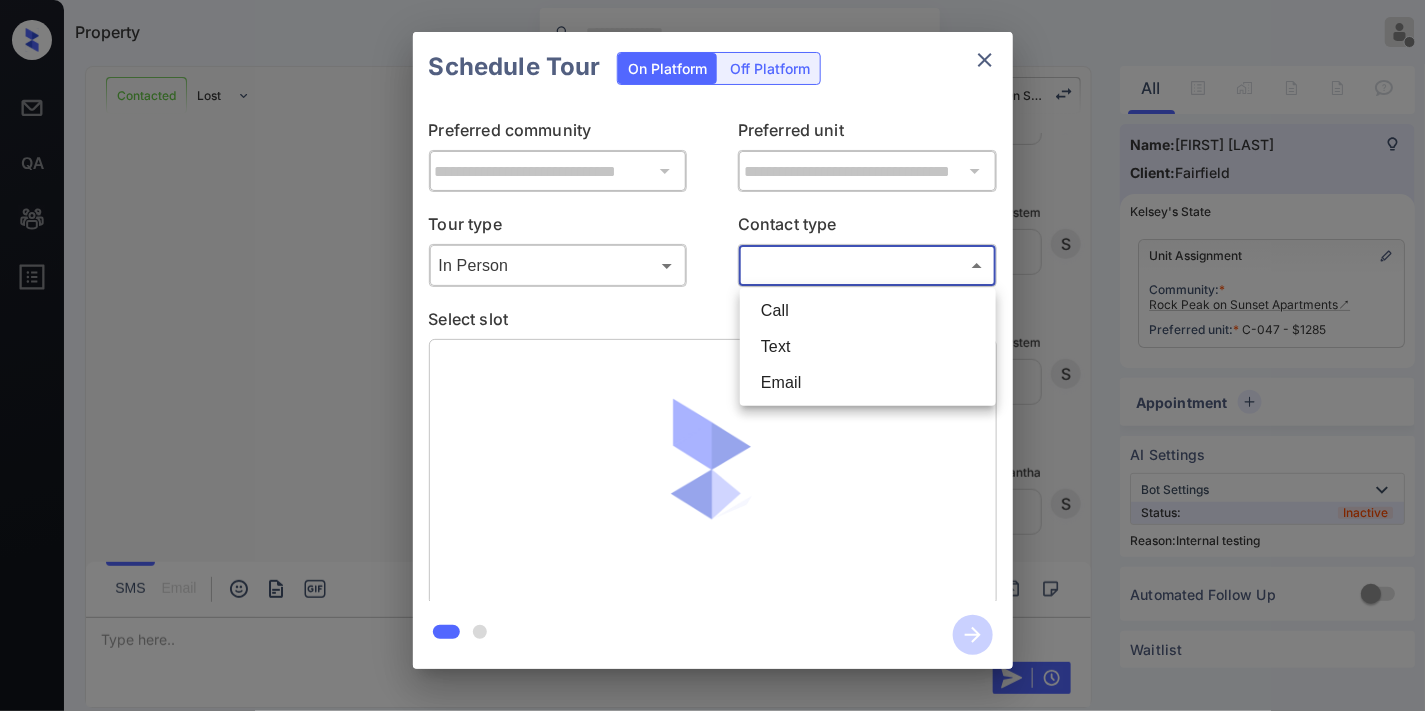 click on "Property Samantha Soliven Offline Set yourself   online Set yourself   on break Profile Switch to  dark  mode Sign out Contacted Lost Lead Sentiment: Angry Upon sliding the acknowledgement:  Lead will move to lost stage. * ​ SMS and call option will be set to opt out. AFM will be turned off for the lead. Rock Peak On Sunset Apartments New Message Kelsey Notes Note: https://conversation.getzuma.com/687bffabf9b368bc2585b650 - Paste this link into your browser to view Kelsey’s conversation with the prospect Jul 19, 2025 01:27 pm  Sync'd w  yardi K New Message Zuma Lead transferred to leasing agent: kelsey Jul 19, 2025 01:27 pm  Sync'd w  yardi Z New Message Agent Lead created via leadPoller in Inbound stage. Jul 19, 2025 01:27 pm A New Message Agent AFM Request sent to Kelsey. Jul 19, 2025 01:27 pm A New Message Agent Notes Note: Jul 19, 2025 01:27 pm A New Message Kelsey Lead Details Updated
BedRoom: 1
Jul 19, 2025 01:28 pm K New Message Kelsey Lead Details Updated
Move In Date:  29-8-2025
K Kelsey" at bounding box center [712, 355] 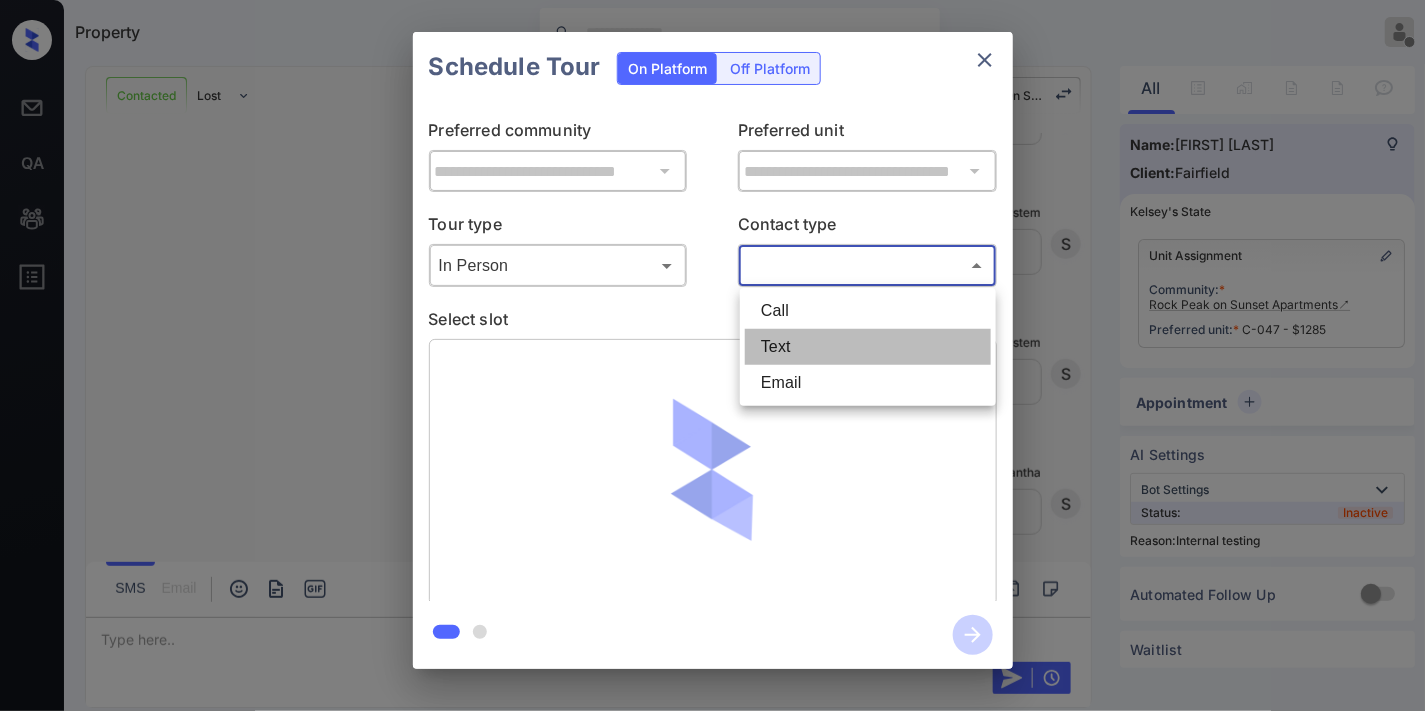 click on "Text" at bounding box center (868, 347) 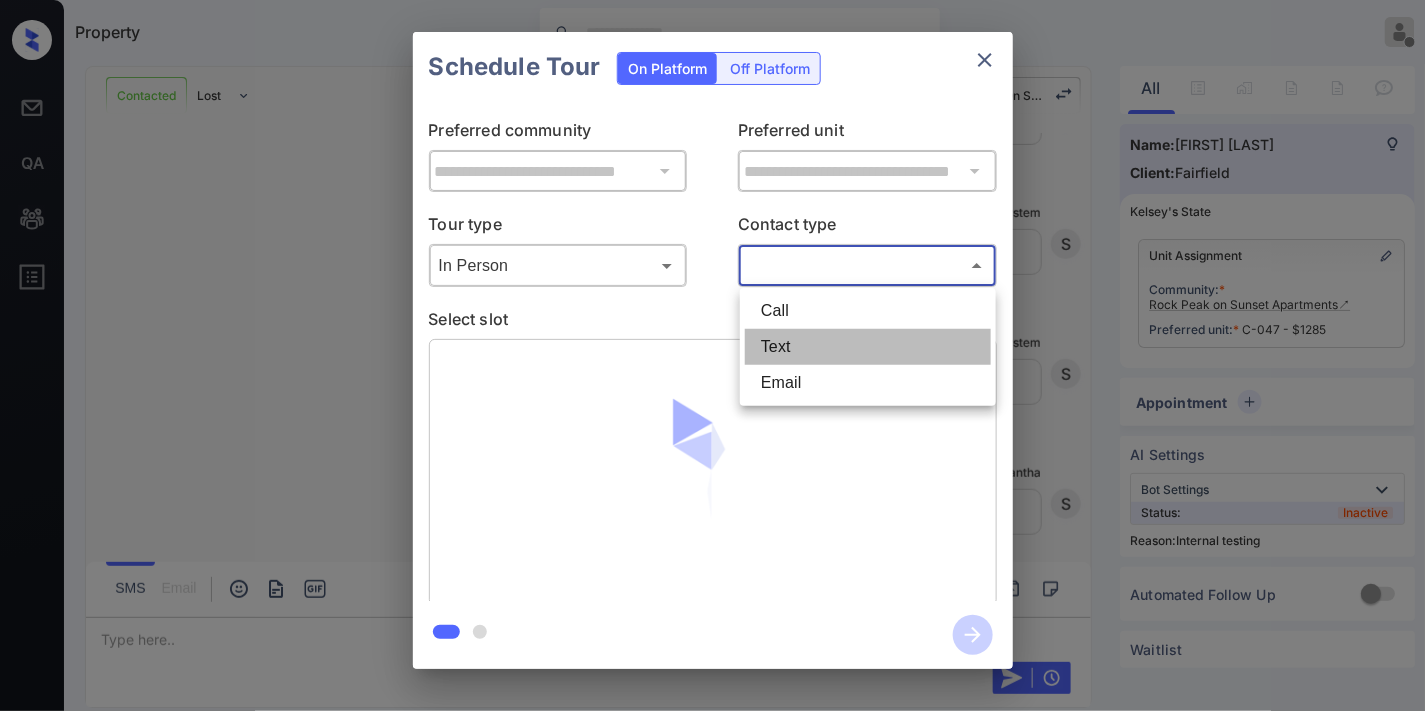 type on "****" 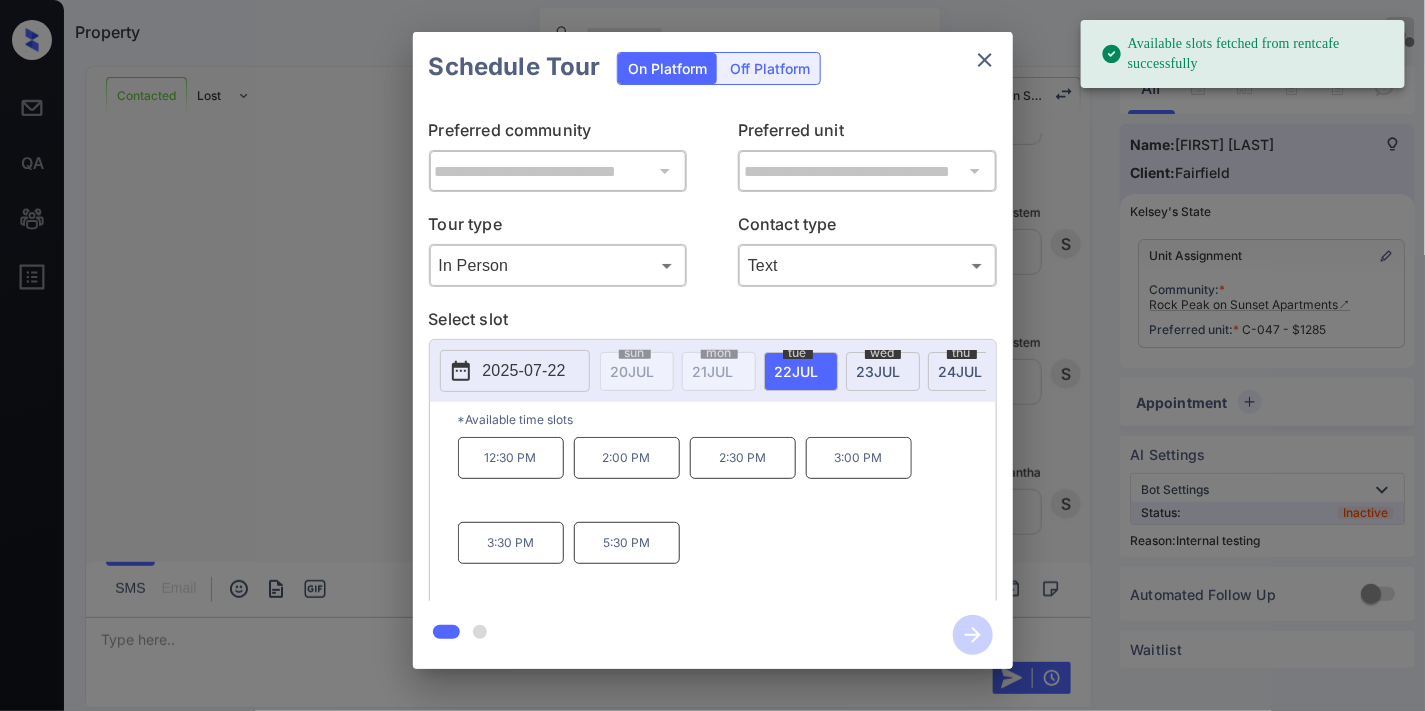 click on "2025-07-22" at bounding box center [524, 371] 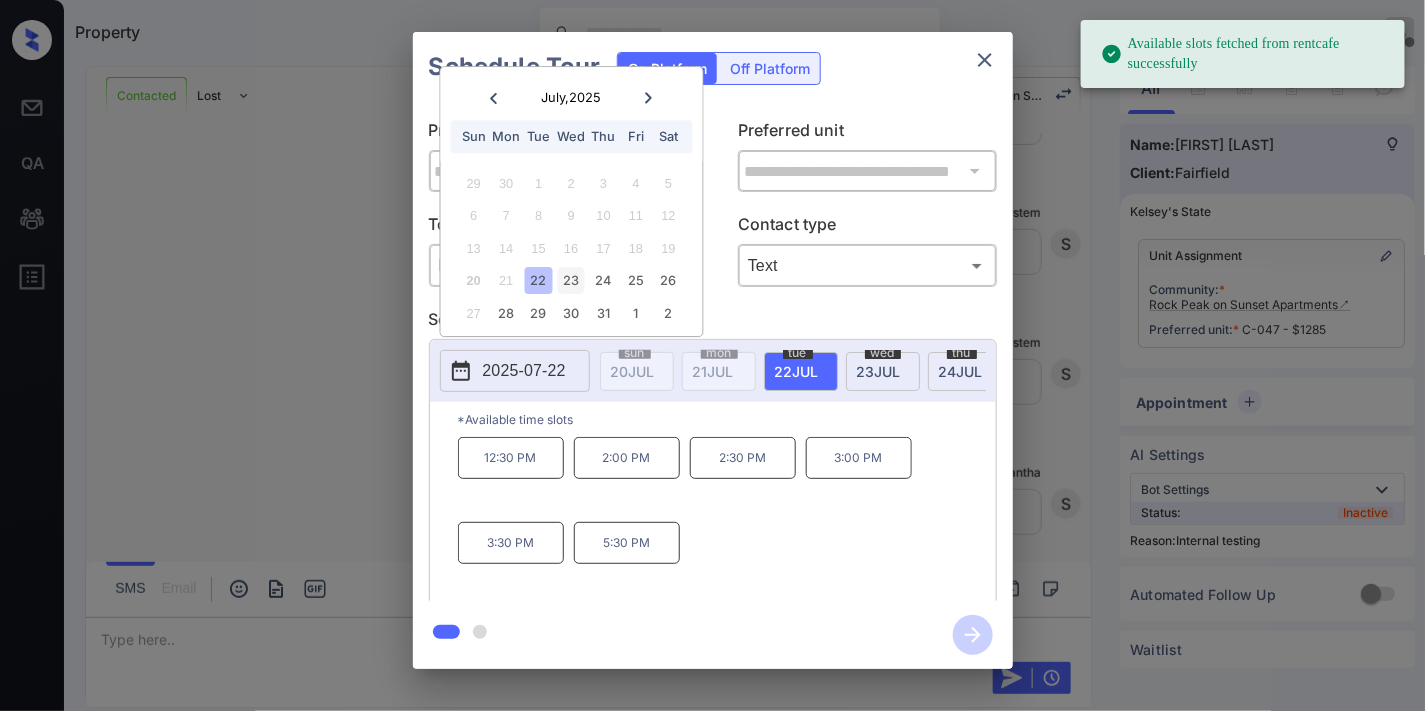 click on "23" at bounding box center [571, 281] 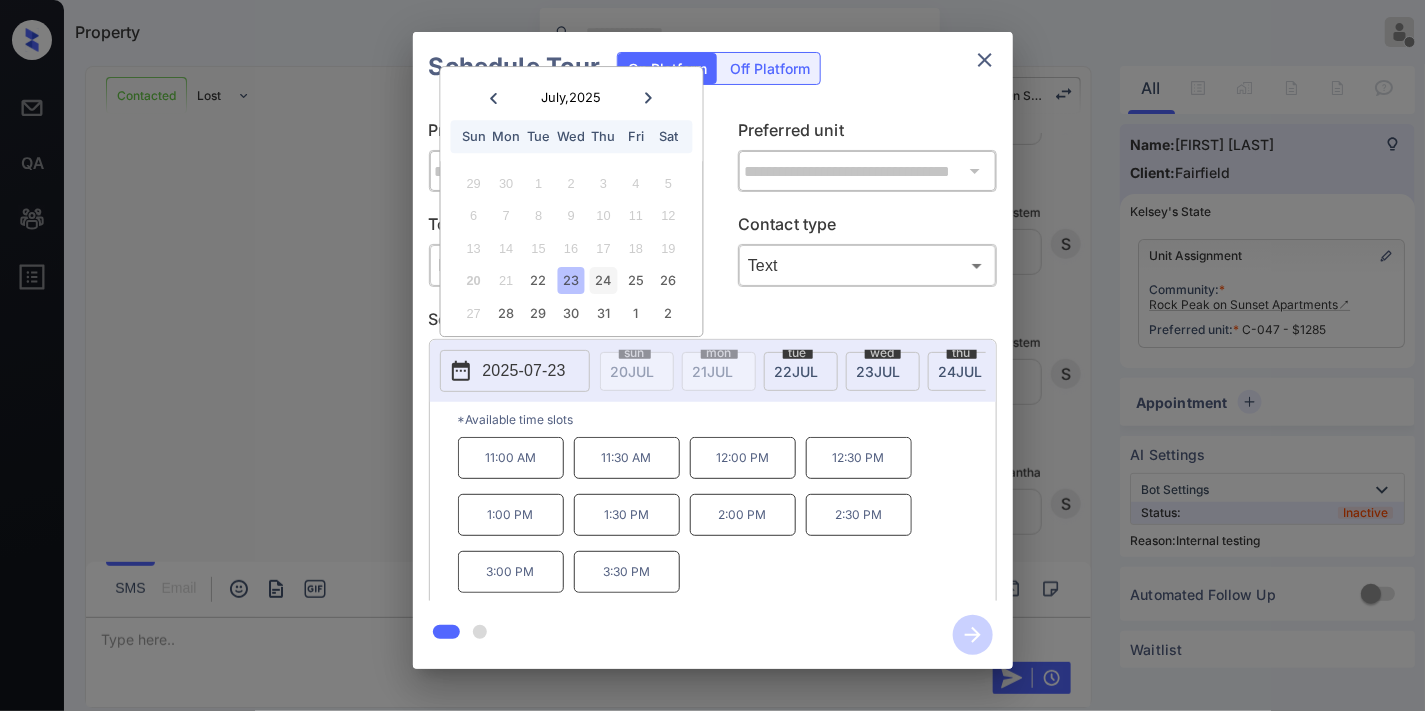 click on "24" at bounding box center [603, 281] 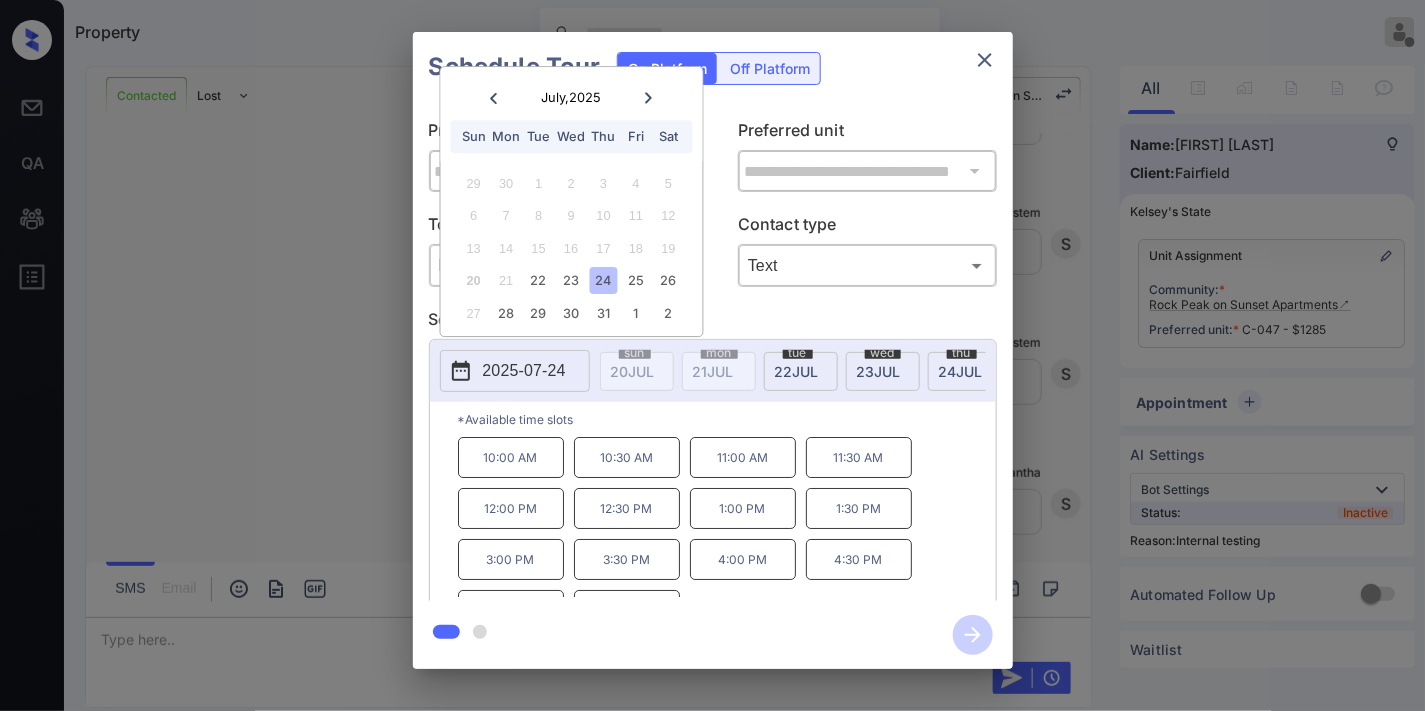 scroll, scrollTop: 34, scrollLeft: 0, axis: vertical 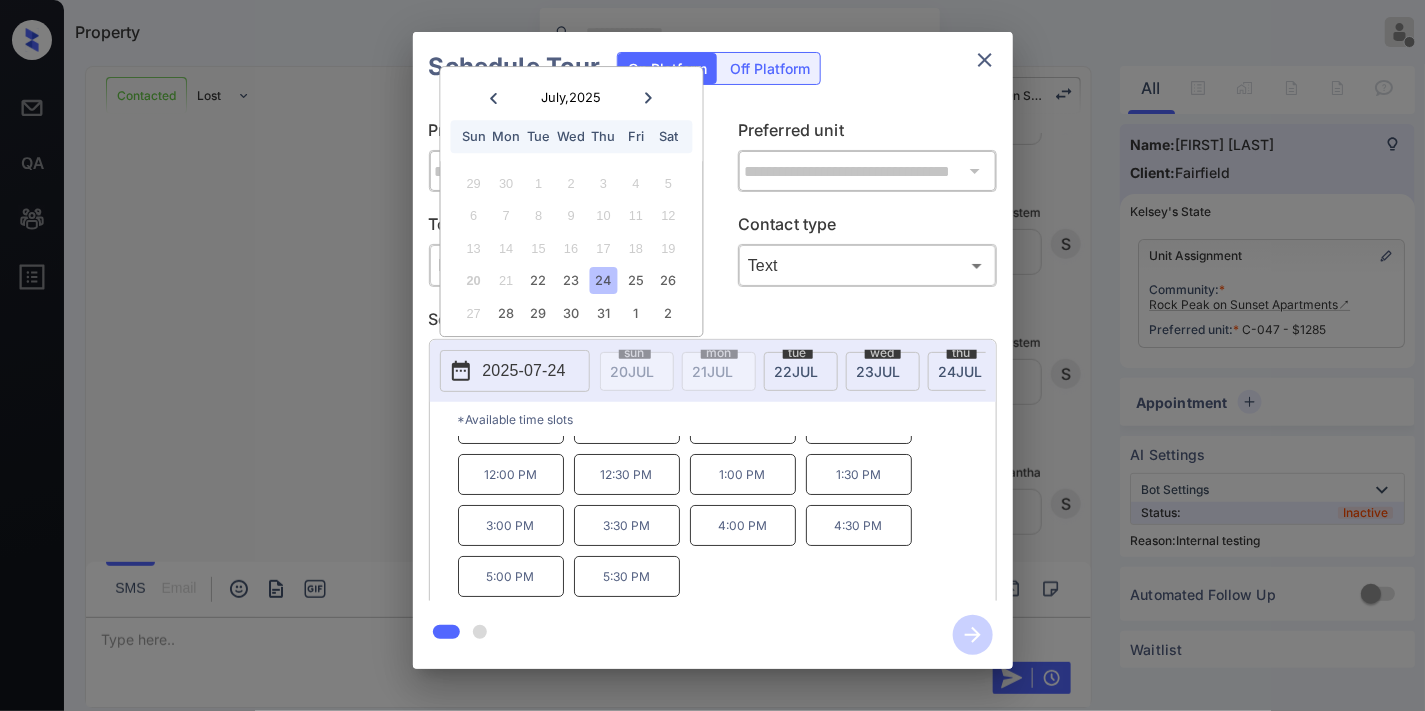 click on "4:30 PM" at bounding box center [859, 525] 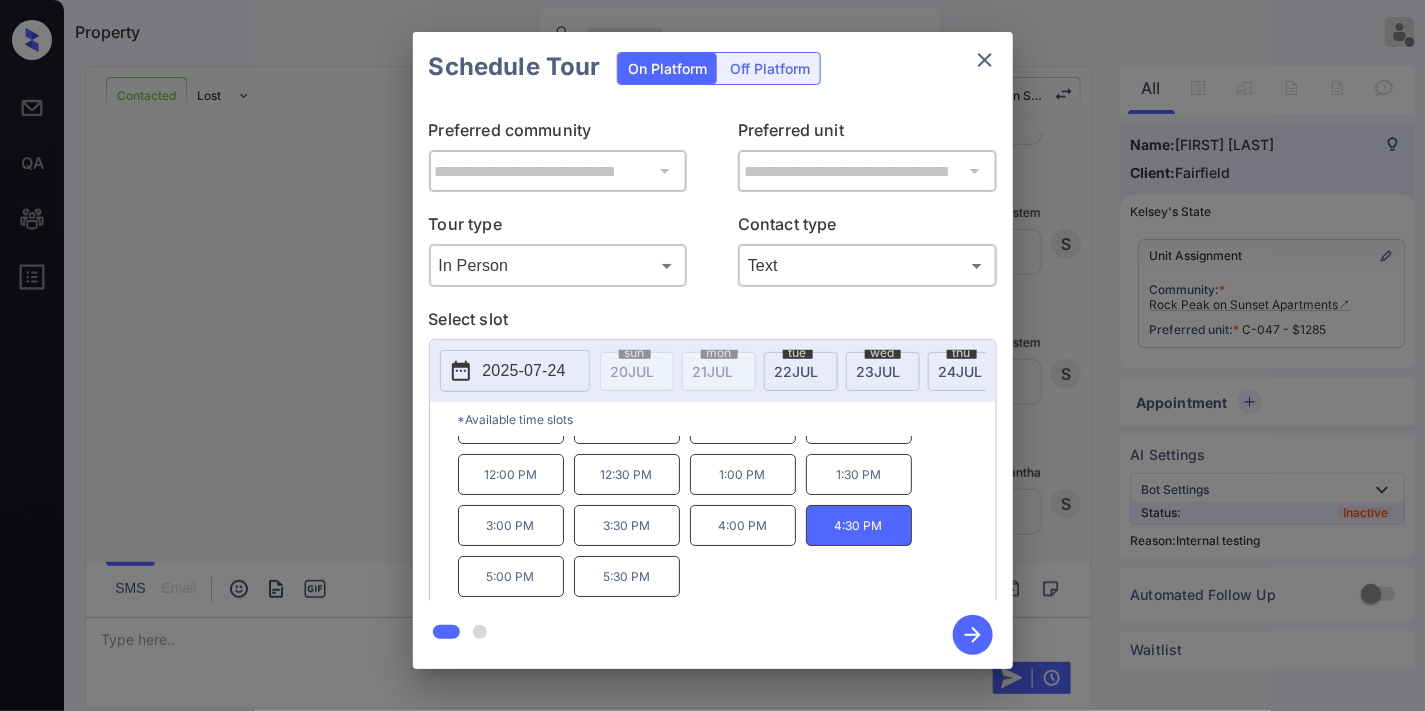 click 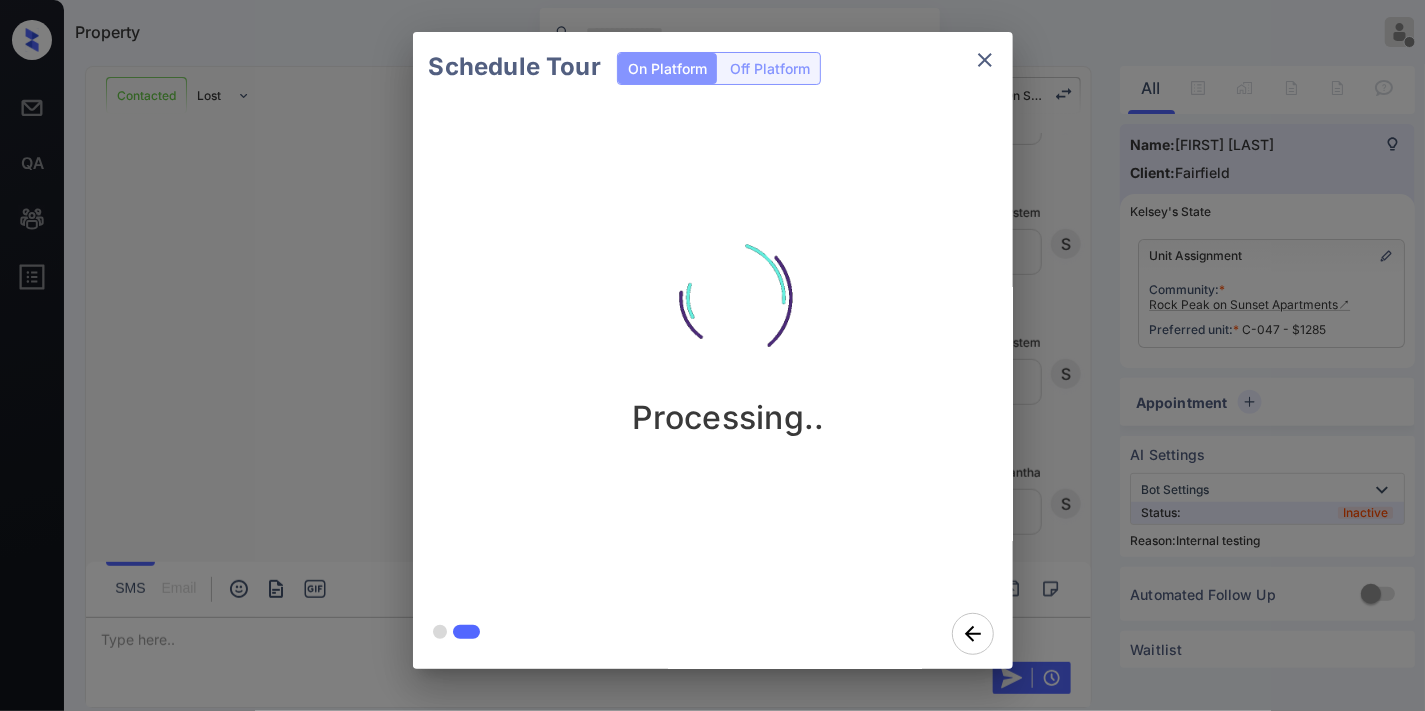 click at bounding box center [729, 298] 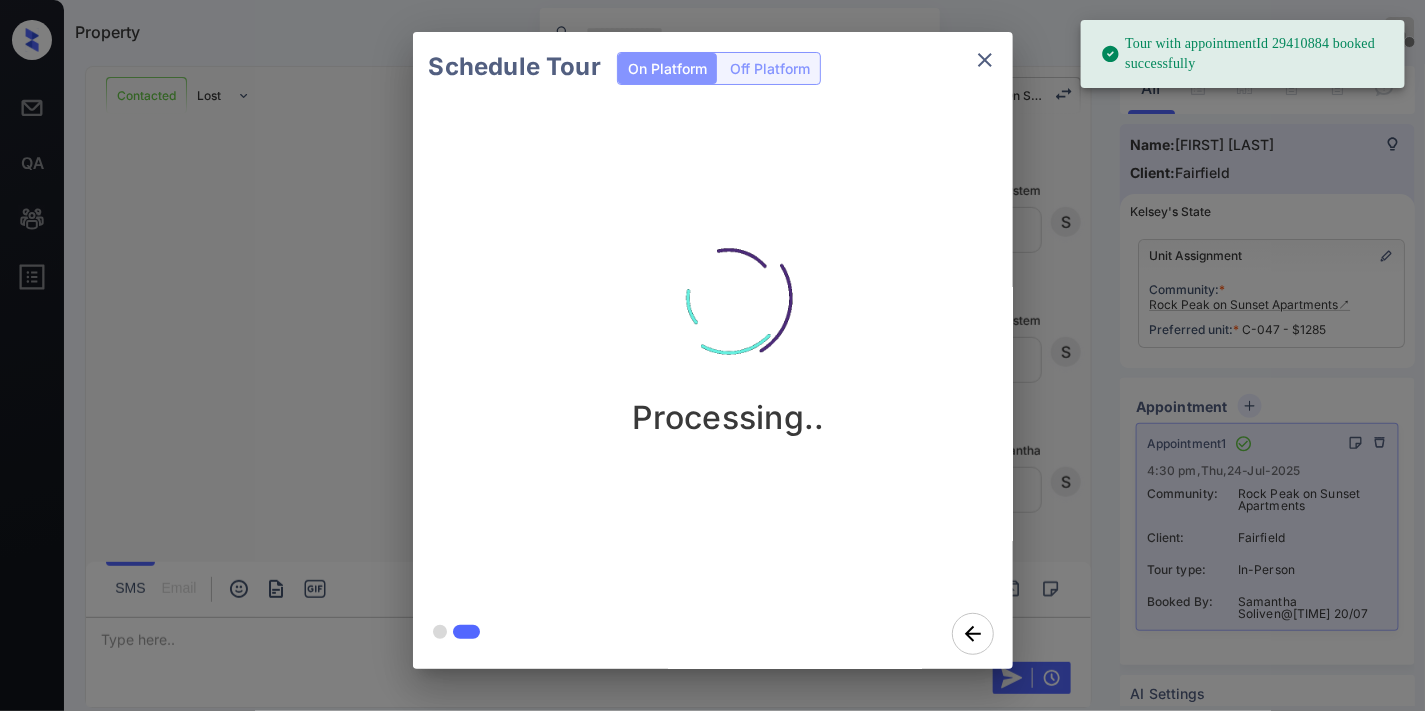 scroll, scrollTop: 11206, scrollLeft: 0, axis: vertical 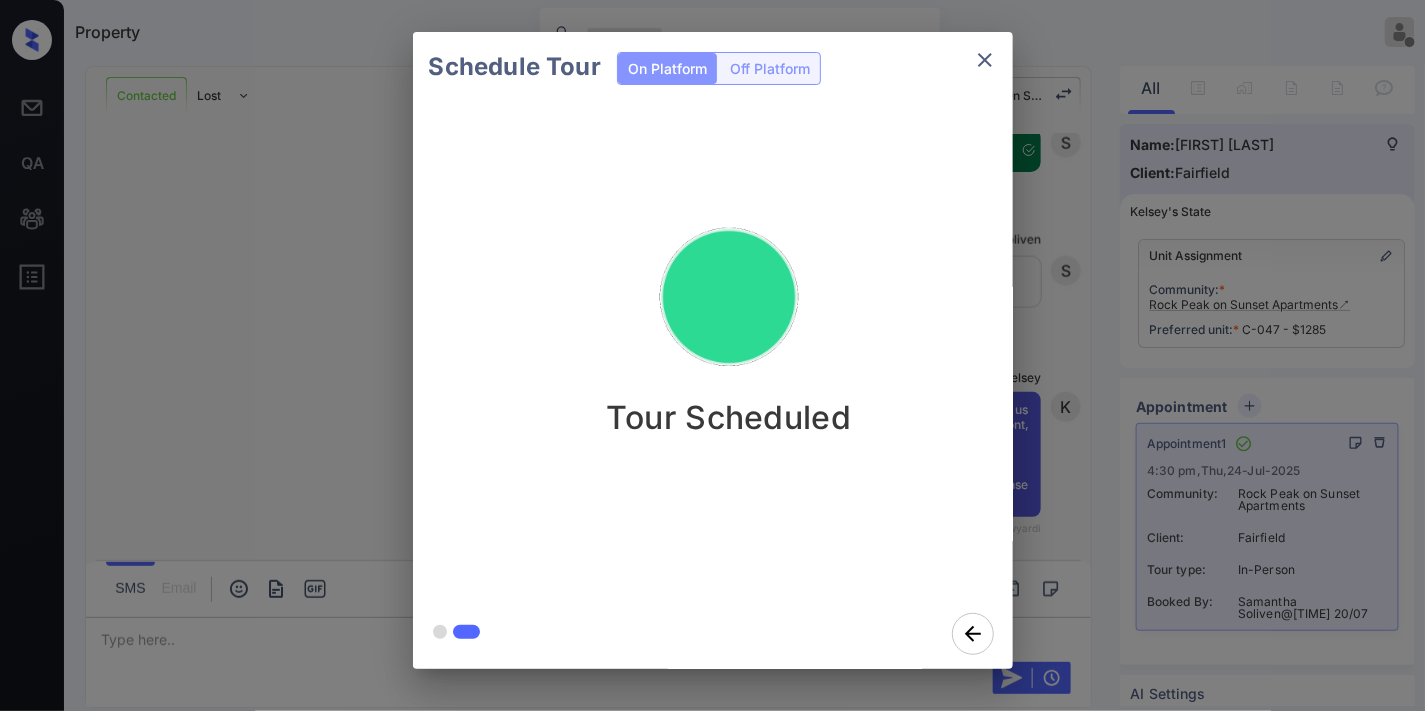 drag, startPoint x: 760, startPoint y: 178, endPoint x: 828, endPoint y: 123, distance: 87.458565 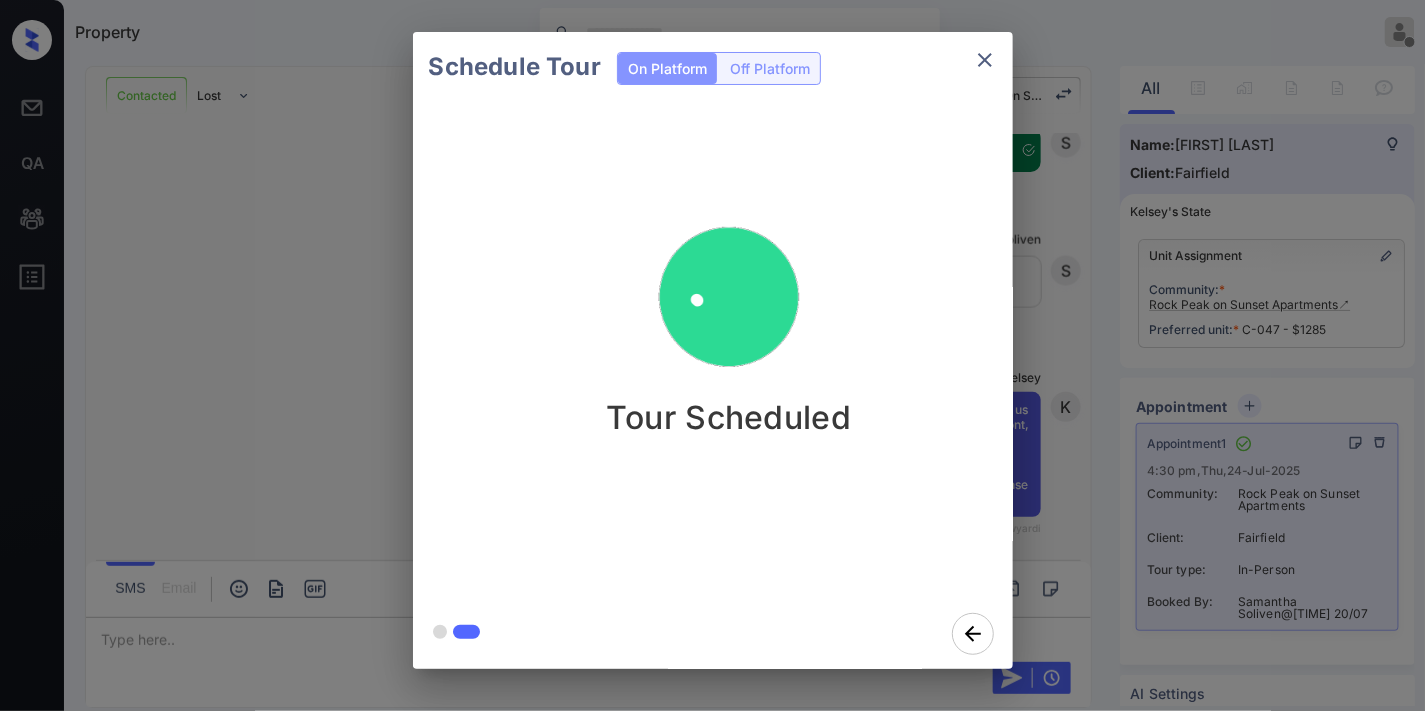 click on "Tour Scheduled" at bounding box center (729, 350) 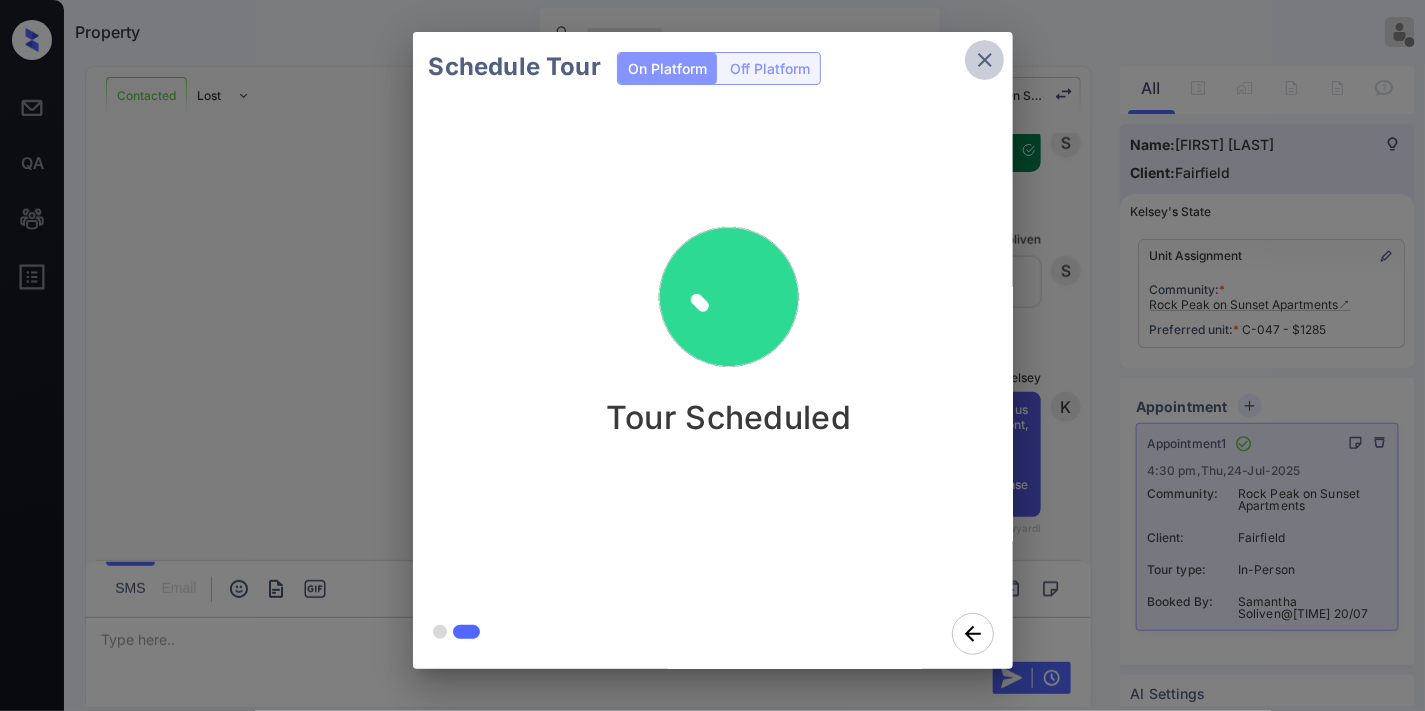 click 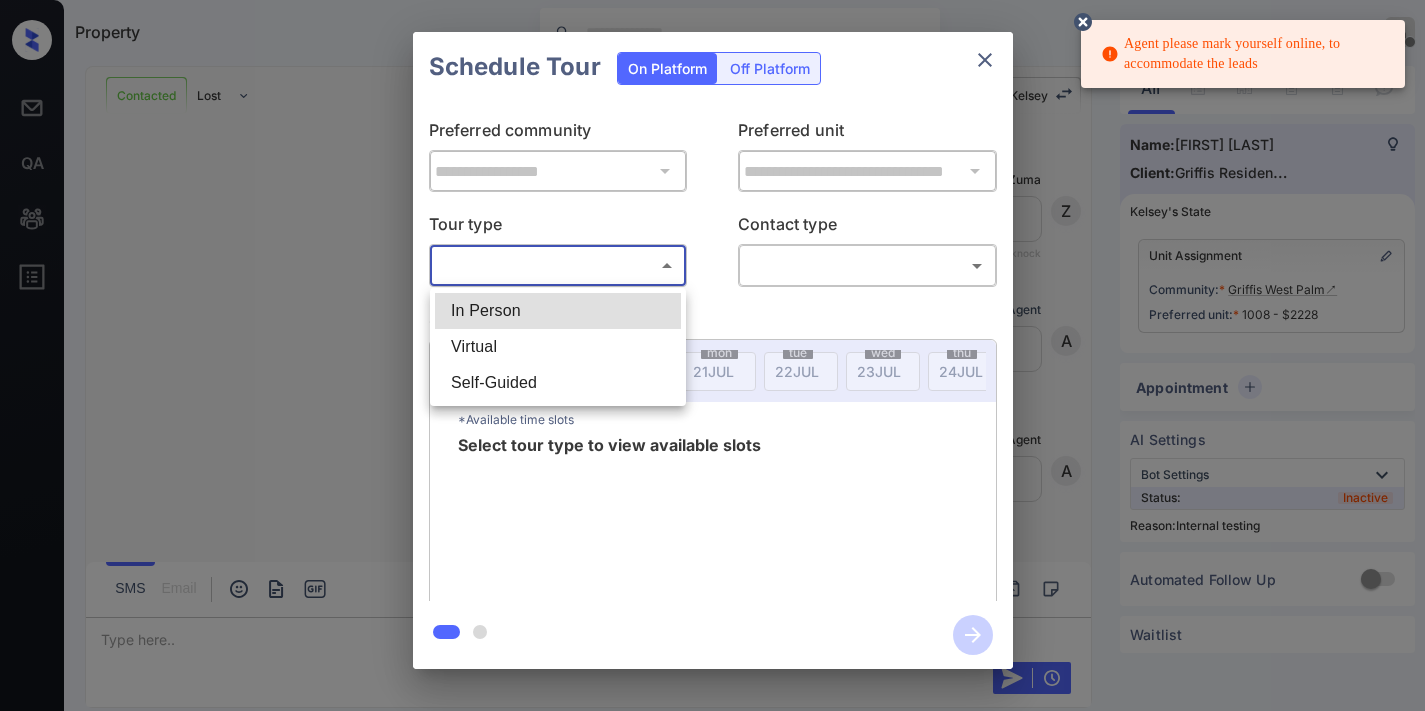 scroll, scrollTop: 0, scrollLeft: 0, axis: both 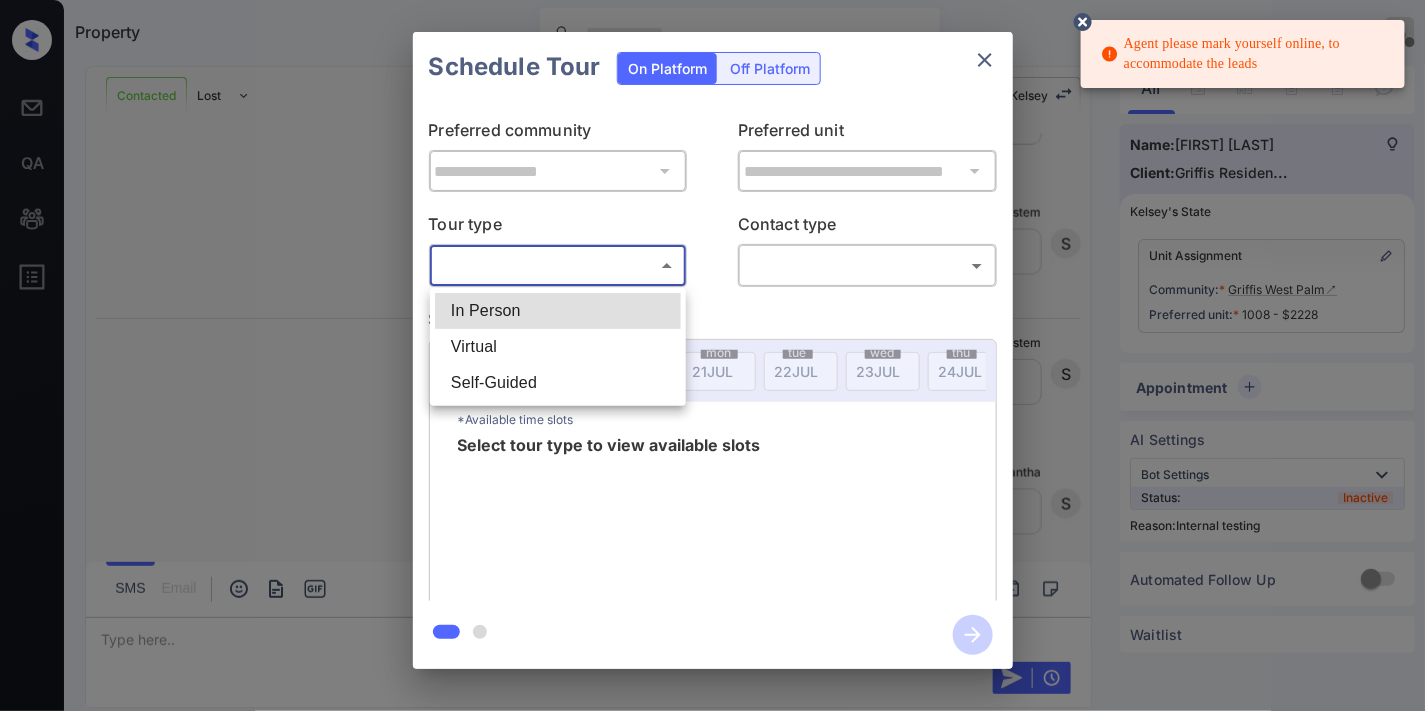 click at bounding box center (712, 355) 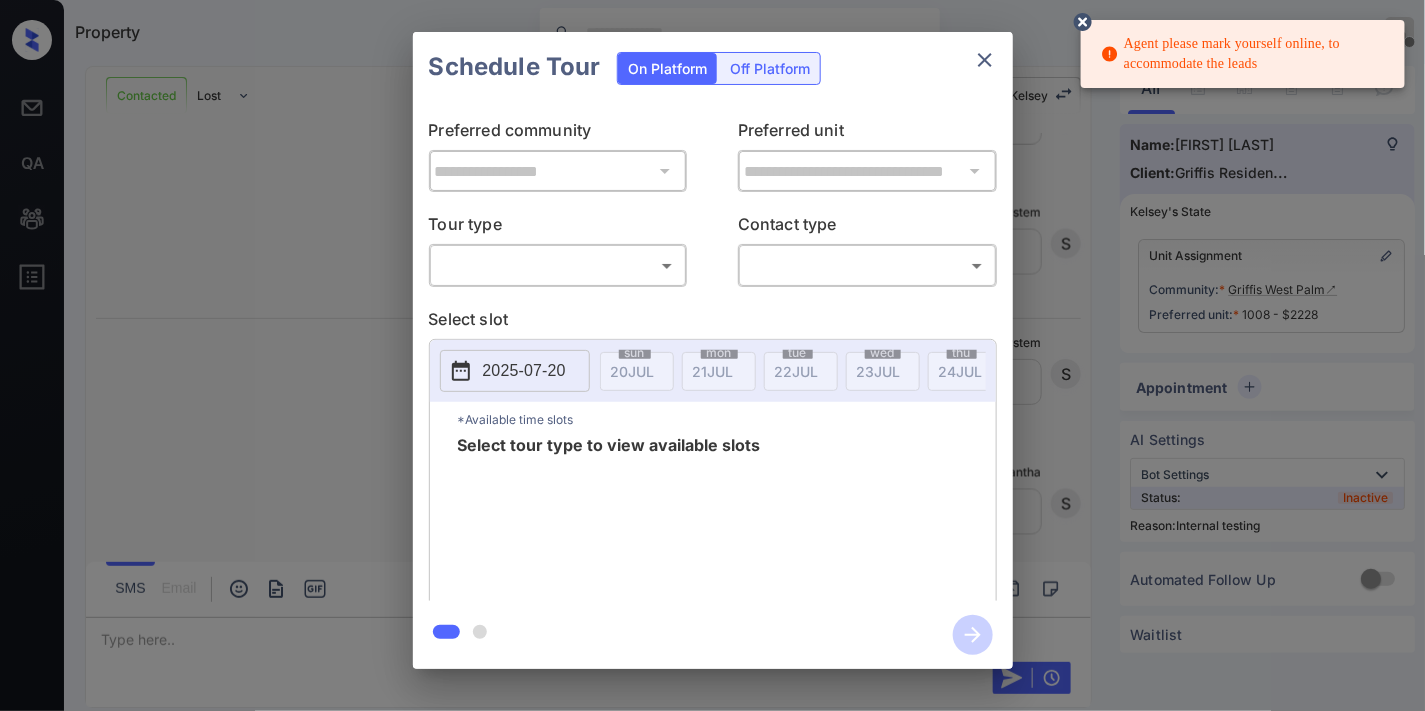 click 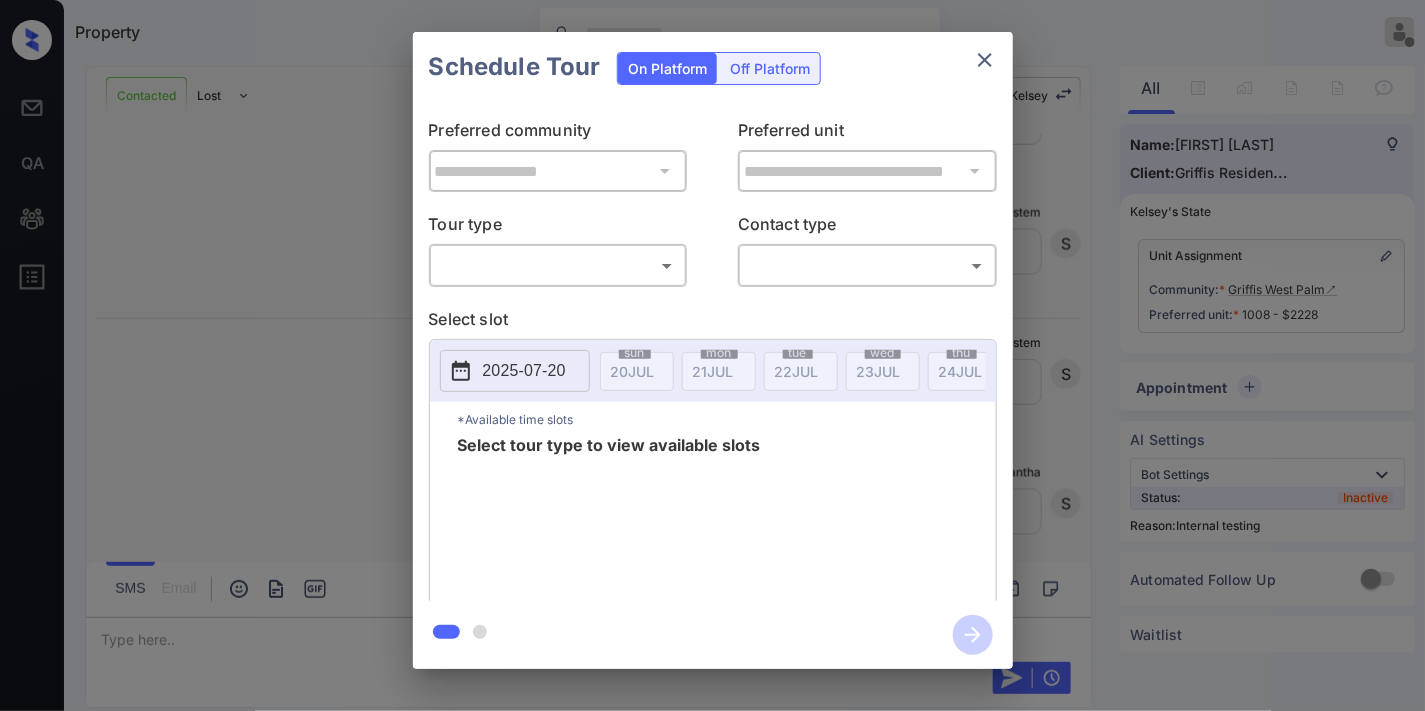 click 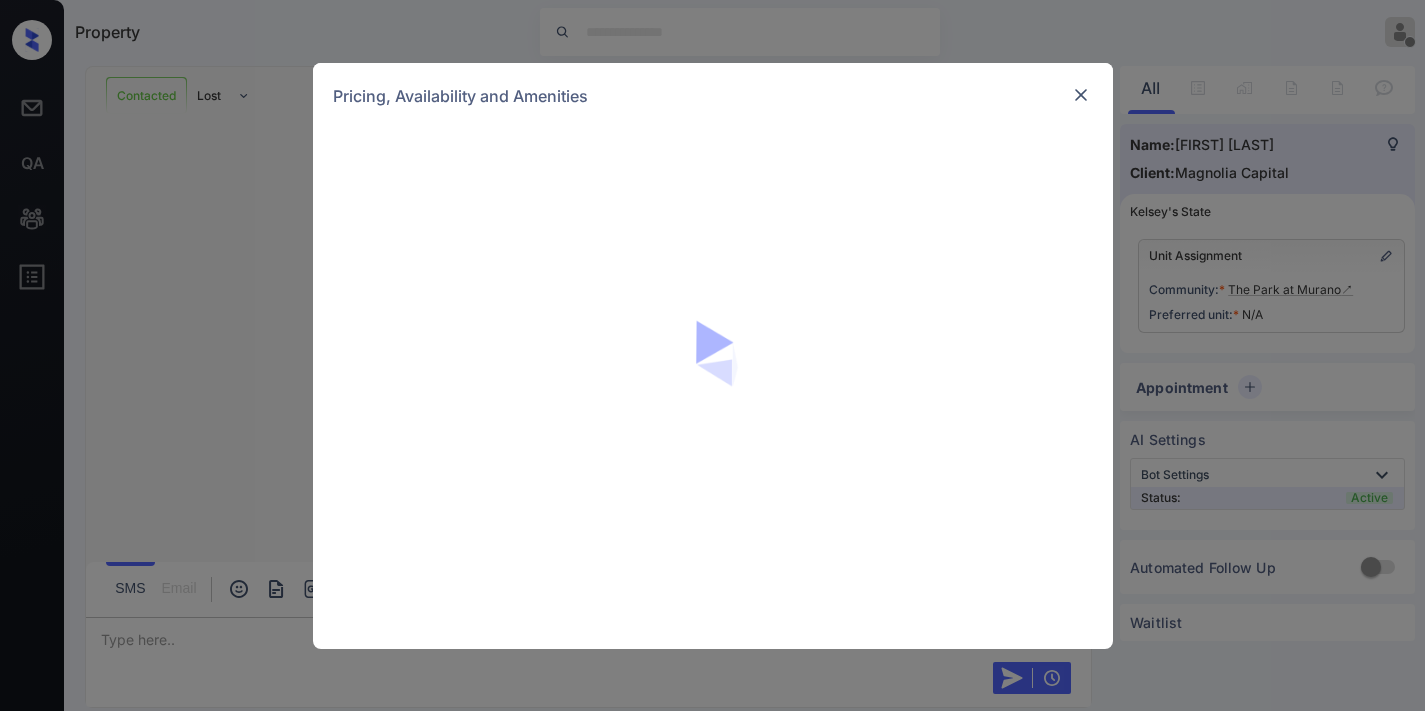 scroll, scrollTop: 0, scrollLeft: 0, axis: both 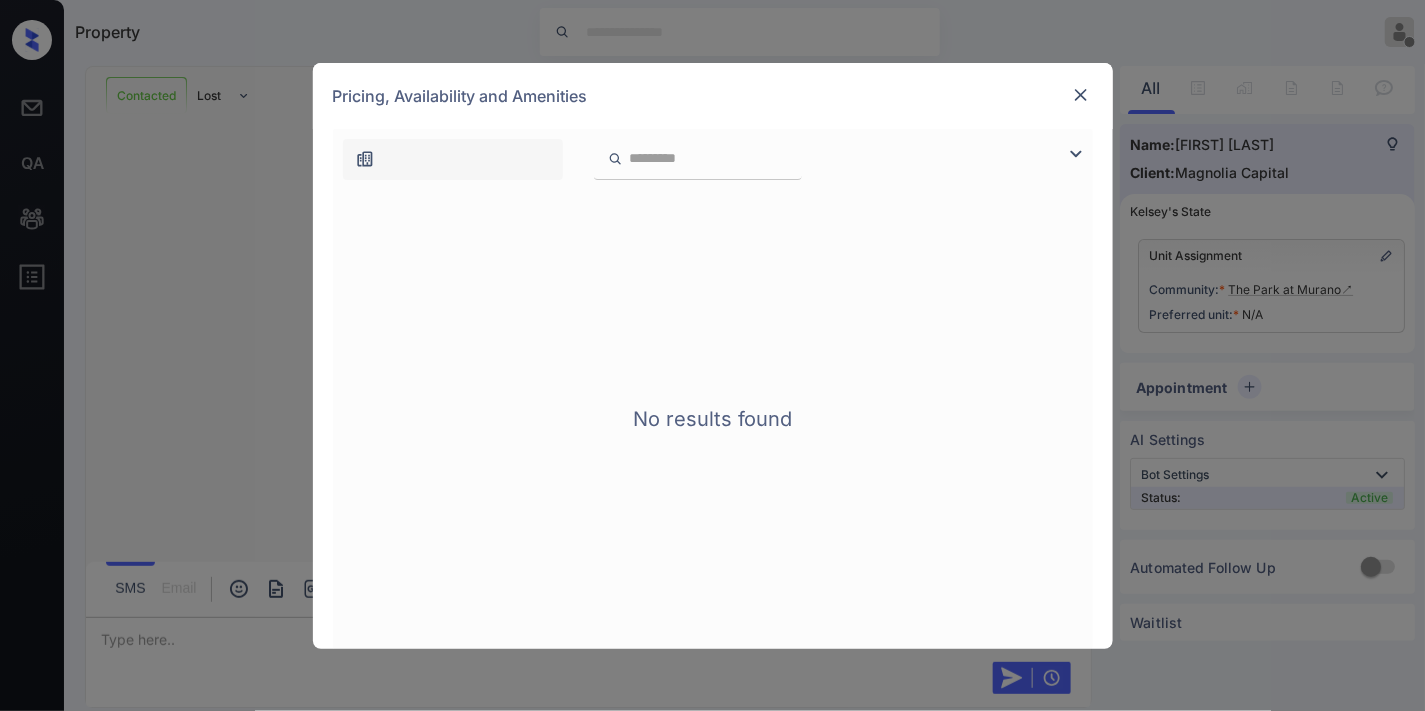 click at bounding box center [1081, 95] 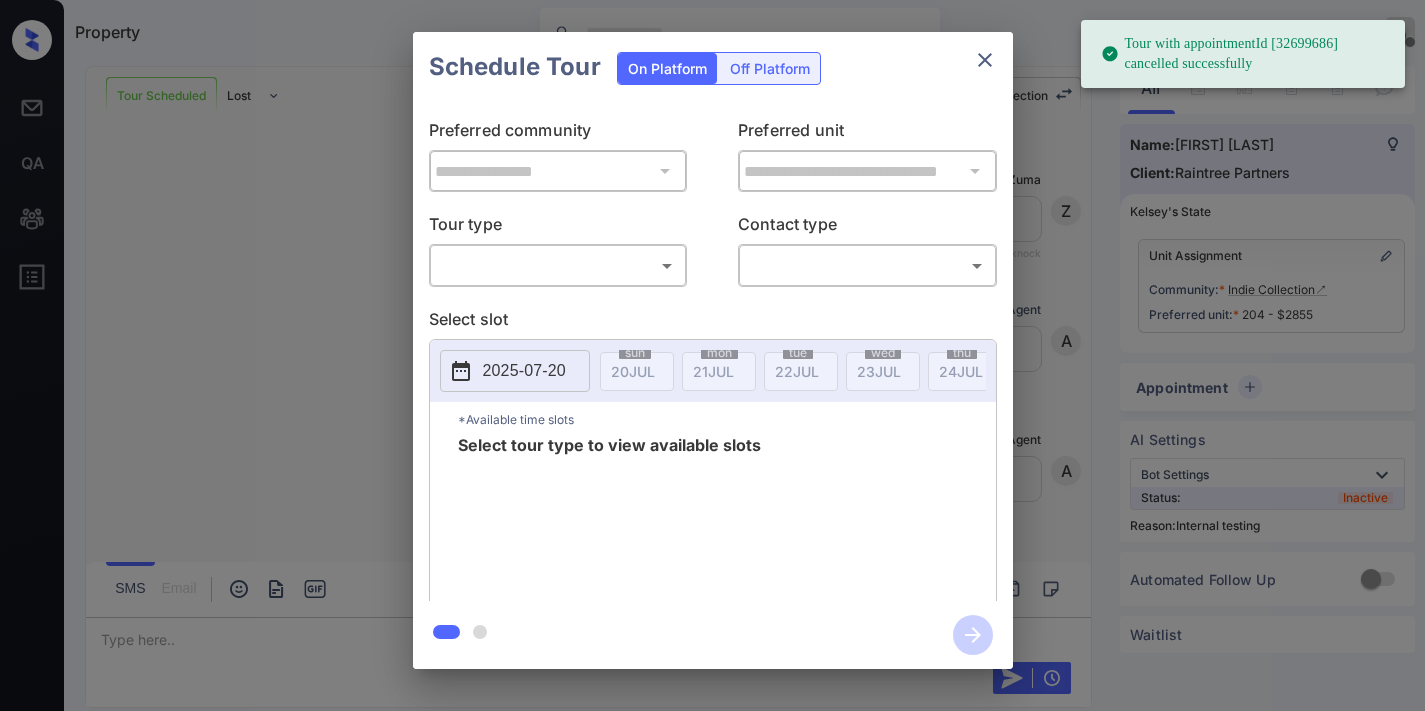 scroll, scrollTop: 0, scrollLeft: 0, axis: both 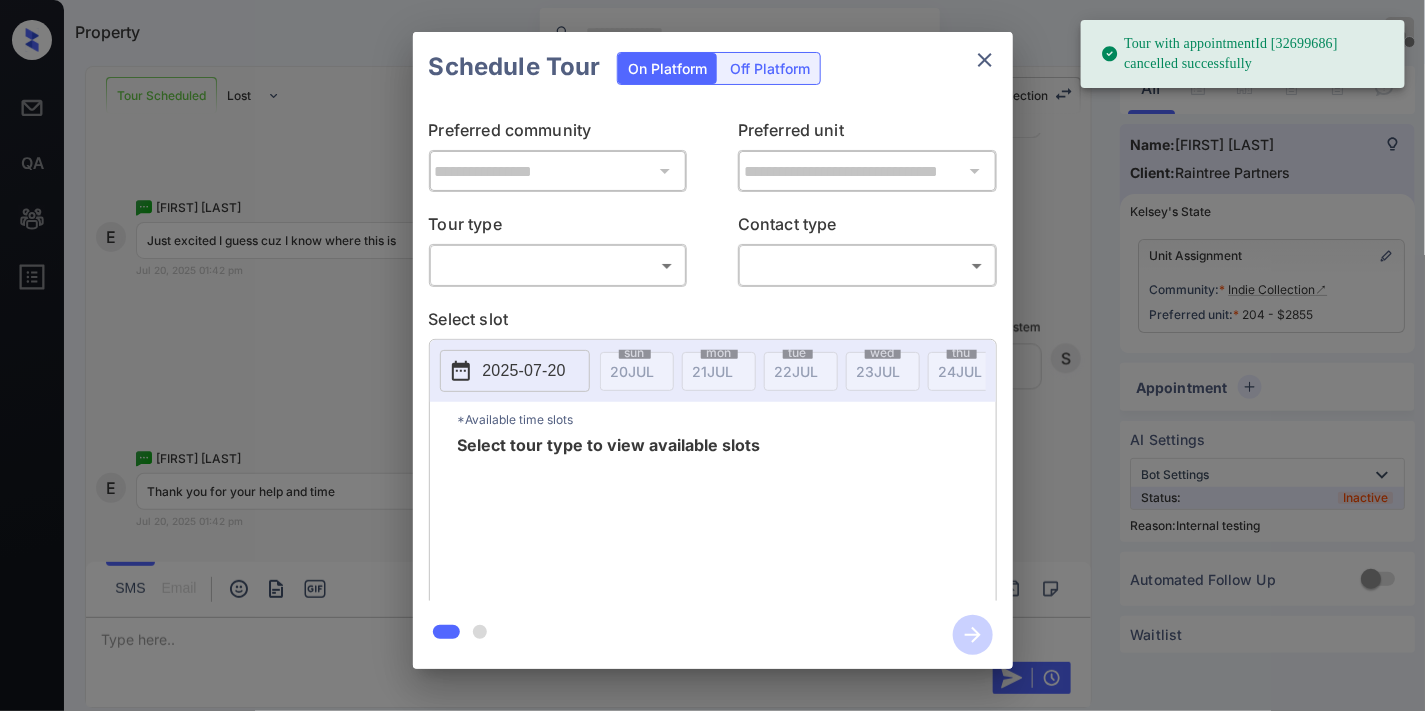 click 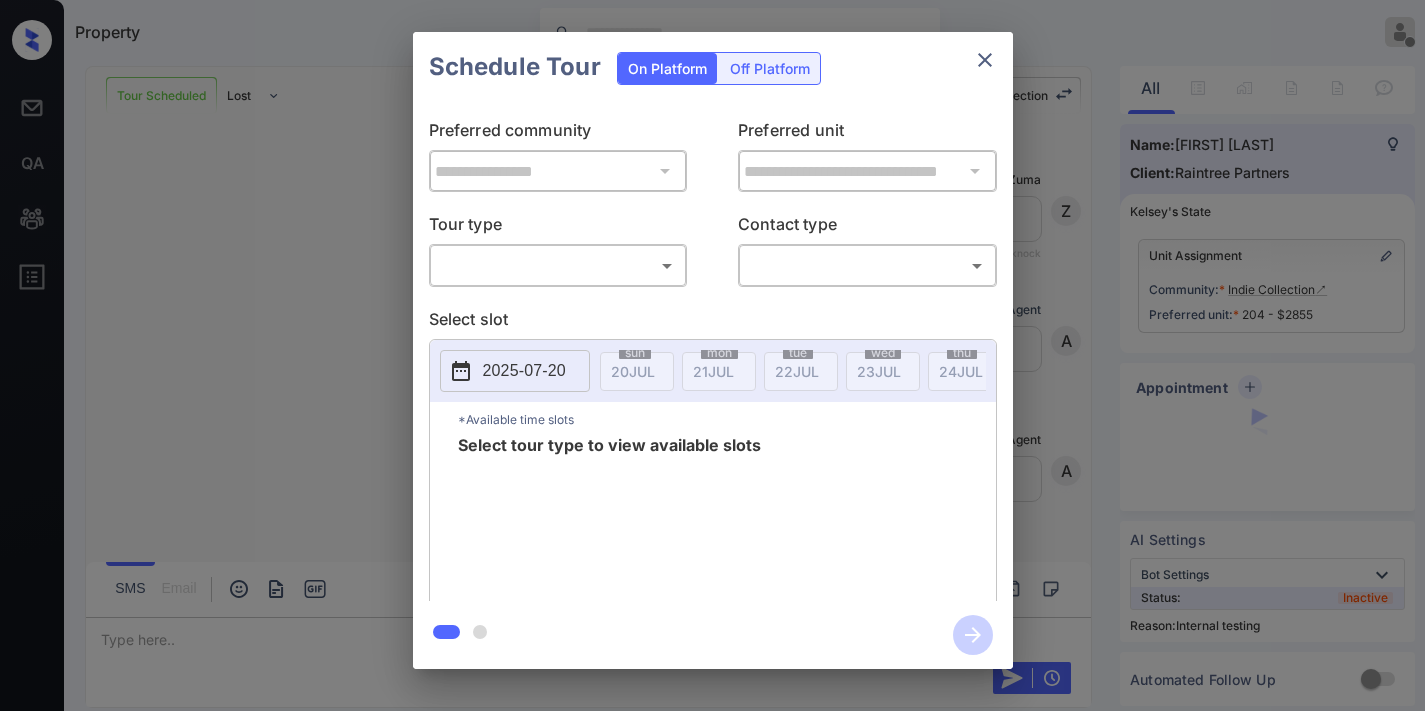 click on "Property Samantha Soliven Offline Set yourself   online Set yourself   on break Profile Switch to  dark  mode Sign out Tour Scheduled Lost Lead Sentiment: Angry Upon sliding the acknowledgement:  Lead will move to lost stage. * ​ SMS and call option will be set to opt out. AFM will be turned off for the lead. Indie Collection New Message Zuma Lead transferred to leasing agent: kelsey Jul 16, 2025 08:01 pm  Sync'd w  knock Z New Message Agent Lead created via webhook in Inbound stage. Jul 16, 2025 08:01 pm A New Message Agent AFM Request sent to Kelsey. Jul 16, 2025 08:01 pm A New Message Agent Notes Note: Structured Note:
Move In Date: 2025-09-01
Bedroom: 2
Jul 16, 2025 08:01 pm A New Message Kelsey Lead Details Updated
BedRoom: 2
Jul 16, 2025 08:02 pm K New Message Kelsey A preferred unit has been added as, 204 Jul 16, 2025 08:02 pm K New Message Kelsey Jul 16, 2025 08:02 pm   | SmarterAFMV2Sms  Sync'd w  knock K New Message Kelsey Lead archived by Kelsey! Jul 16, 2025 08:02 pm K New Message Agent A" at bounding box center [712, 355] 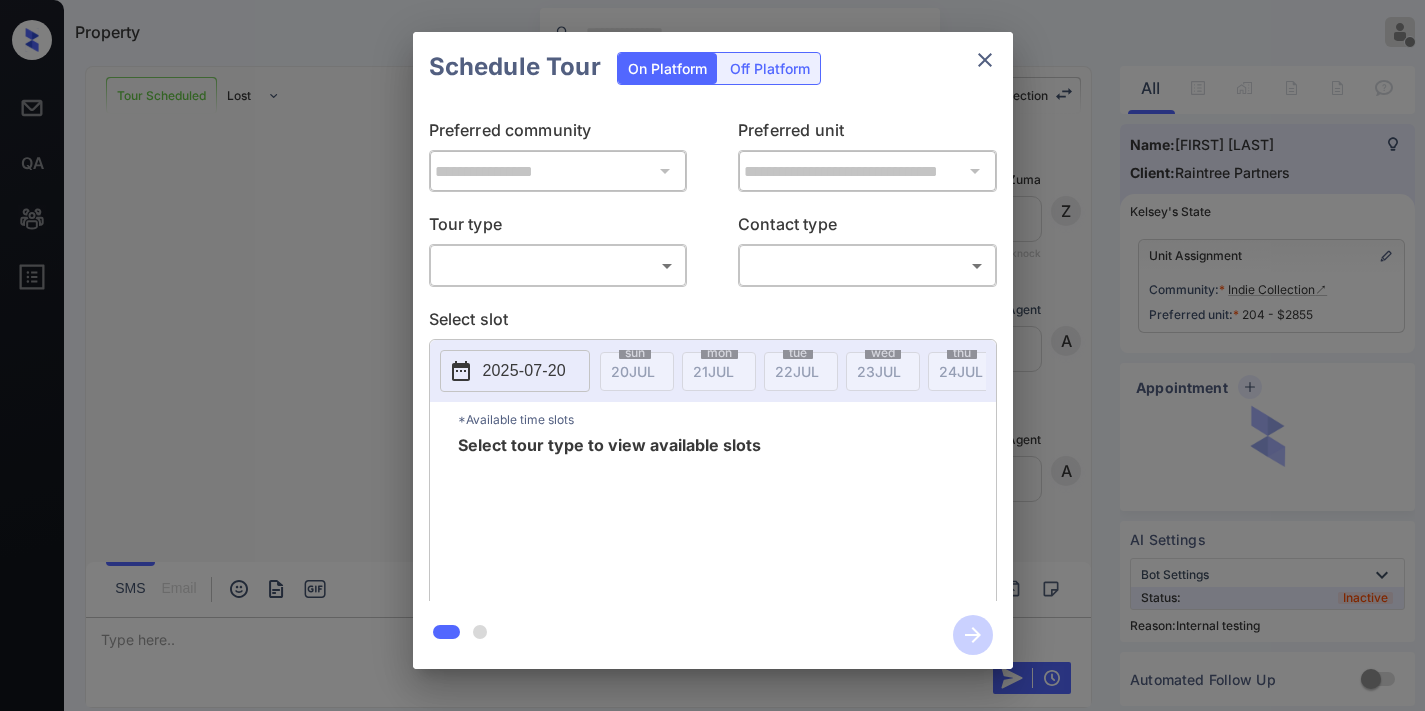 scroll, scrollTop: 0, scrollLeft: 0, axis: both 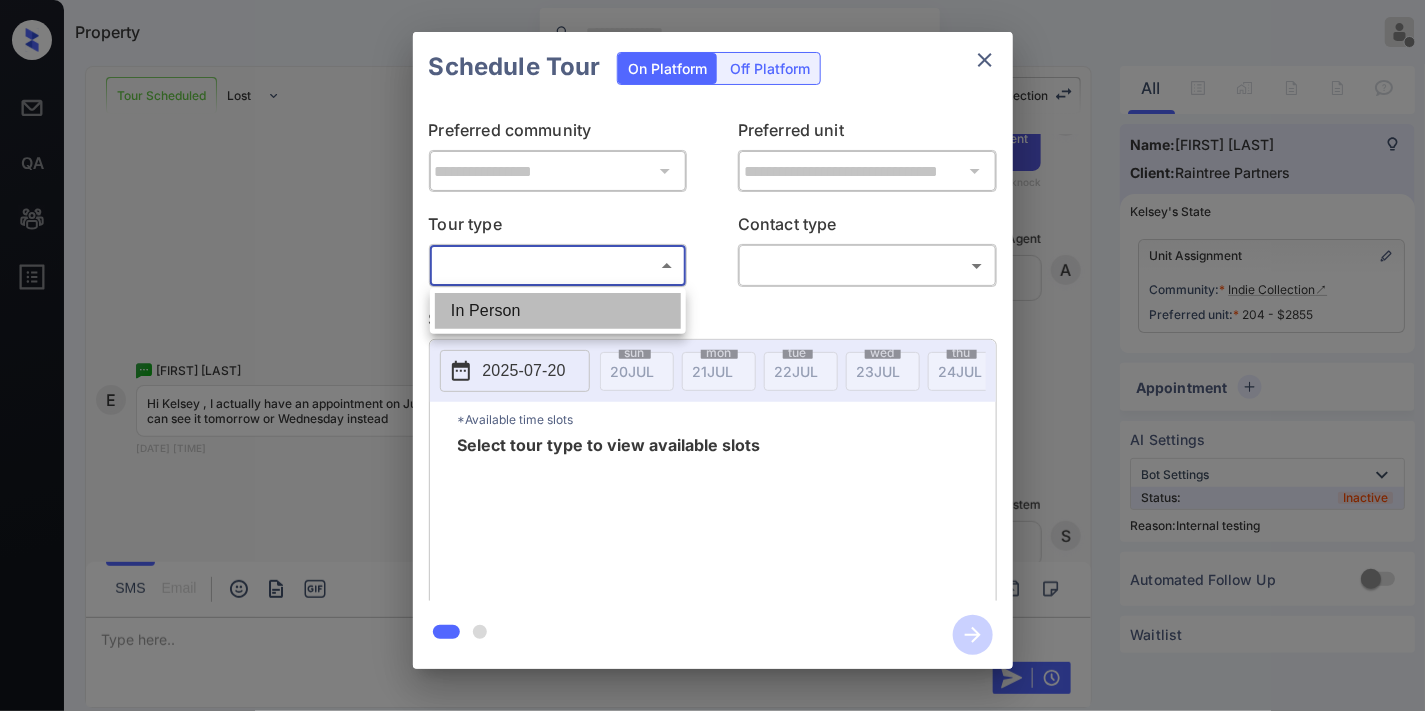 click on "In Person" at bounding box center [558, 311] 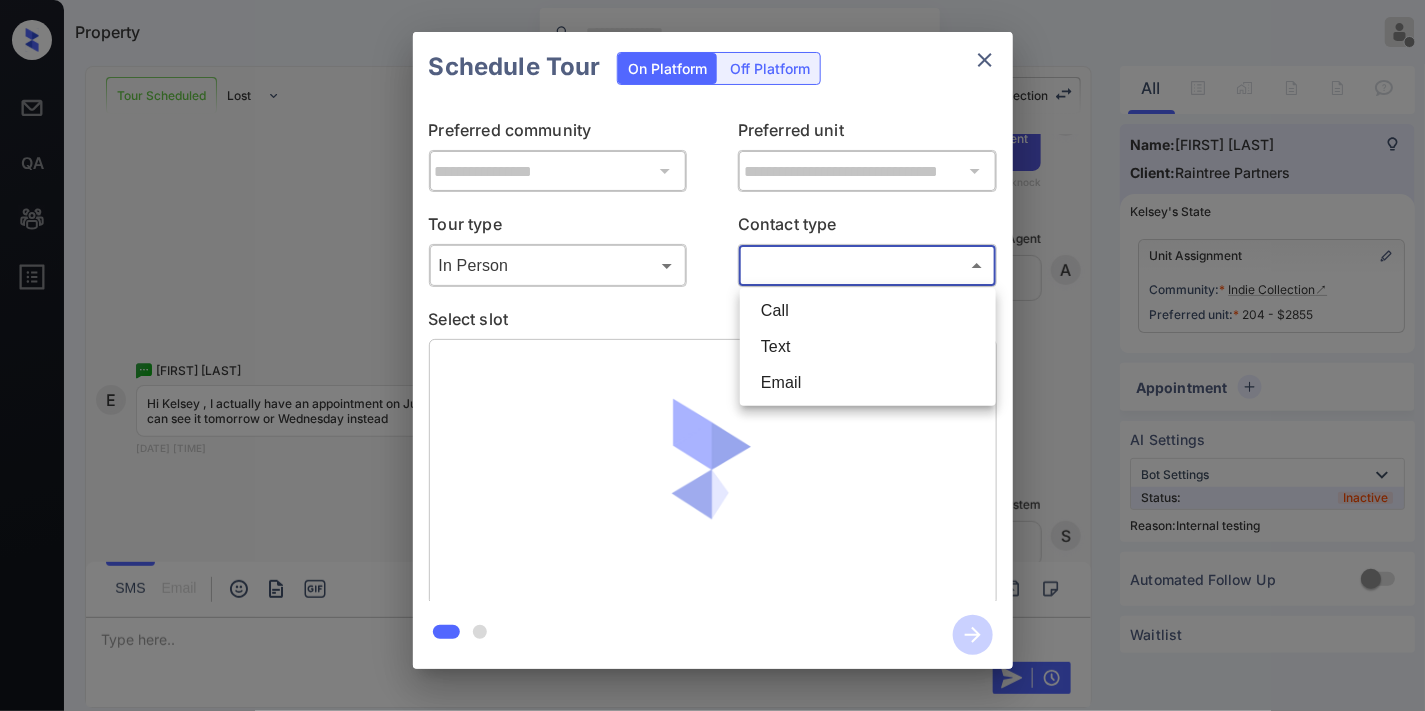 click on "Property Samantha Soliven Offline Set yourself   online Set yourself   on break Profile Switch to  dark  mode Sign out Tour Scheduled Lost Lead Sentiment: Angry Upon sliding the acknowledgement:  Lead will move to lost stage. * ​ SMS and call option will be set to opt out. AFM will be turned off for the lead. Indie Collection New Message Zuma Lead transferred to leasing agent: kelsey Jul 16, 2025 08:01 pm  Sync'd w  knock Z New Message Agent Lead created via webhook in Inbound stage. Jul 16, 2025 08:01 pm A New Message Agent AFM Request sent to Kelsey. Jul 16, 2025 08:01 pm A New Message Agent Notes Note: Structured Note:
Move In Date: 2025-09-01
Bedroom: 2
Jul 16, 2025 08:01 pm A New Message Kelsey Lead Details Updated
BedRoom: 2
Jul 16, 2025 08:02 pm K New Message Kelsey A preferred unit has been added as, 204 Jul 16, 2025 08:02 pm K New Message Kelsey Jul 16, 2025 08:02 pm   | SmarterAFMV2Sms  Sync'd w  knock K New Message Kelsey Lead archived by Kelsey! Jul 16, 2025 08:02 pm K New Message Agent A" at bounding box center [712, 355] 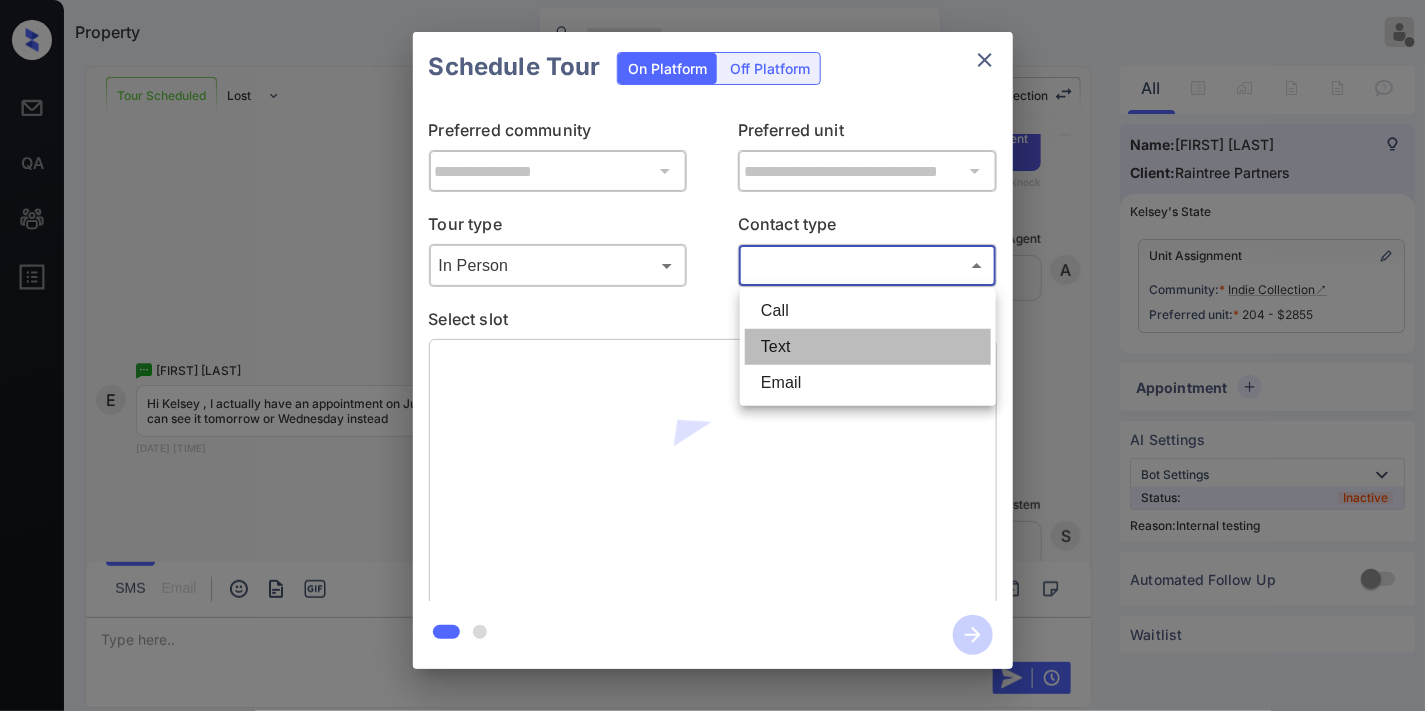 click on "Text" at bounding box center [868, 347] 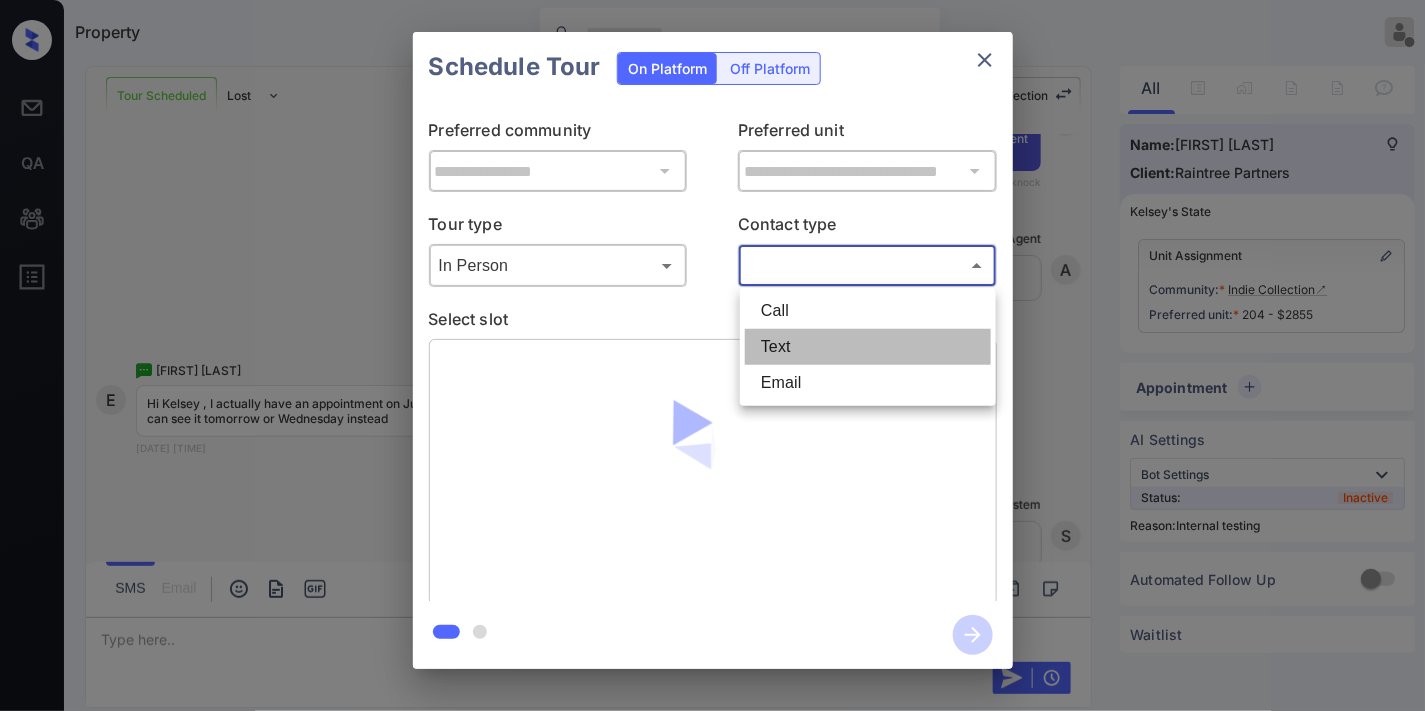 type on "****" 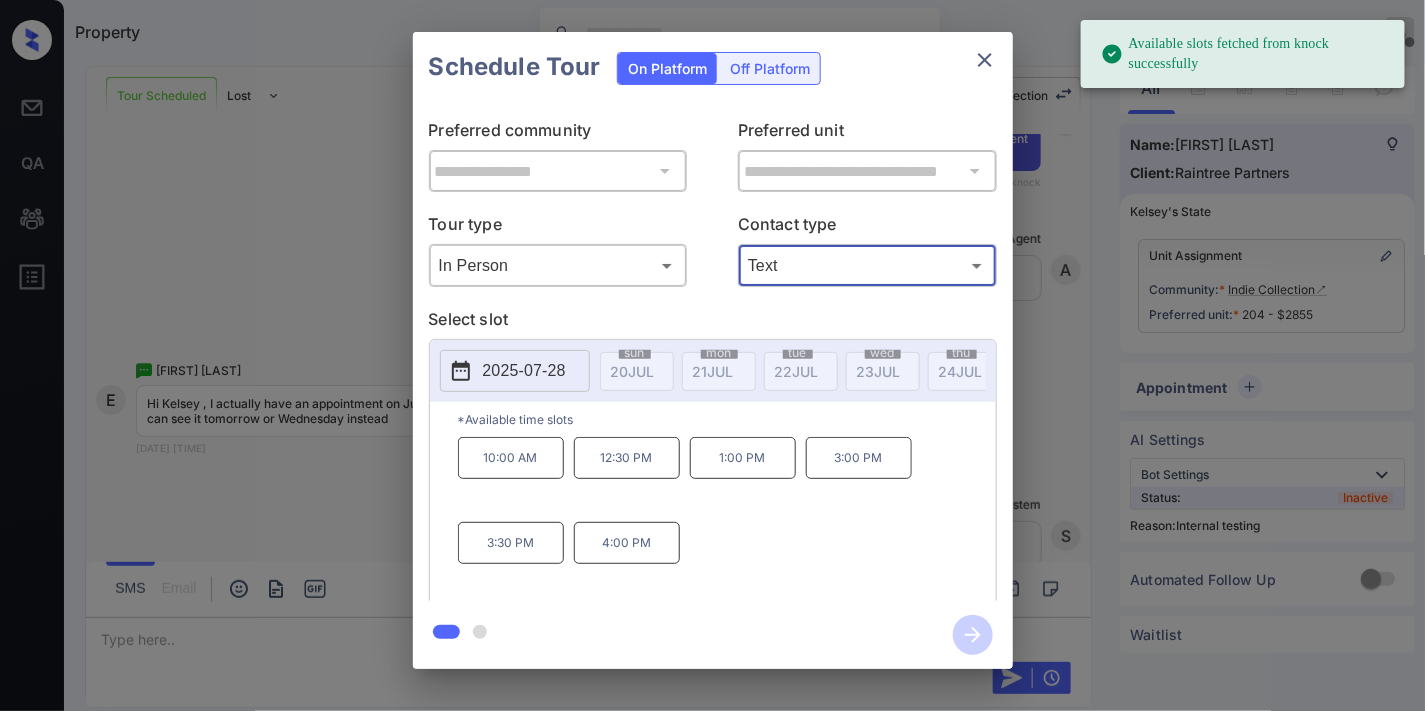 click on "2025-07-28" at bounding box center (524, 371) 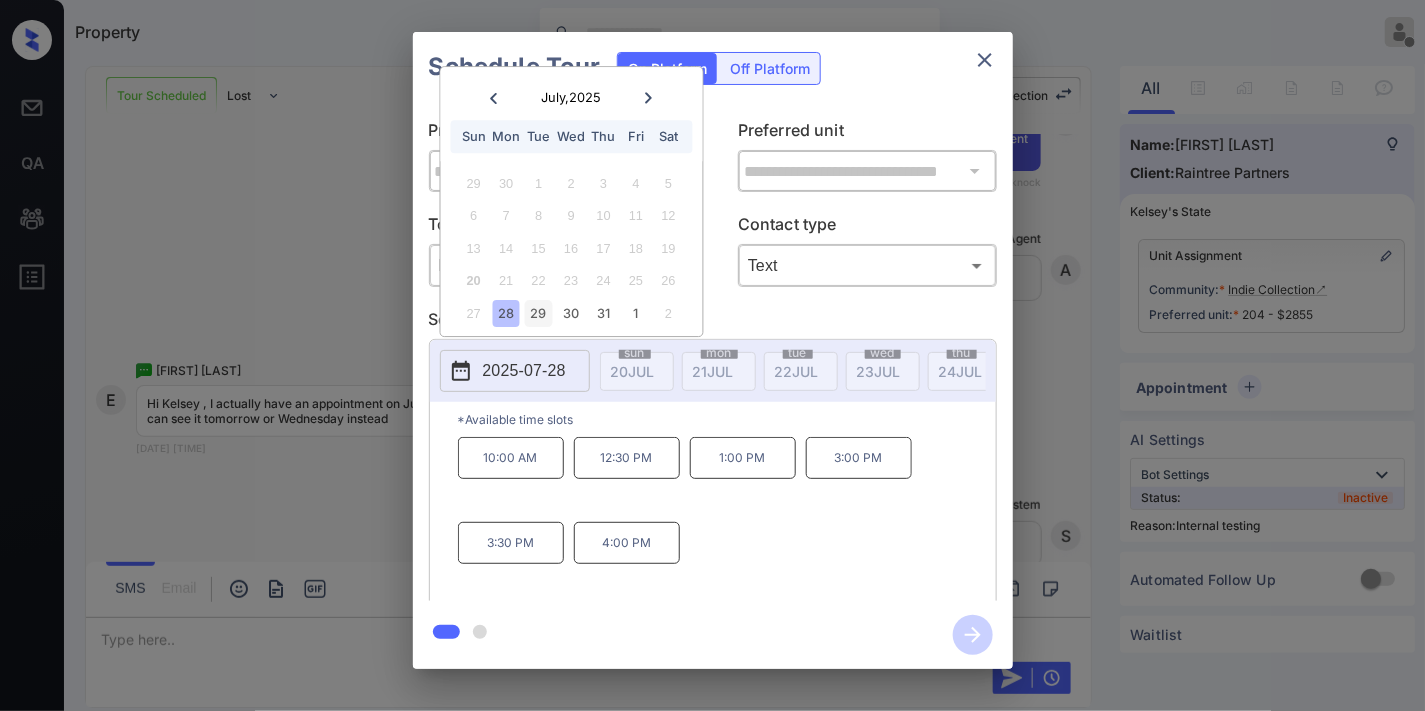 click on "29" at bounding box center [538, 313] 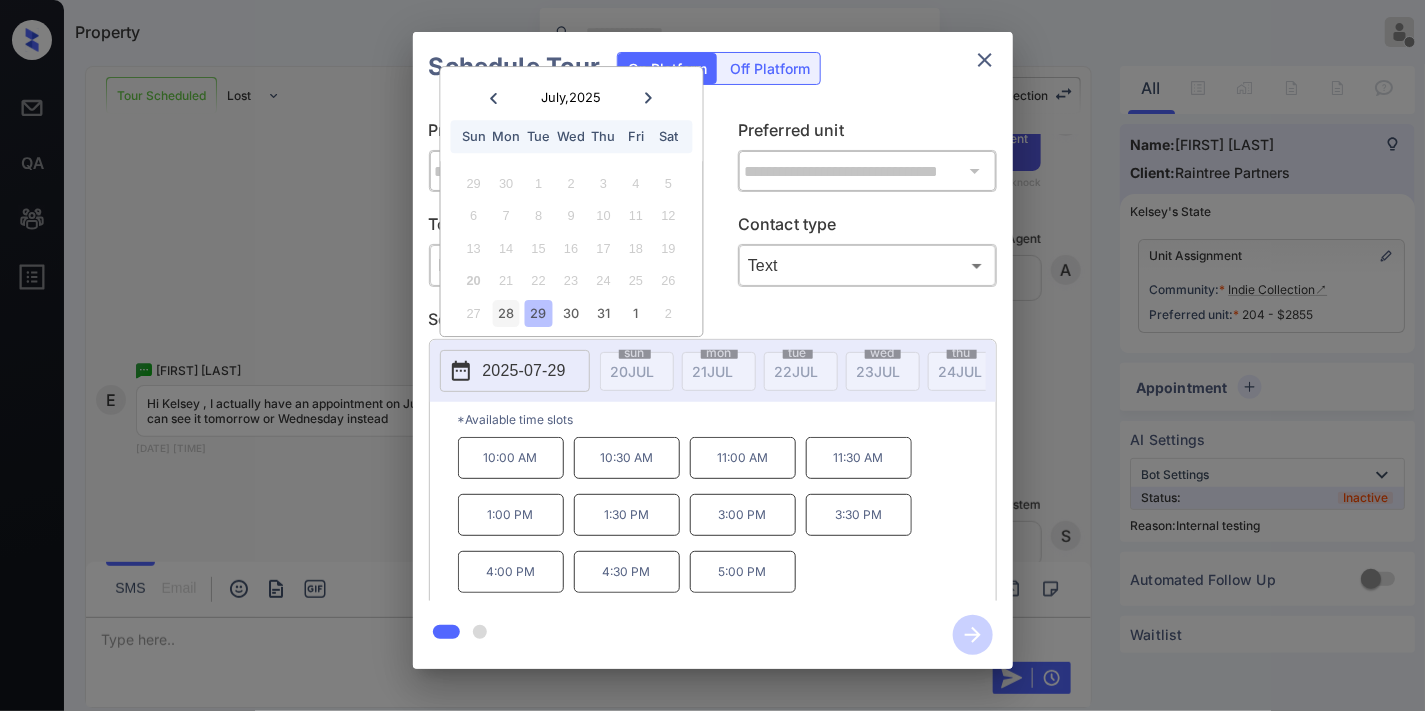 click on "28" at bounding box center [506, 313] 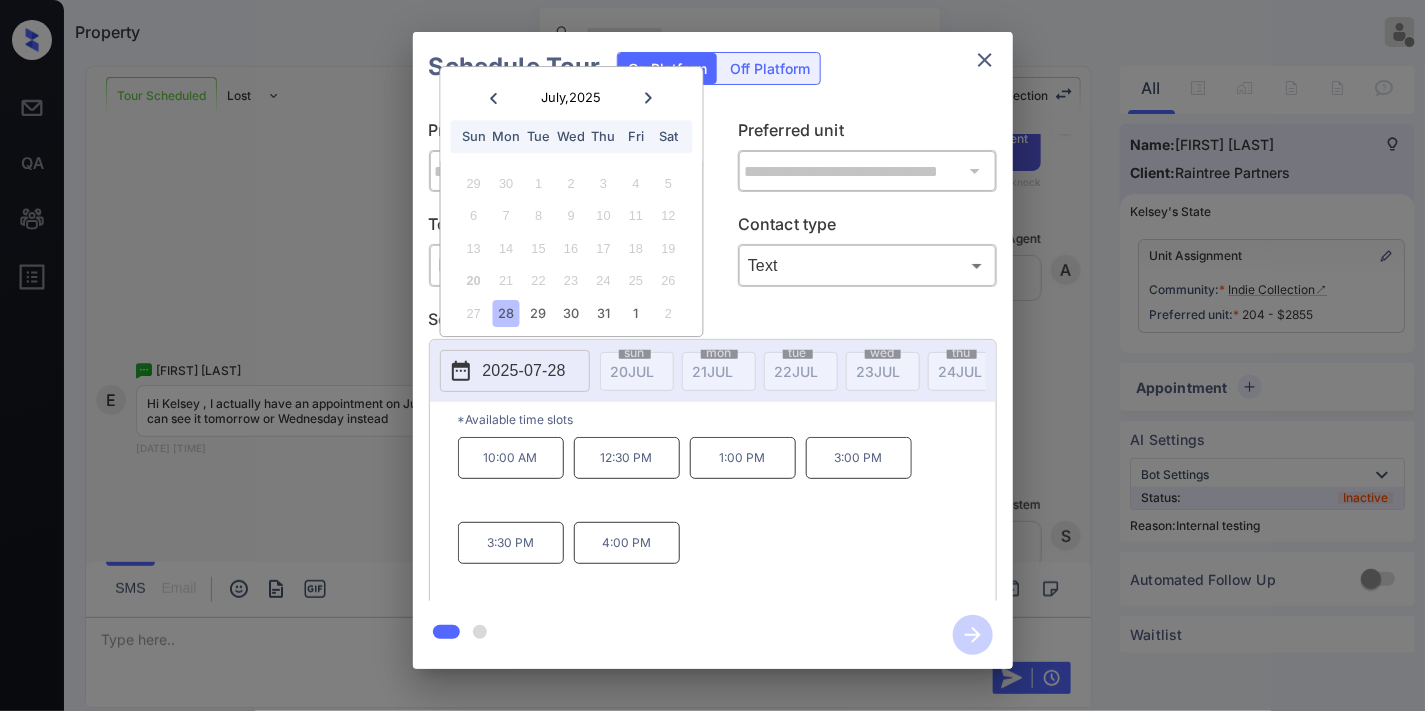 click 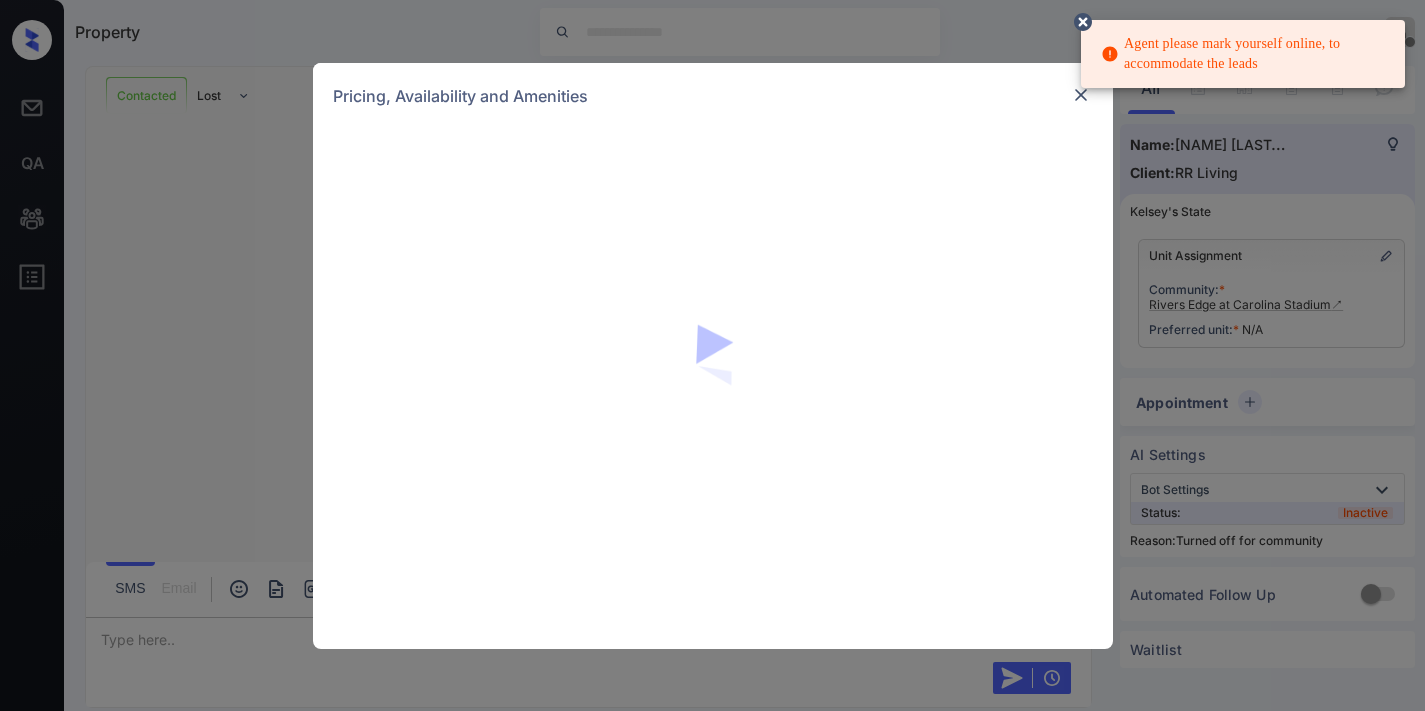 scroll, scrollTop: 0, scrollLeft: 0, axis: both 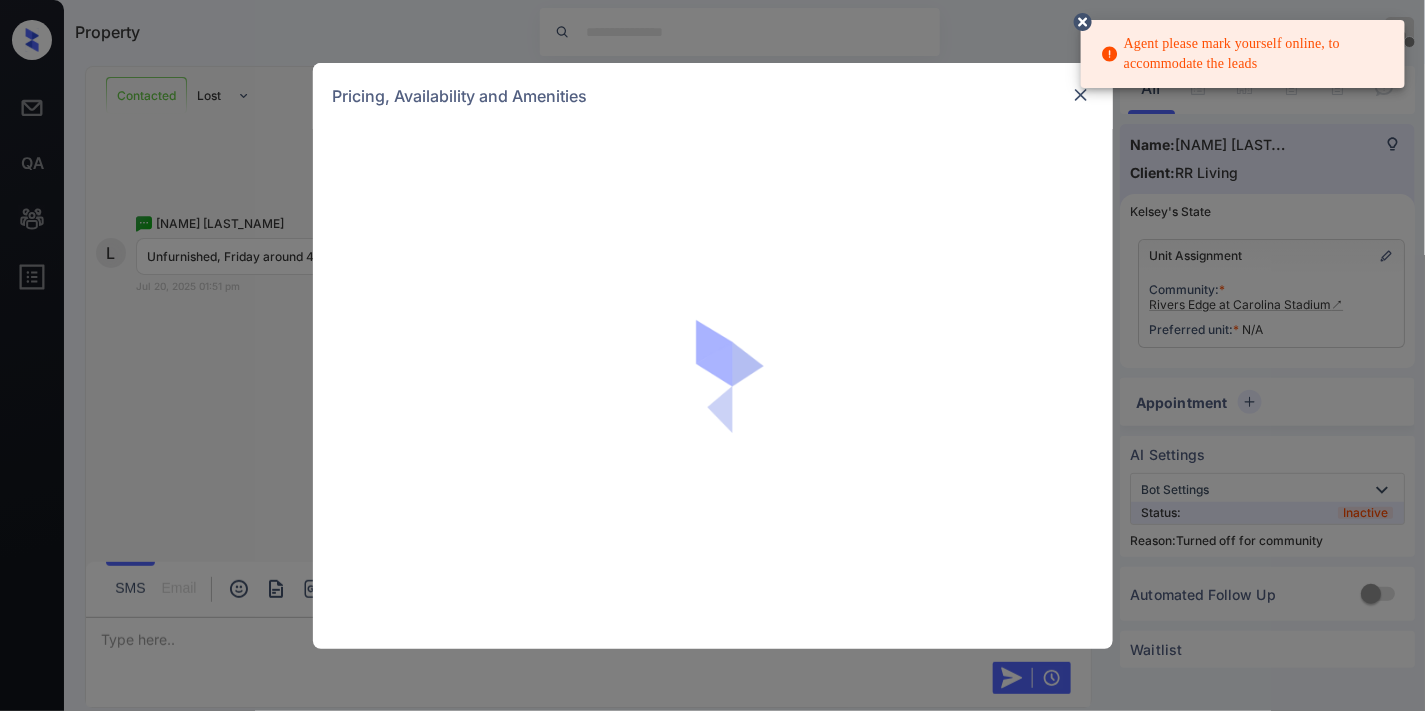 click 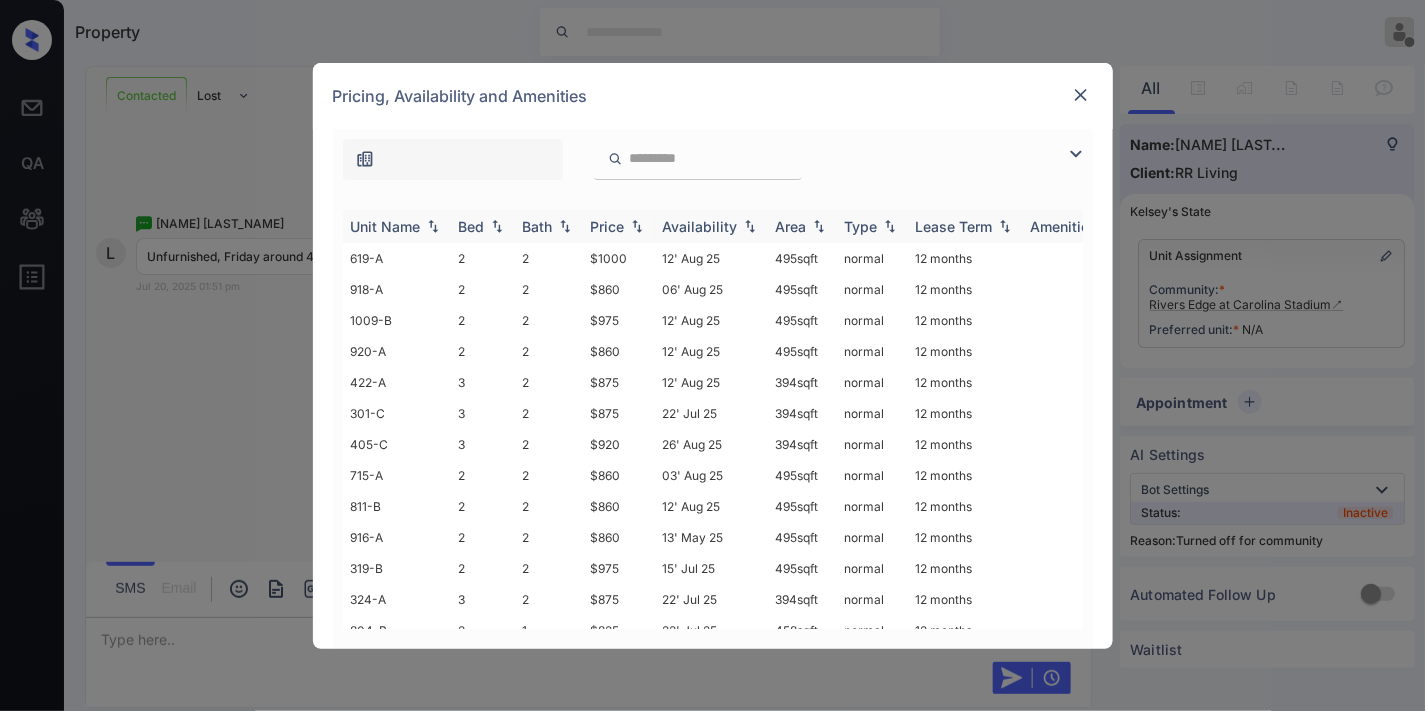 click on "Price" at bounding box center [608, 226] 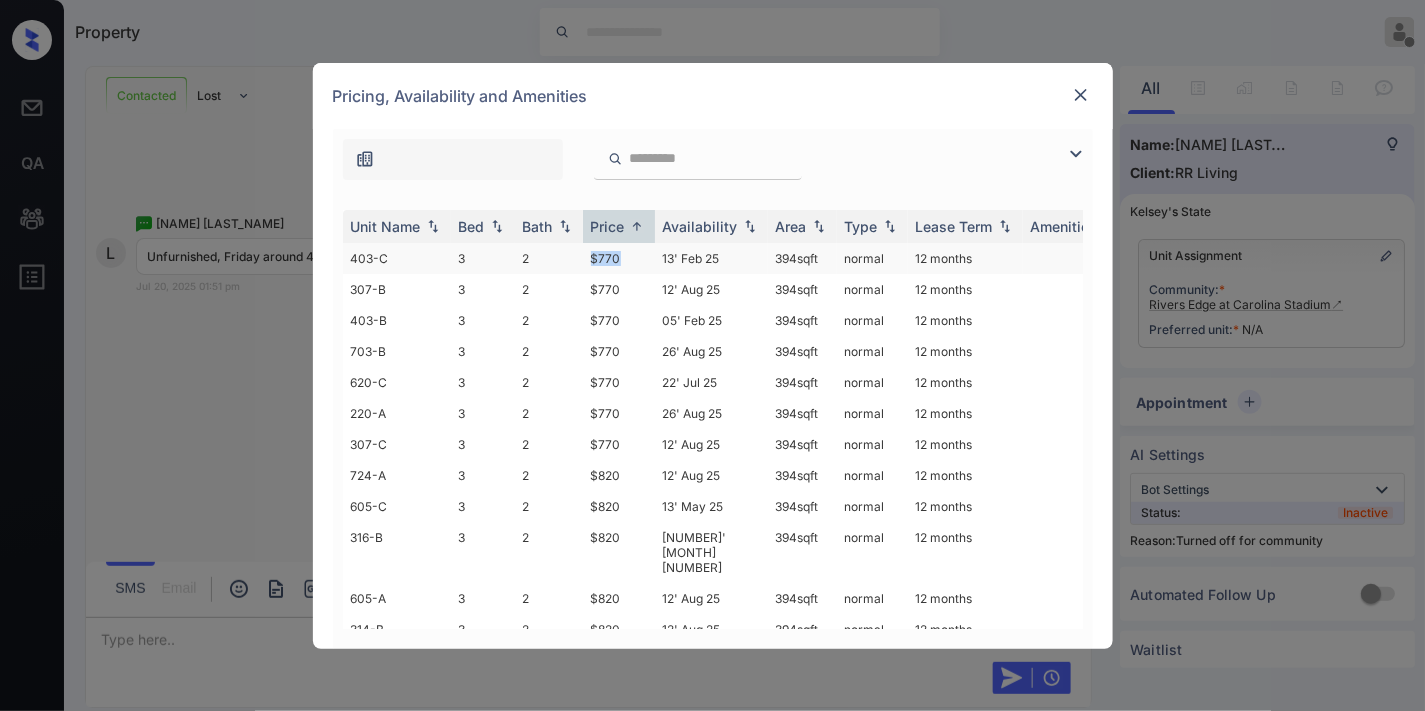 drag, startPoint x: 636, startPoint y: 250, endPoint x: 578, endPoint y: 251, distance: 58.00862 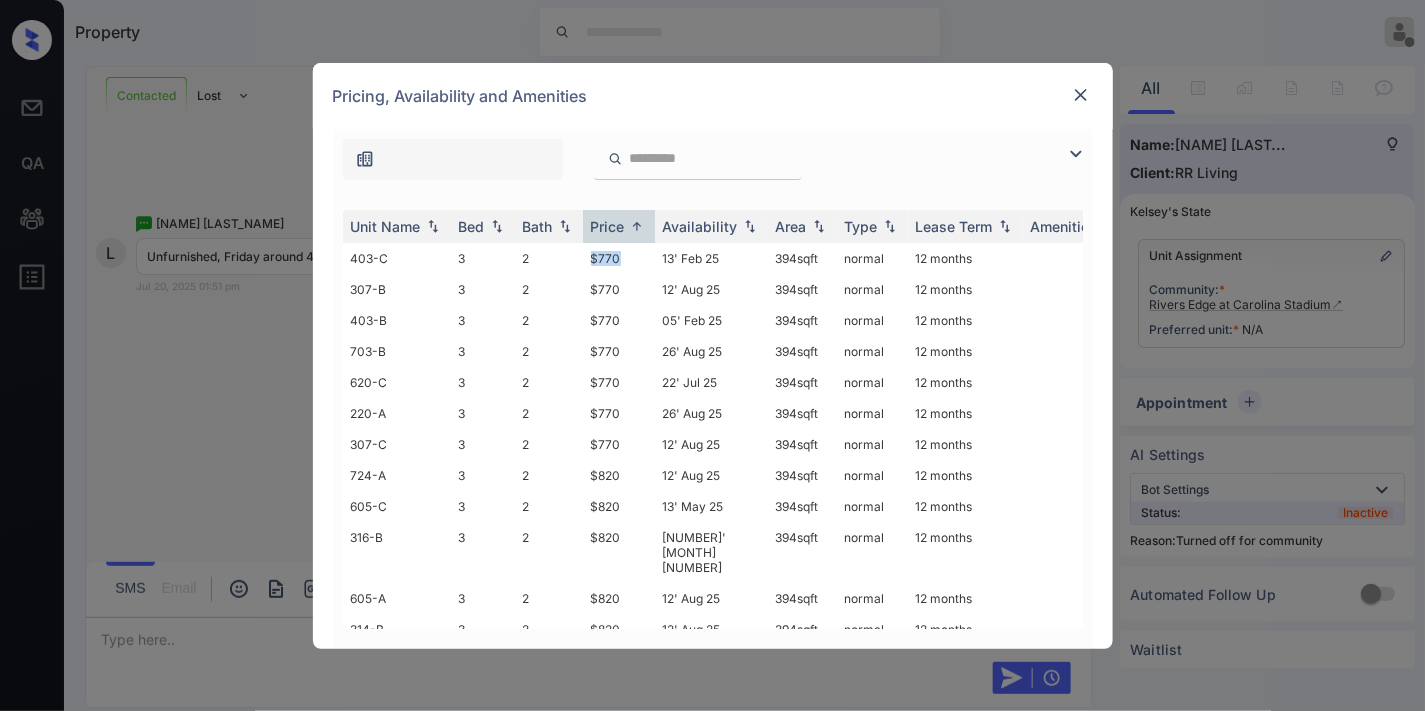 click at bounding box center [1081, 95] 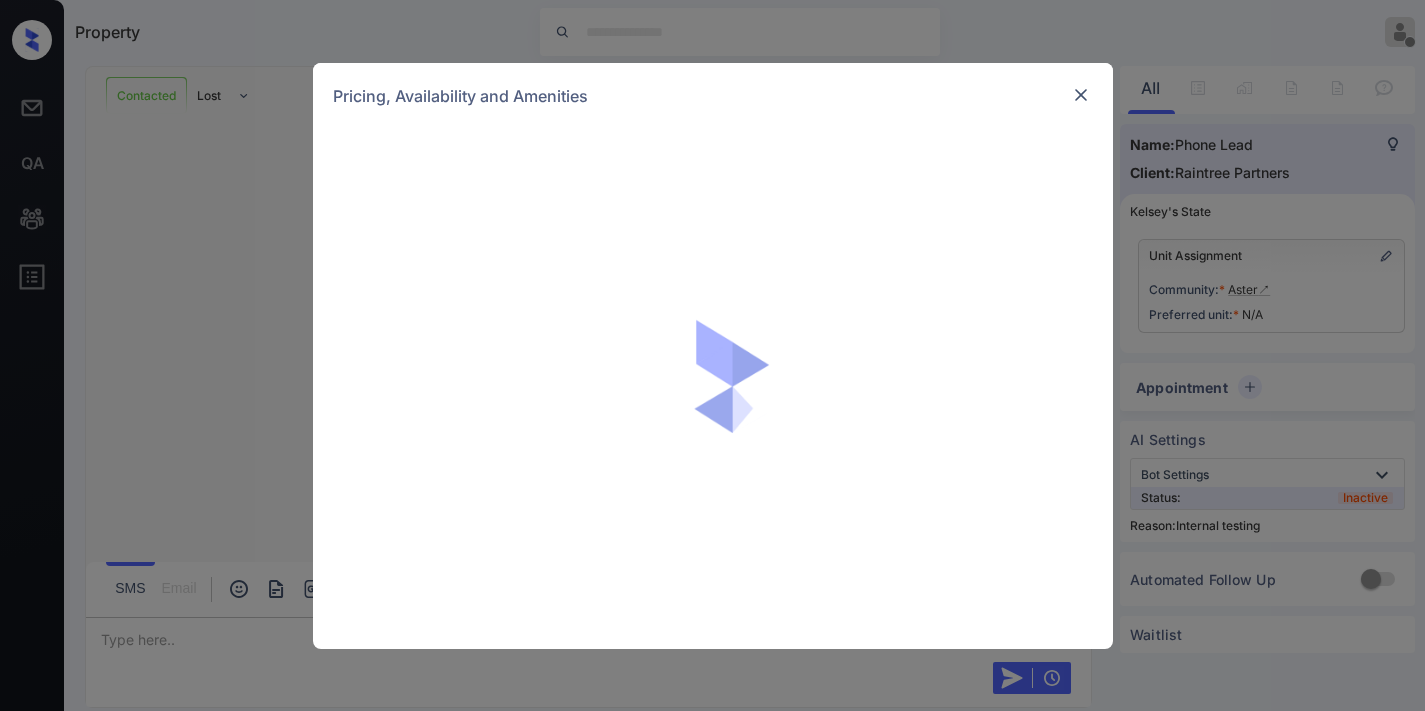 scroll, scrollTop: 0, scrollLeft: 0, axis: both 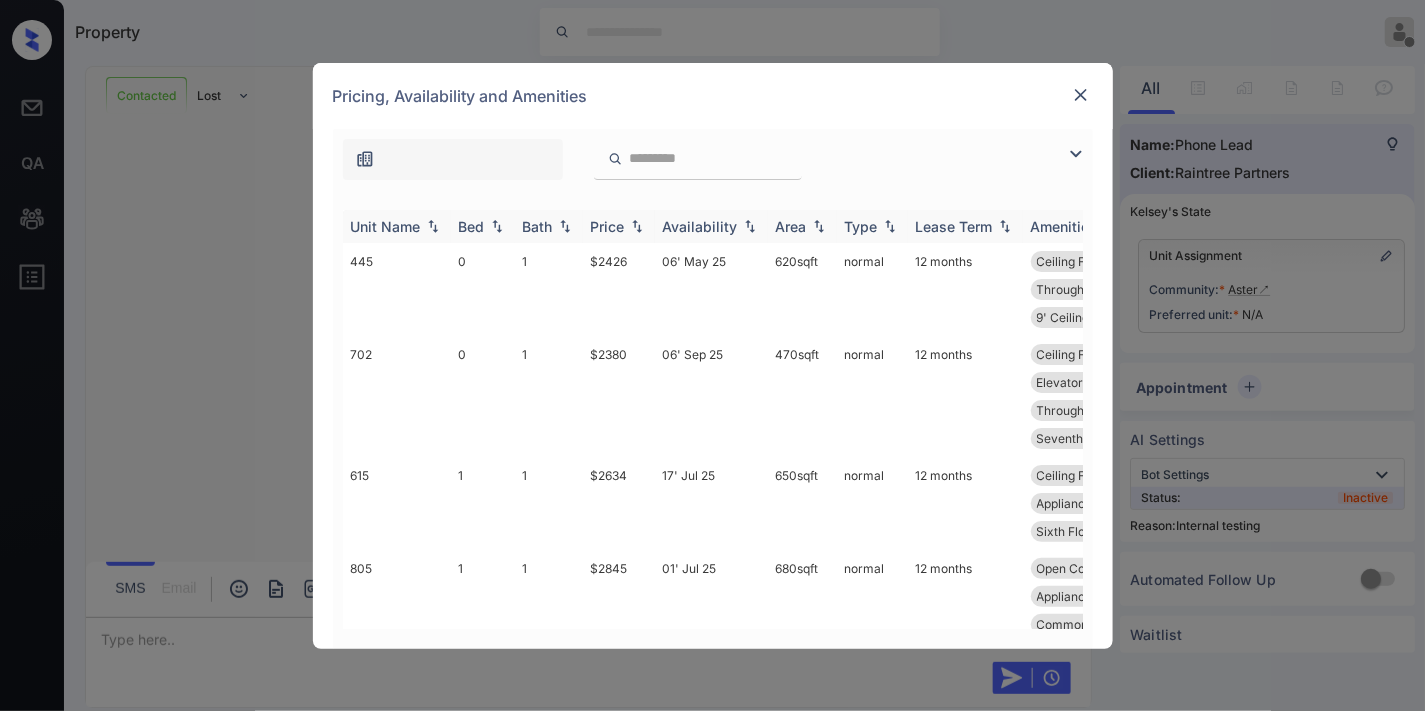 click on "Price" at bounding box center (608, 226) 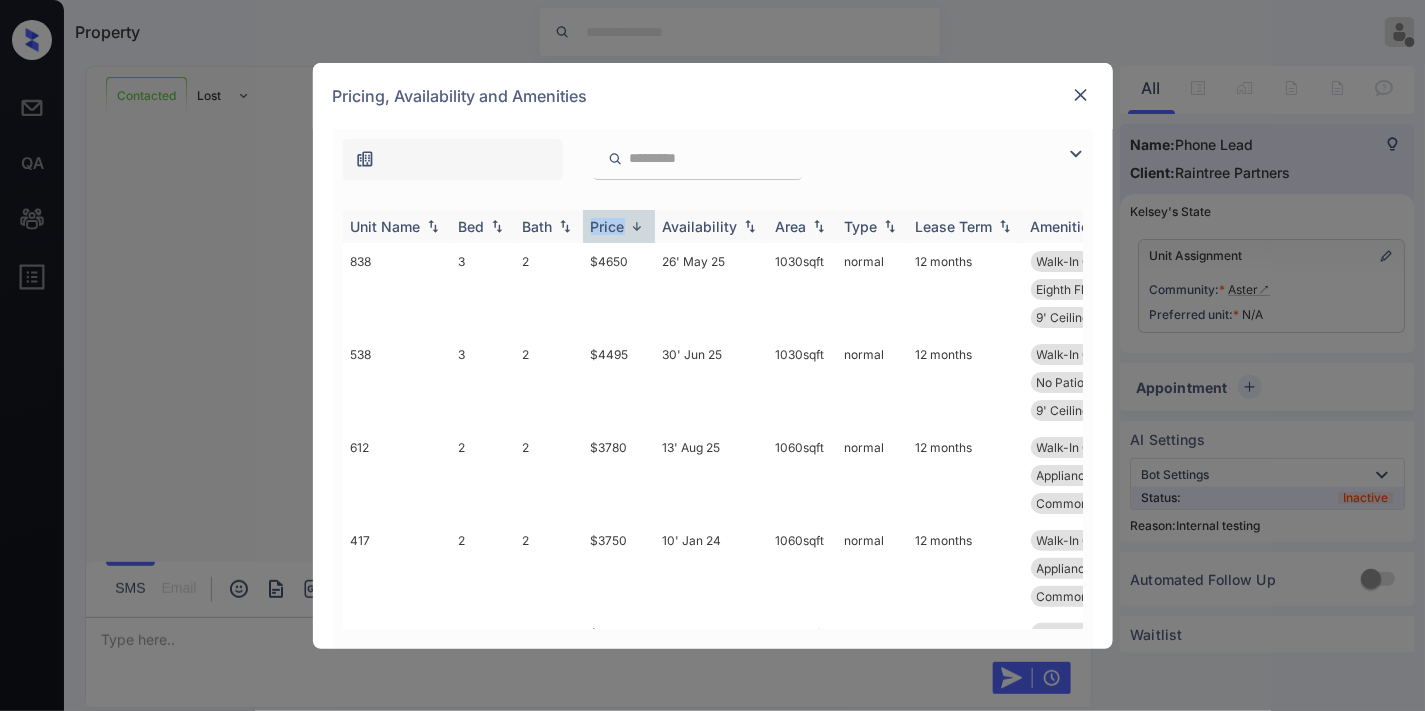 click on "Price" at bounding box center (608, 226) 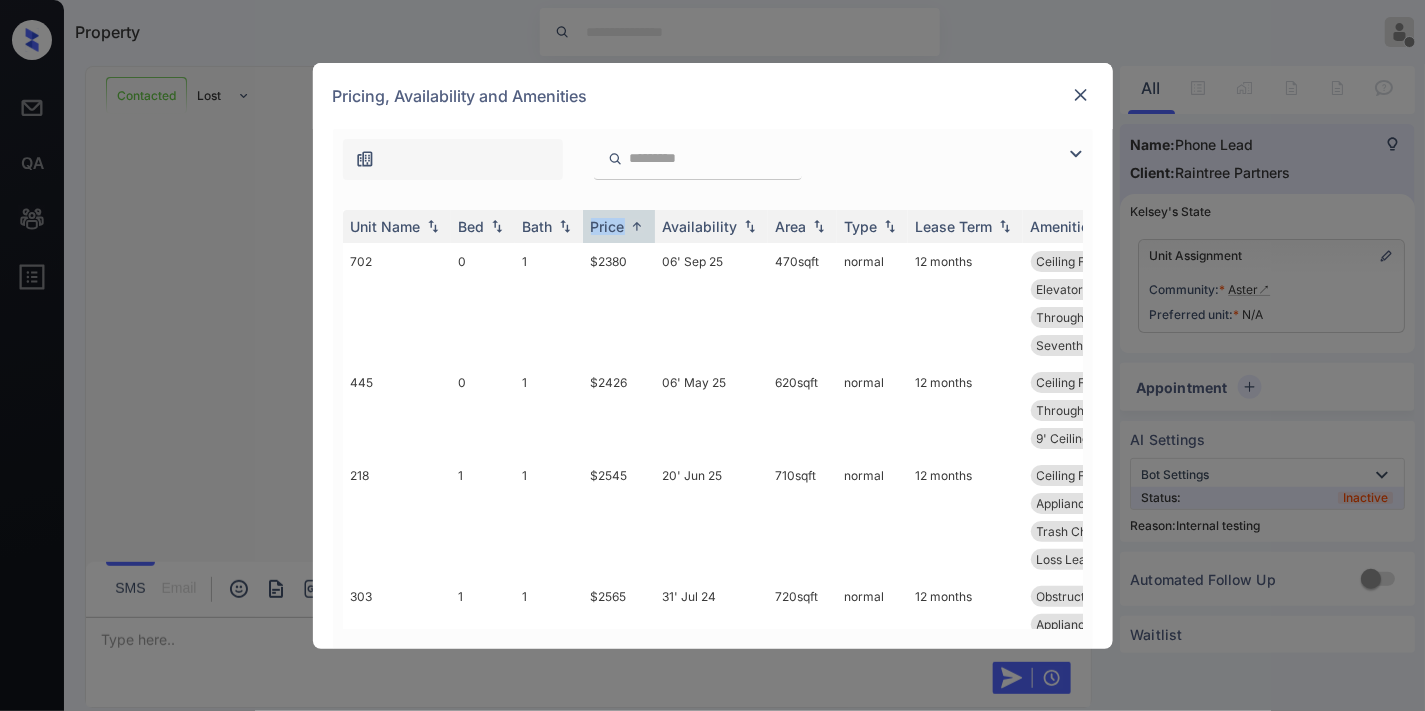 click at bounding box center [1081, 95] 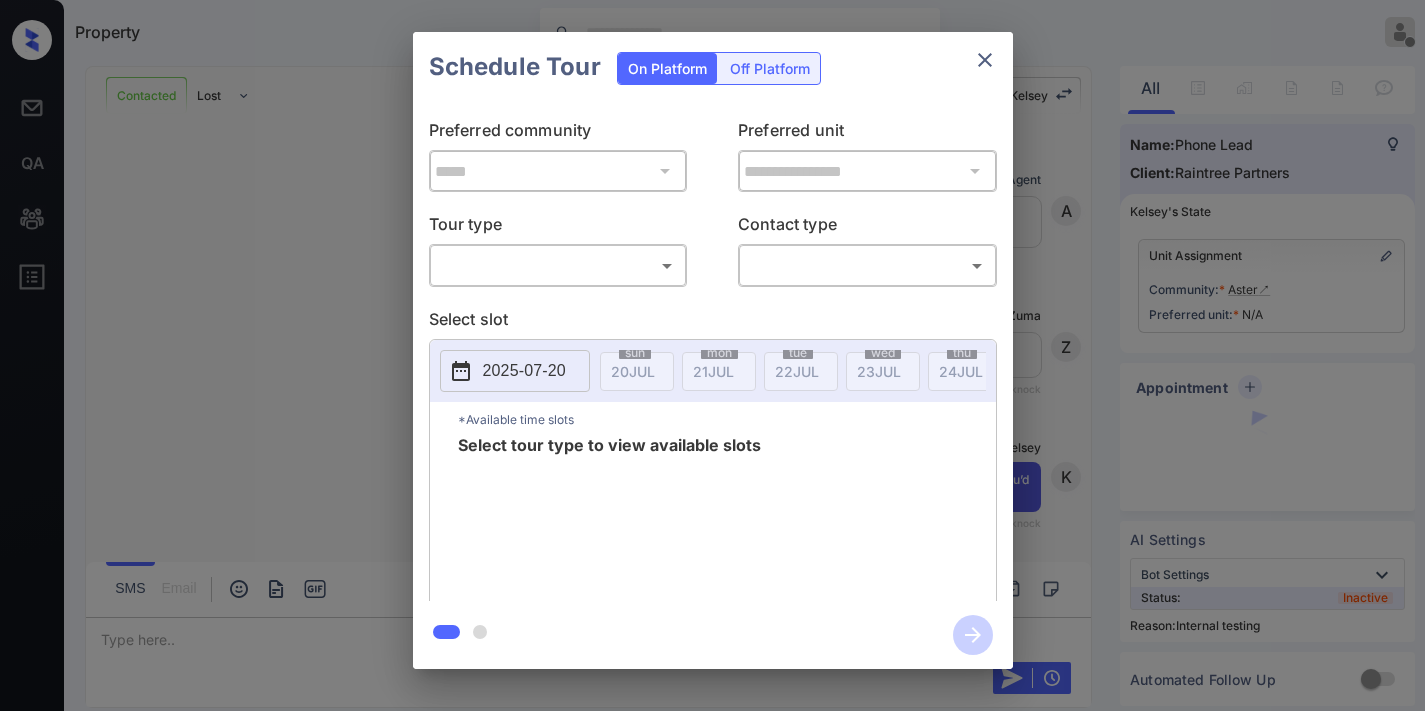 scroll, scrollTop: 0, scrollLeft: 0, axis: both 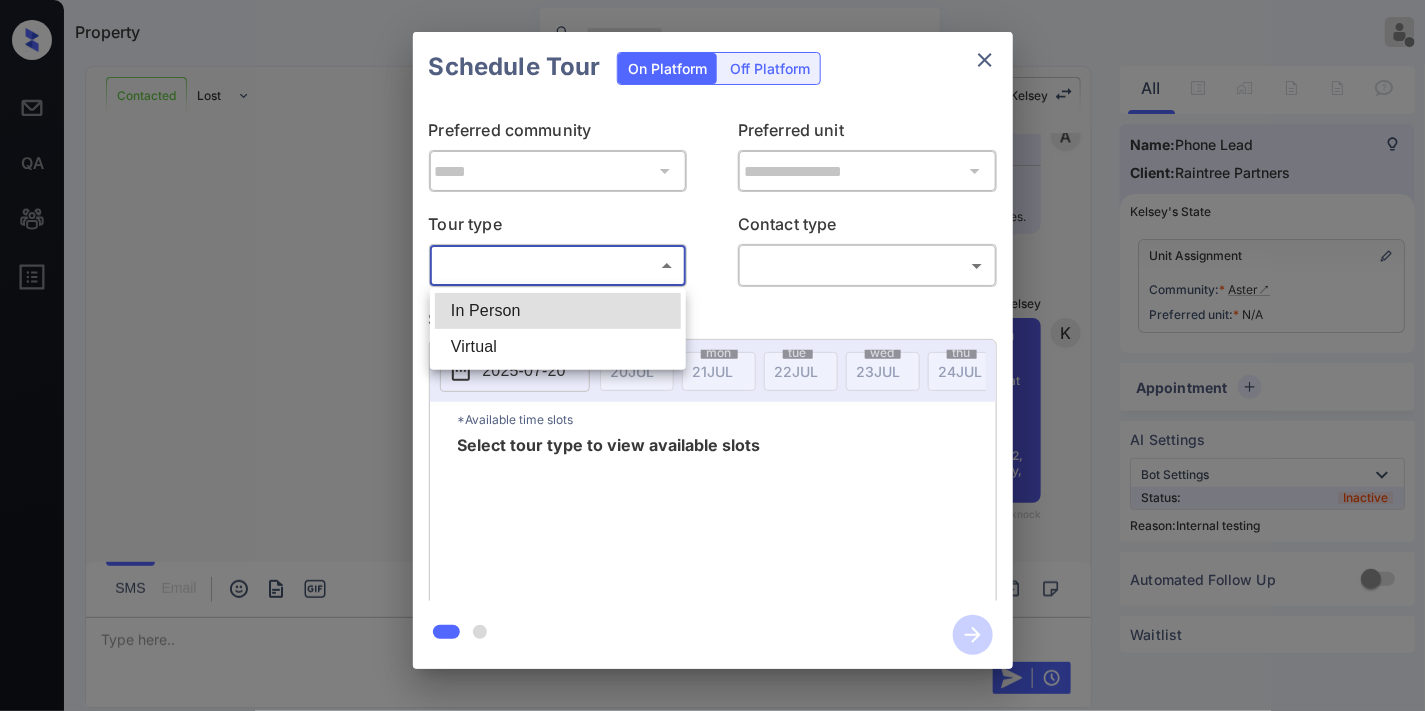 click on "Property [PERSON] Offline Set yourself   online Set yourself   on break Profile Switch to  dark  mode Sign out Contacted Lost Lead Sentiment: Angry Upon sliding the acknowledgement:  Lead will move to lost stage. * ​ SMS and call option will be set to opt out. AFM will be turned off for the lead. [PERSON] New Message Agent Lead created because they indicated they are interested in leasing via Zuma IVR. [DATE] [TIME] A New Message Zuma Lead transferred to leasing agent: [PERSON] [DATE] [TIME]  Sync'd w  knock Z New Message [PERSON] Thank you for calling Aster! This is [PERSON]. I’d love to help—let me know if you’d like to schedule a tour or have any questions about our apartment homes. [DATE] [TIME]   | conversationalSms  Sync'd w  knock K New Message Leasing office missed call, AFM sent [DATE] [TIME] K New Message IVR Notes Note: Lead routed to [PHONE] because they dialed for Current Resident via Zuma IVR. [DATE] [TIME]  Sync'd w  knock I New Message L A" at bounding box center (712, 355) 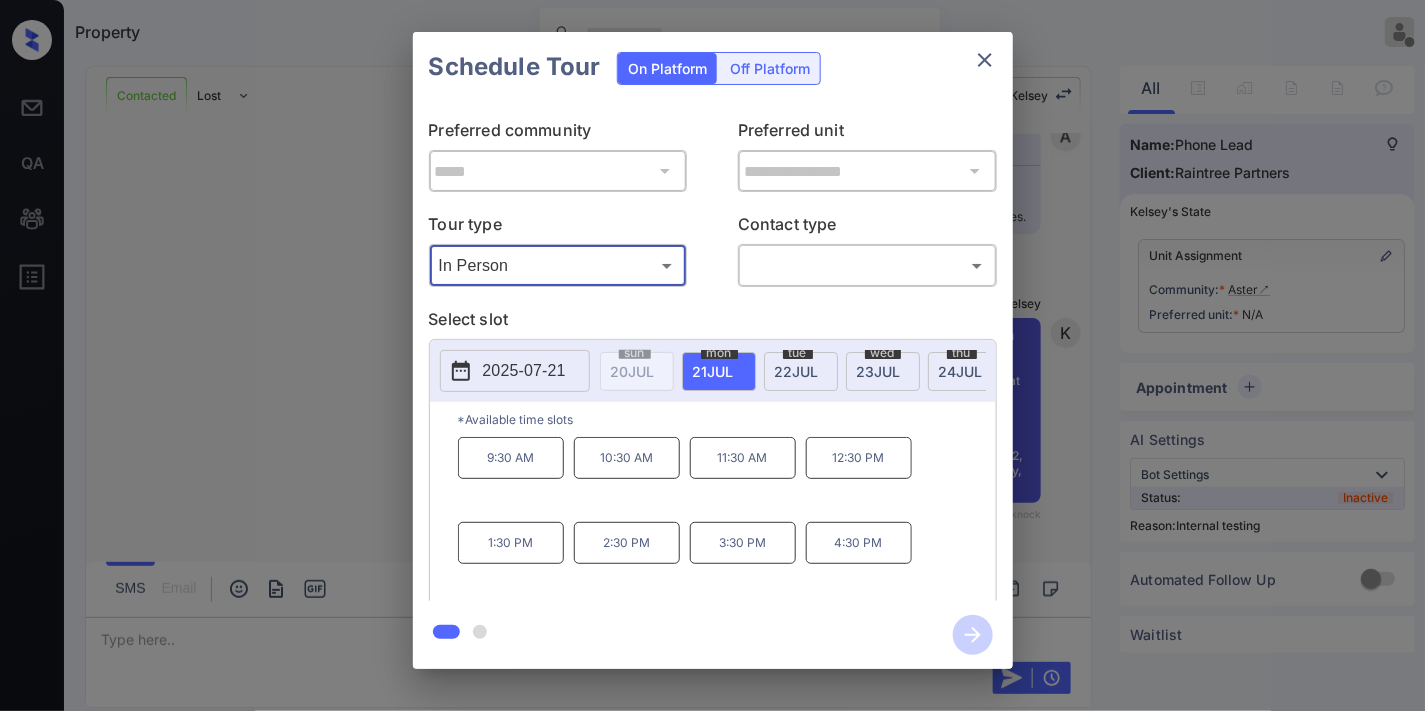 click on "2025-07-21" at bounding box center (524, 371) 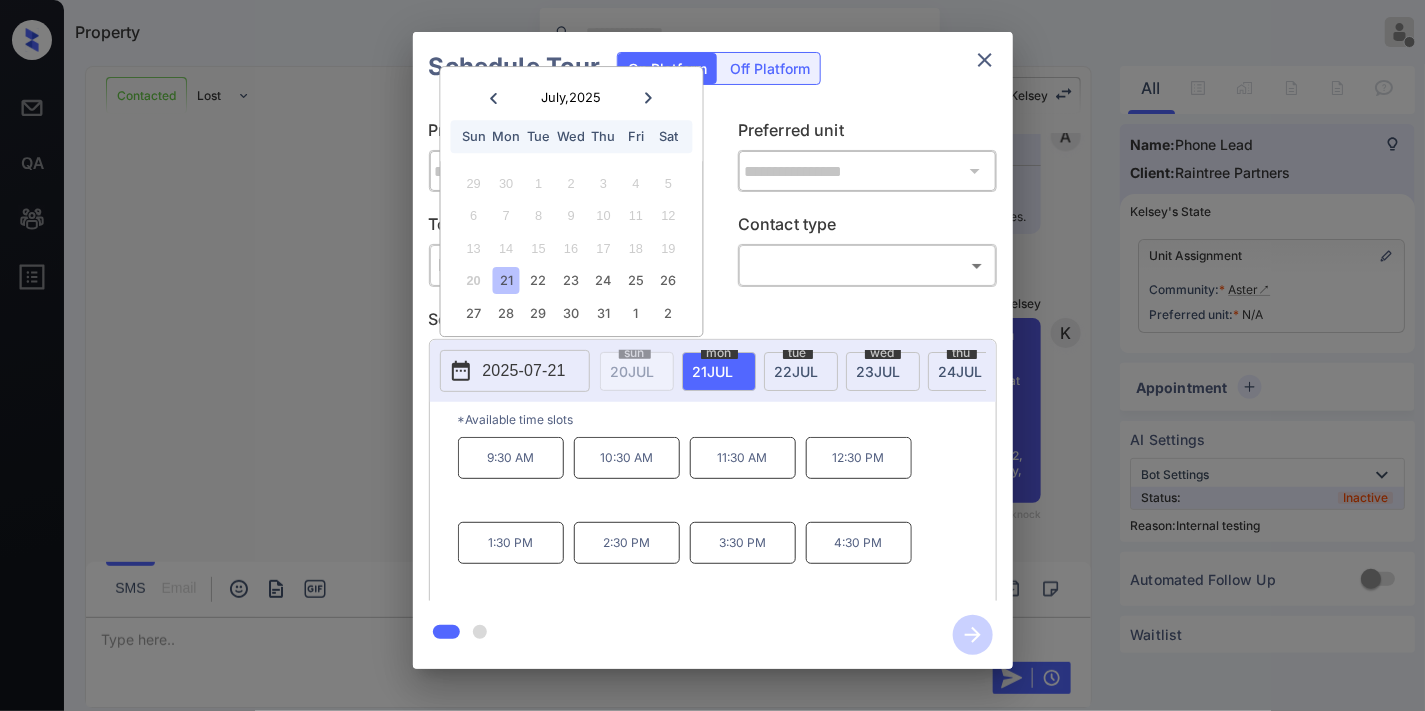 click 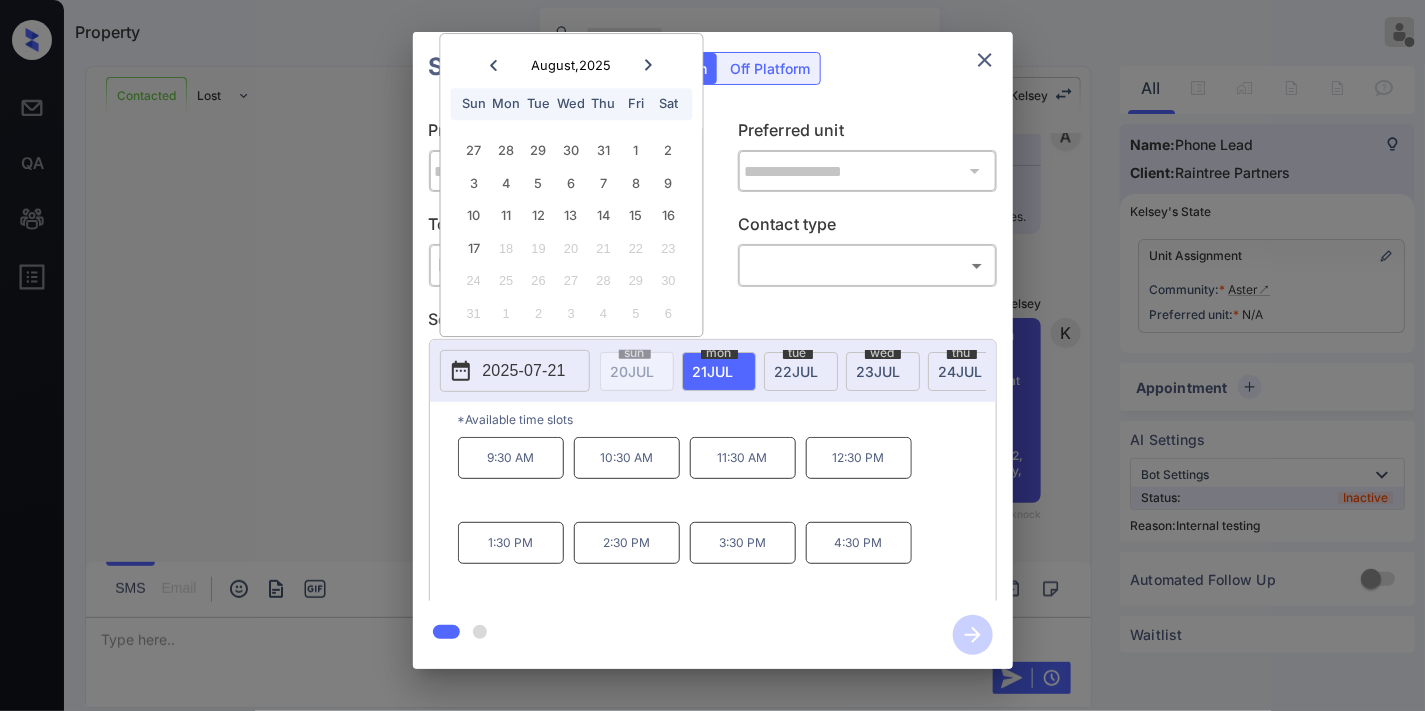 click 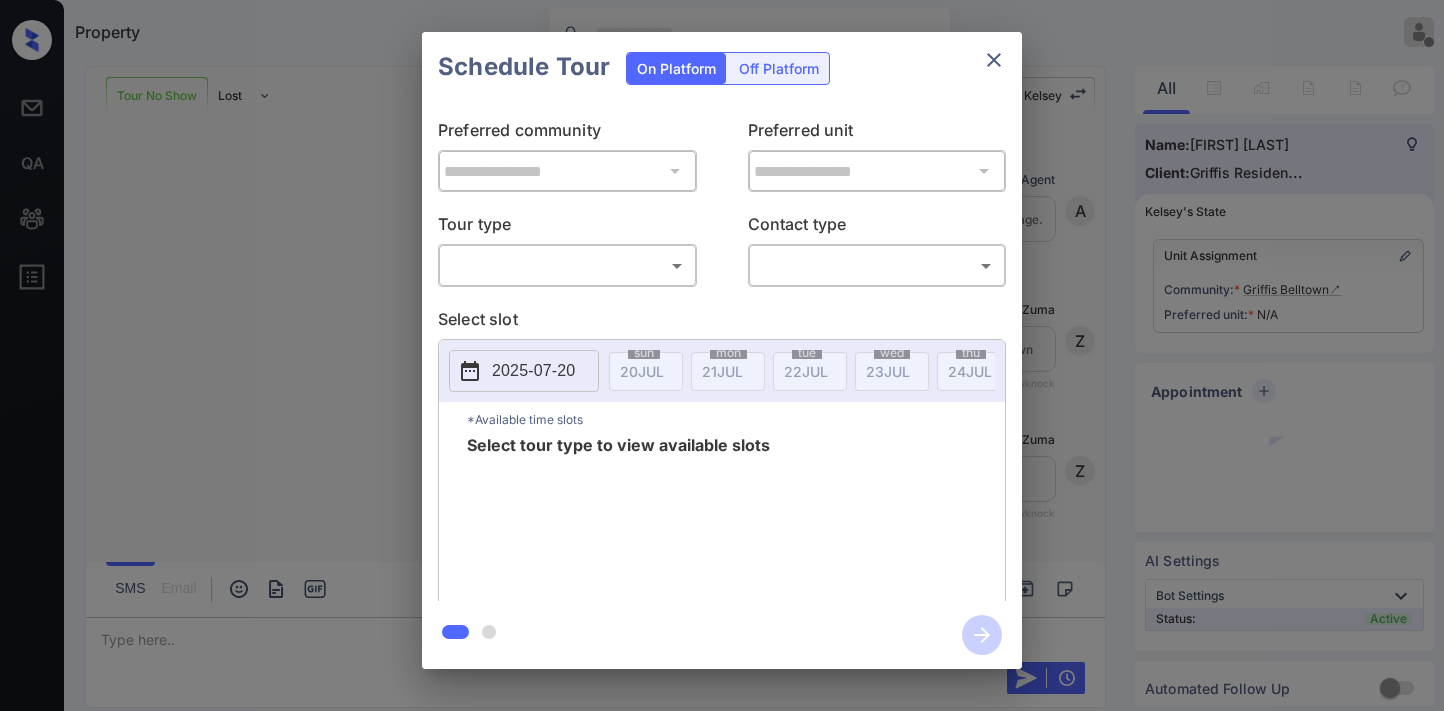 scroll, scrollTop: 0, scrollLeft: 0, axis: both 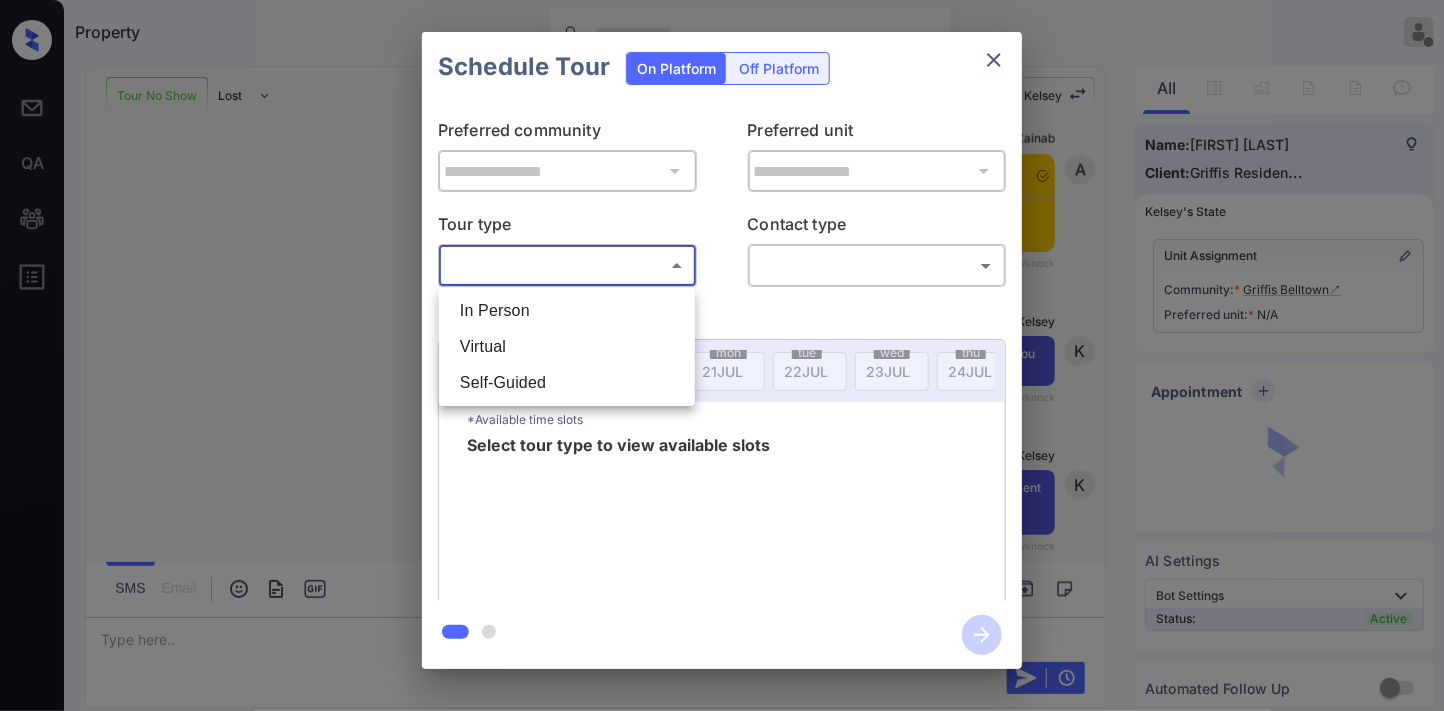click on "Property Samantha Soliven Offline Set yourself   online Set yourself   on break Profile Switch to  dark  mode Sign out Tour No Show Lost Lead Sentiment: Angry Upon sliding the acknowledgement:  Lead will move to lost stage. * ​ SMS and call option will be set to opt out. AFM will be turned off for the lead. Kelsey New Message Agent Lead created via webhook in Tour Scheduled stage. Jul 10, 2025 02:16 pm A New Message Zuma Lead transferred to leasing agent: Griffis Belltown Jul 10, 2025 02:16 pm  Sync'd w  knock Z New Message Zuma Lead transferred to leasing agent: kelsey Jul 16, 2025 11:53 am  Sync'd w  knock Z New Message Integrations knock changed lead status from "Tour Scheduled" to "Tour No Show" Jul 16, 2025 11:53 am  Sync'd w  Integrations I New Message Agent AFM Request sent to Kelsey. Jul 16, 2025 11:53 am A New Message Agent Notes Note: Structured Note:
Move In Date: 2025-08-01
Jul 16, 2025 11:53 am A New Message Kelsey Jul 16, 2025 11:53 am   | TemplateAFMSms  Sync'd w  knock K New Message K J" at bounding box center (722, 355) 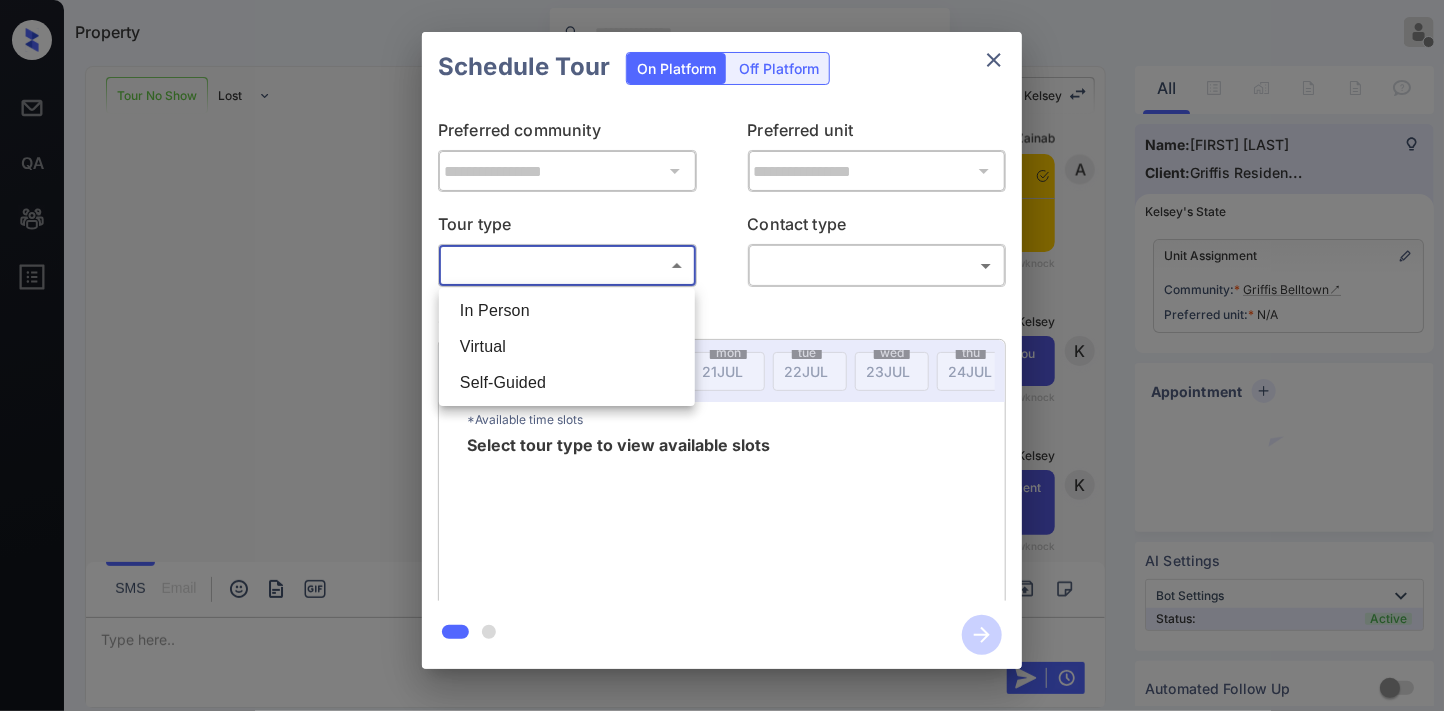 click on "In Person" at bounding box center [567, 311] 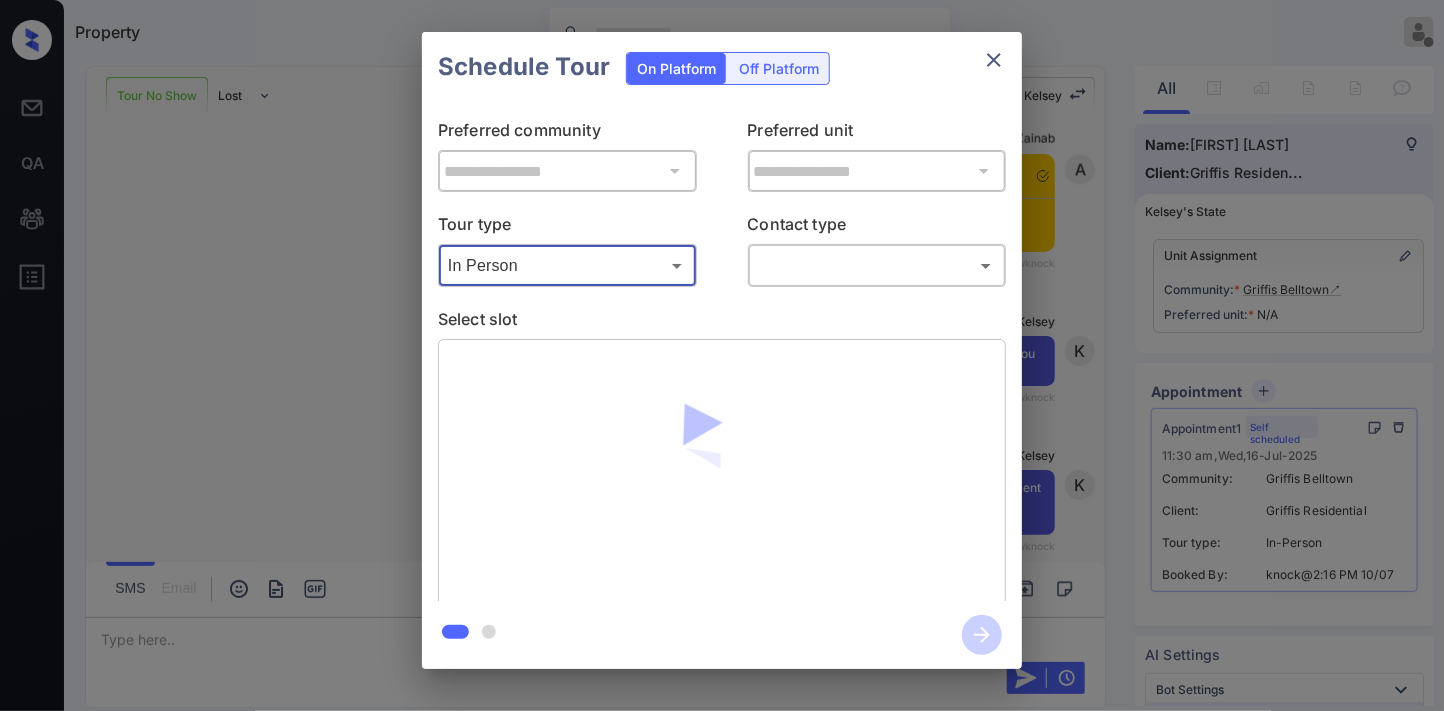 type on "********" 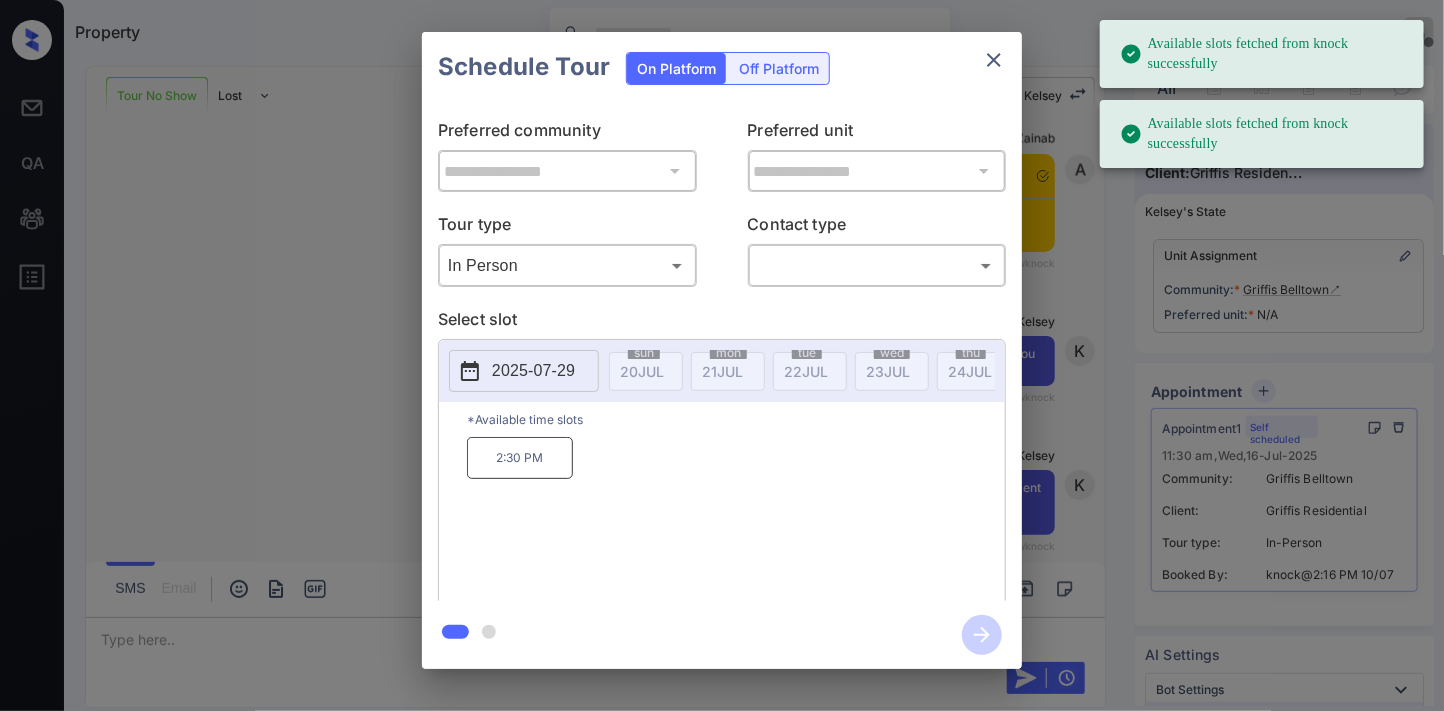 click on "2025-07-29" at bounding box center [533, 371] 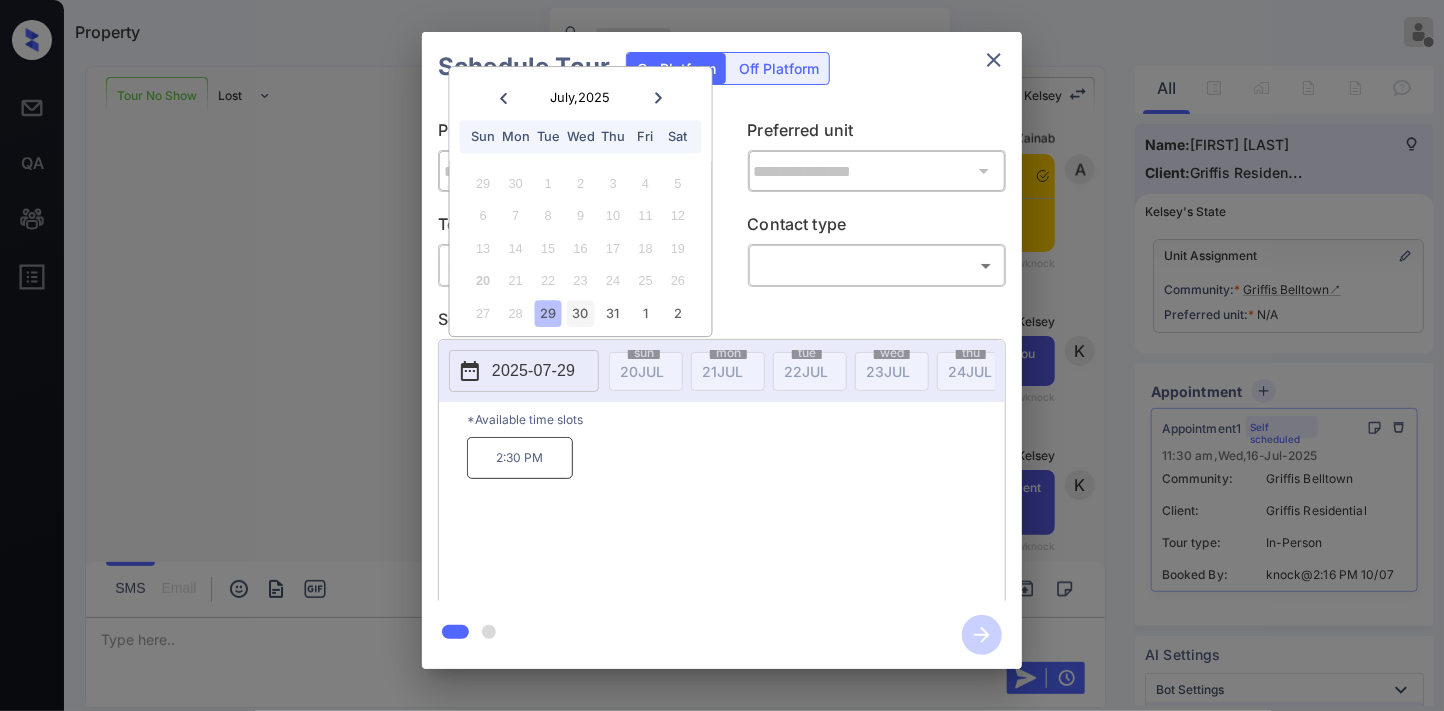 click on "30" at bounding box center (580, 313) 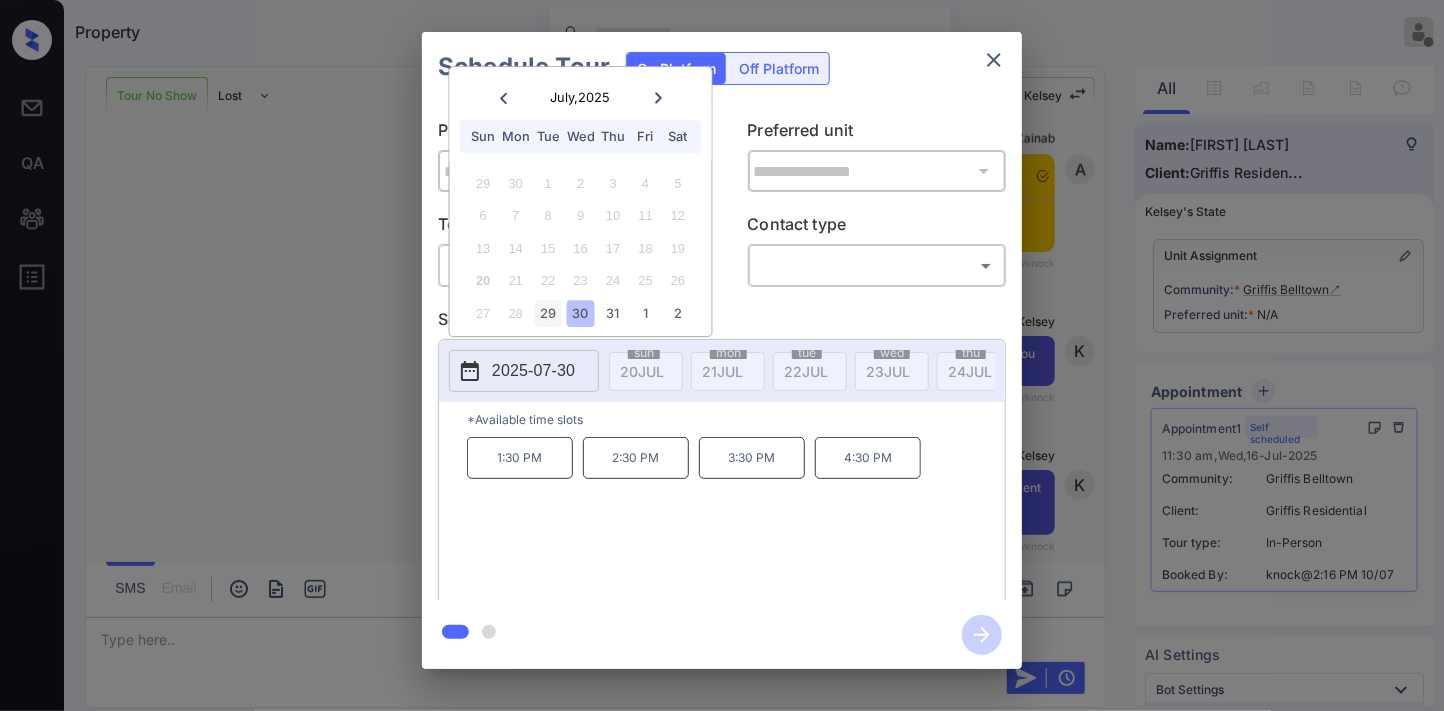 click on "29" at bounding box center [548, 313] 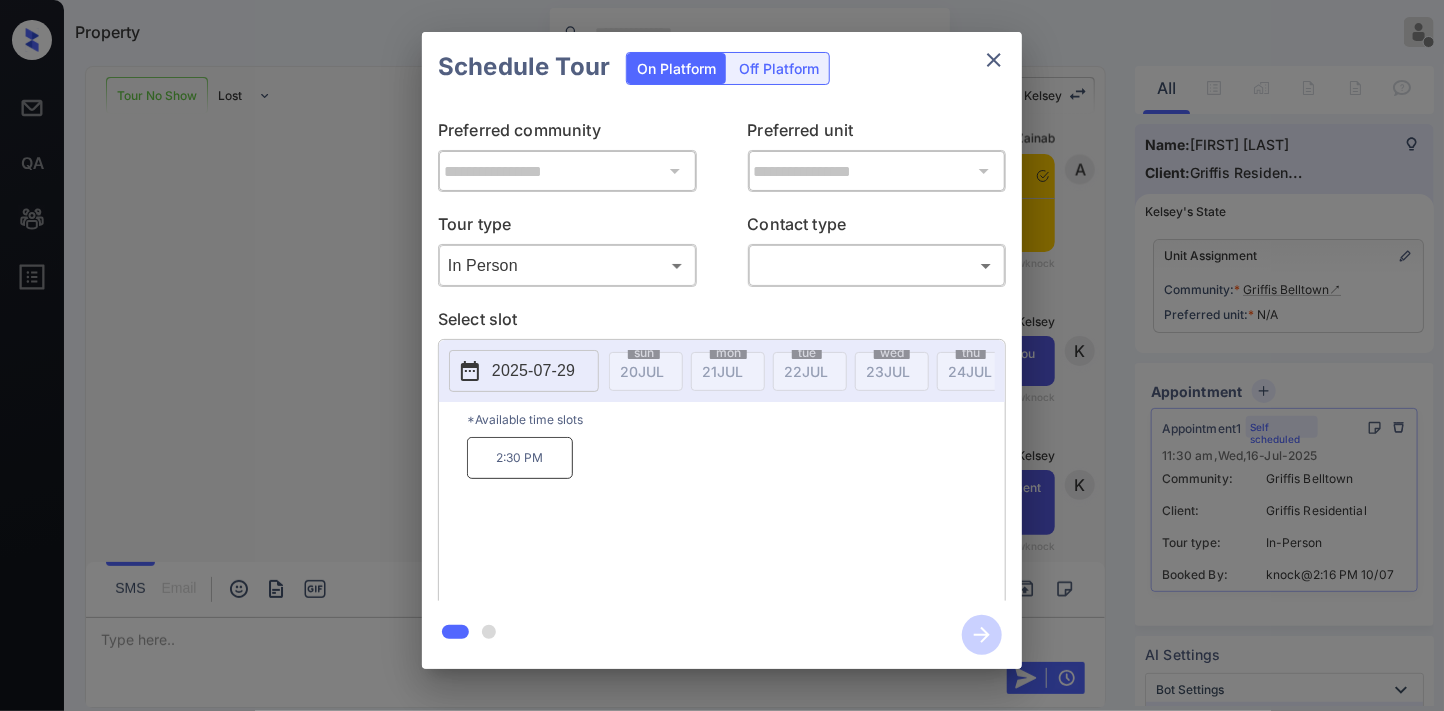 click on "2:30 PM" at bounding box center [520, 458] 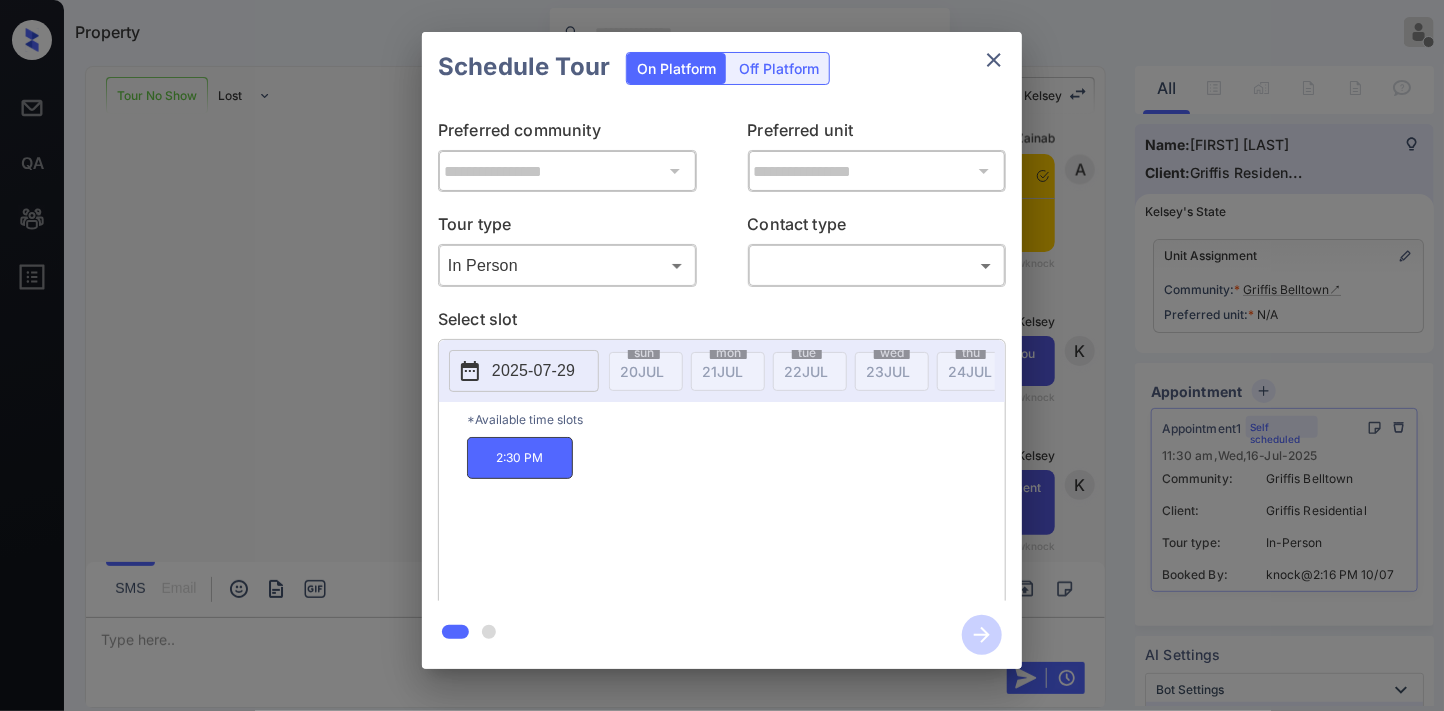 click on "Property Samantha Soliven Offline Set yourself   online Set yourself   on break Profile Switch to  dark  mode Sign out Tour No Show Lost Lead Sentiment: Angry Upon sliding the acknowledgement:  Lead will move to lost stage. * ​ SMS and call option will be set to opt out. AFM will be turned off for the lead. Kelsey New Message Agent Lead created via webhook in Tour Scheduled stage. Jul 10, 2025 02:16 pm A New Message Zuma Lead transferred to leasing agent: Griffis Belltown Jul 10, 2025 02:16 pm  Sync'd w  knock Z New Message Zuma Lead transferred to leasing agent: kelsey Jul 16, 2025 11:53 am  Sync'd w  knock Z New Message Integrations knock changed lead status from "Tour Scheduled" to "Tour No Show" Jul 16, 2025 11:53 am  Sync'd w  Integrations I New Message Agent AFM Request sent to Kelsey. Jul 16, 2025 11:53 am A New Message Agent Notes Note: Structured Note:
Move In Date: 2025-08-01
Jul 16, 2025 11:53 am A New Message Kelsey Jul 16, 2025 11:53 am   | TemplateAFMSms  Sync'd w  knock K New Message K J" at bounding box center [722, 355] 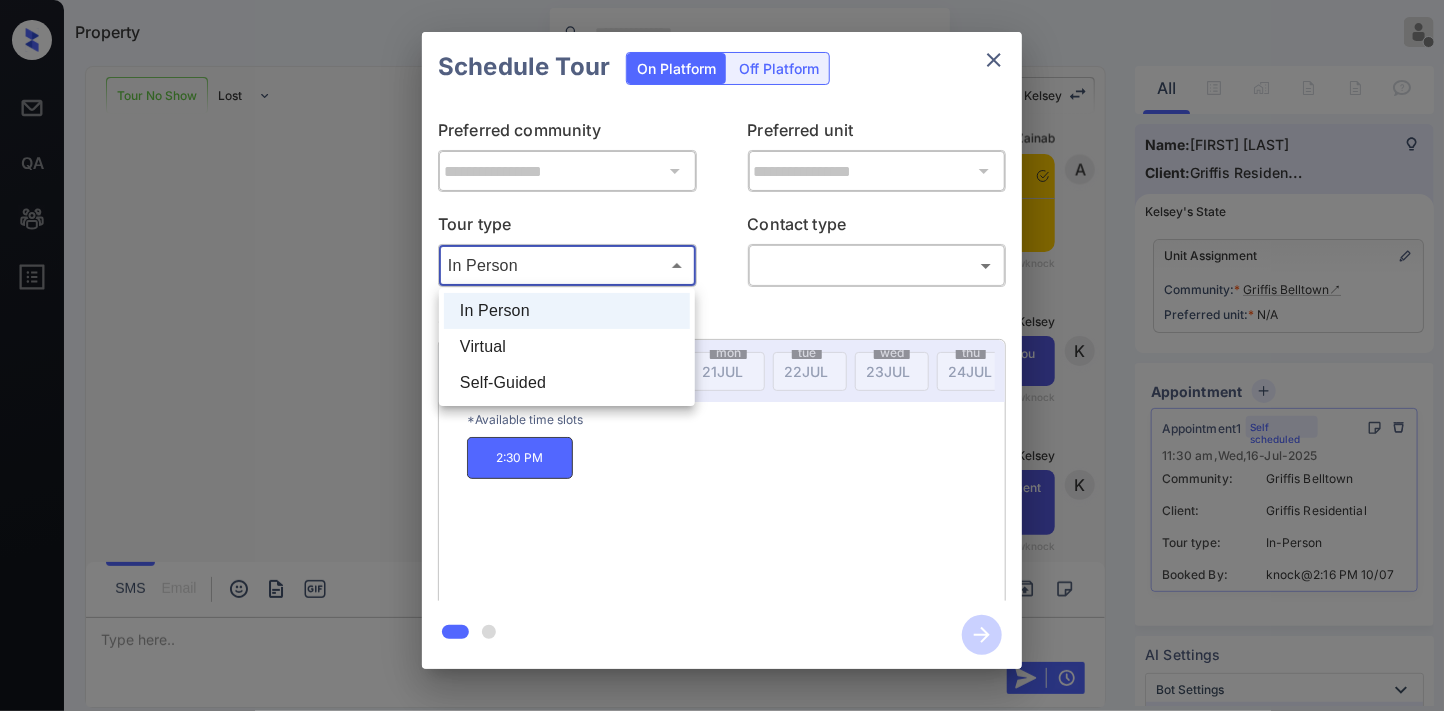 click at bounding box center [722, 355] 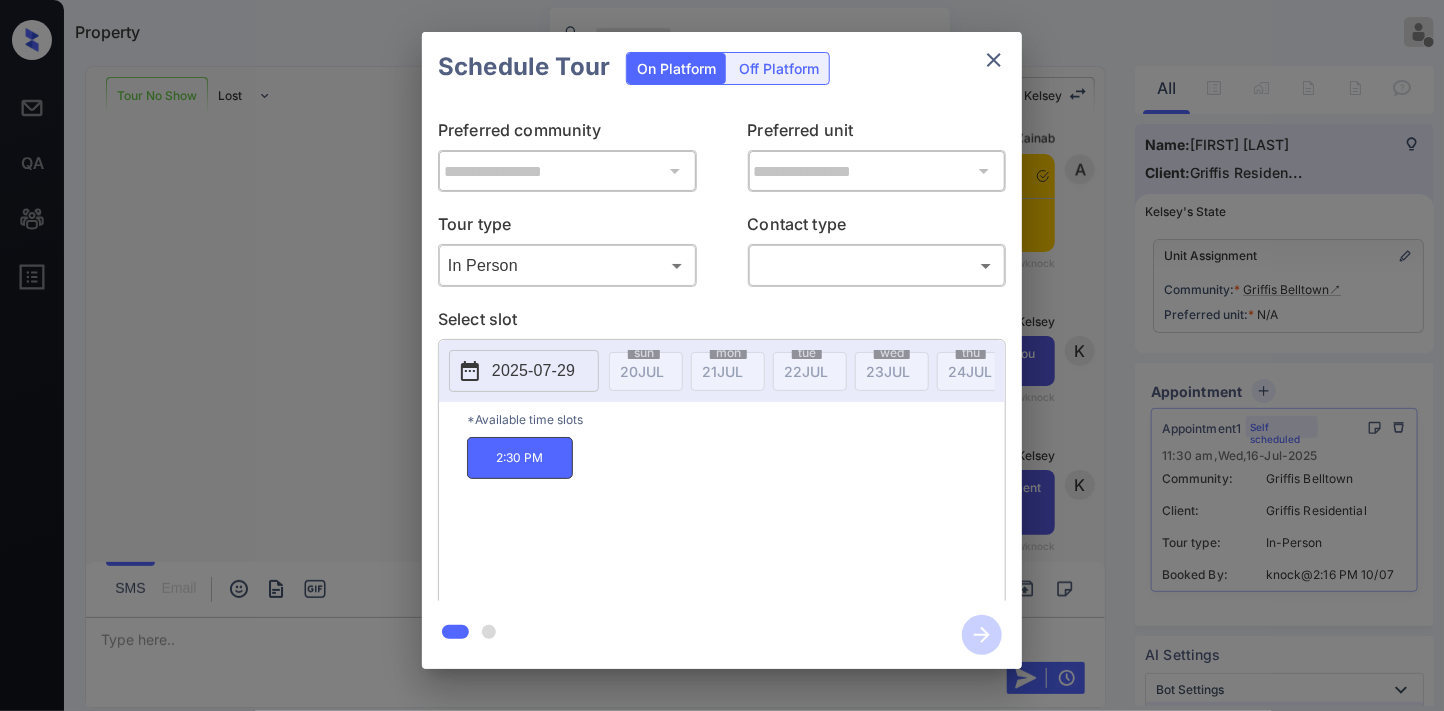click on "2025-07-29" at bounding box center [533, 371] 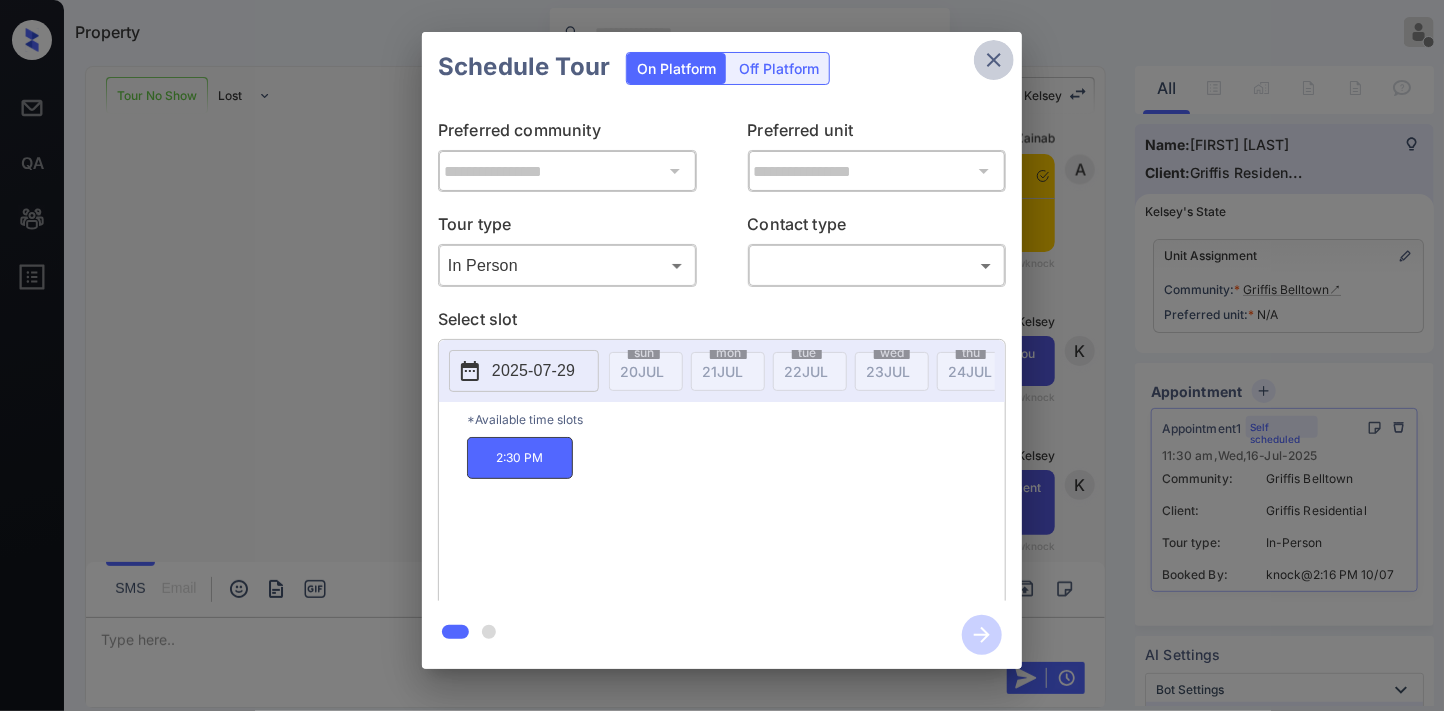 click 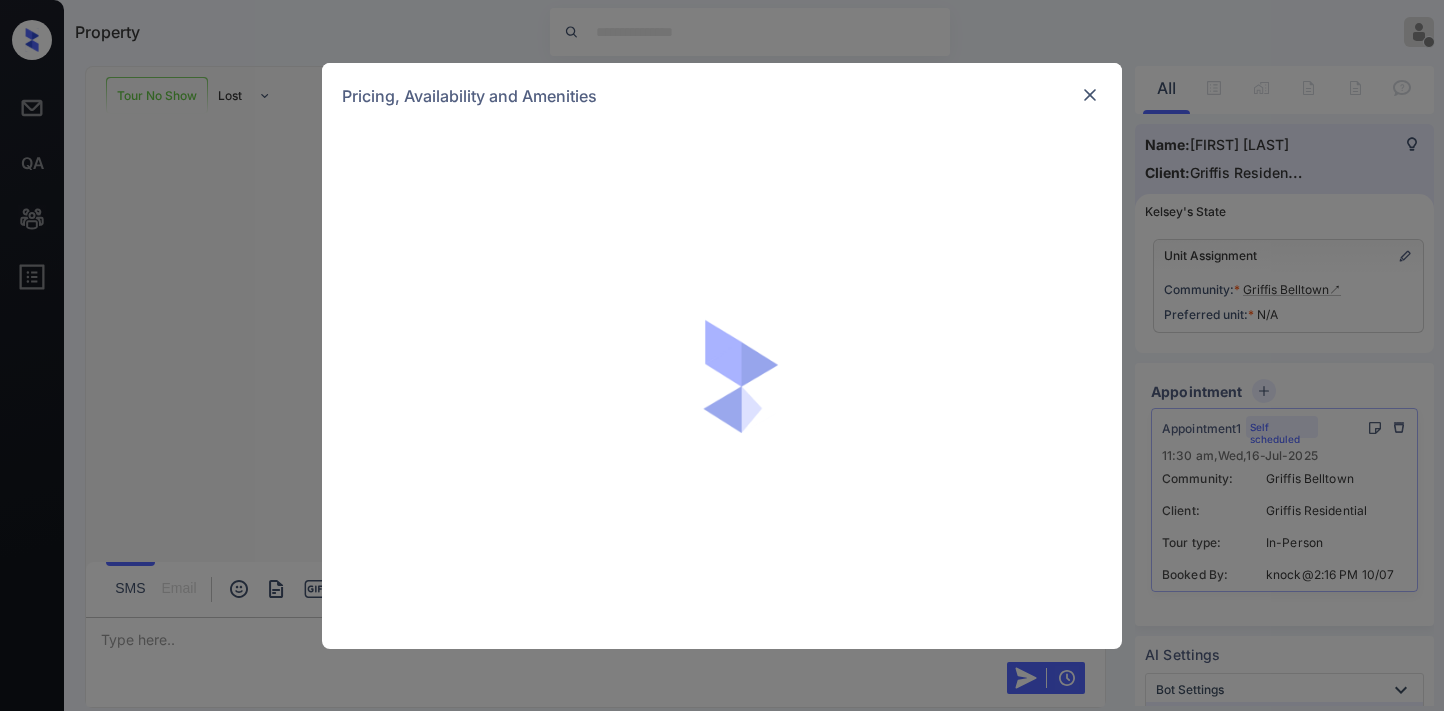 scroll, scrollTop: 0, scrollLeft: 0, axis: both 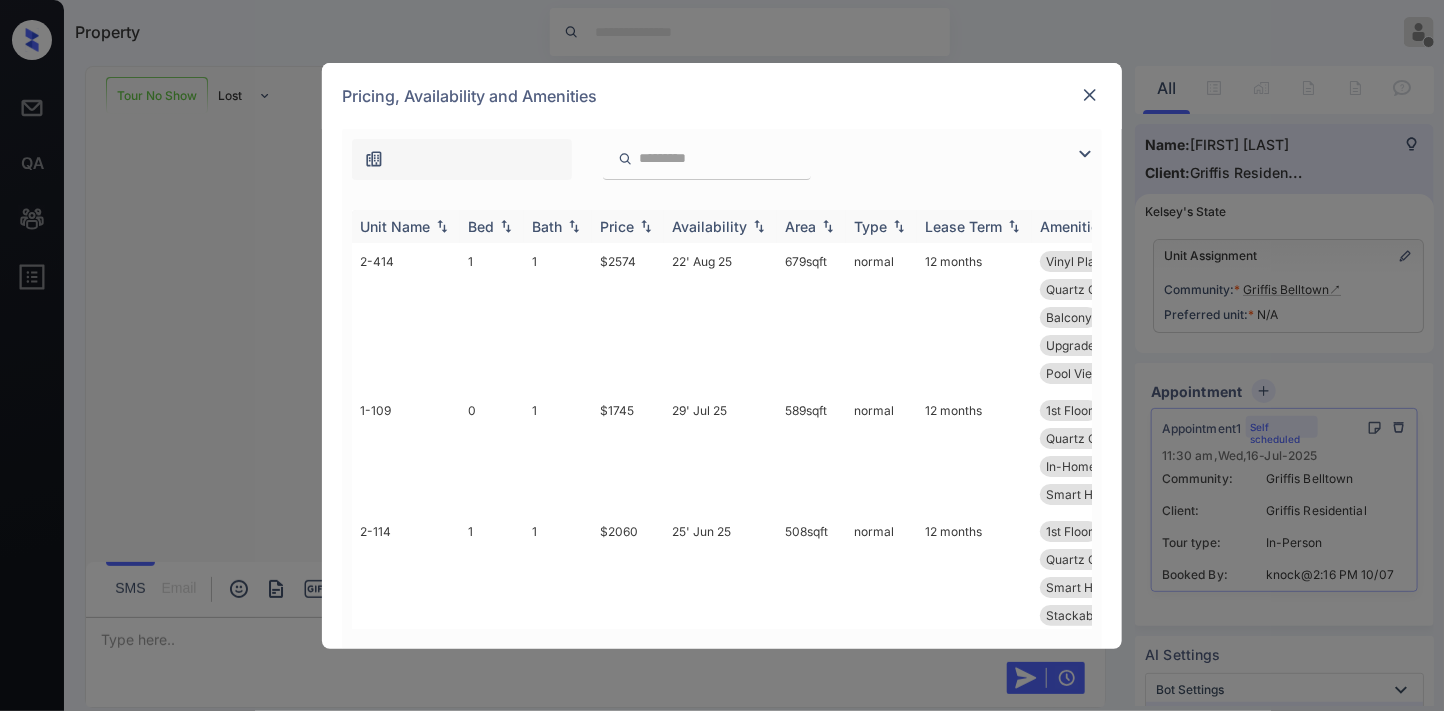 click on "Price" at bounding box center [617, 226] 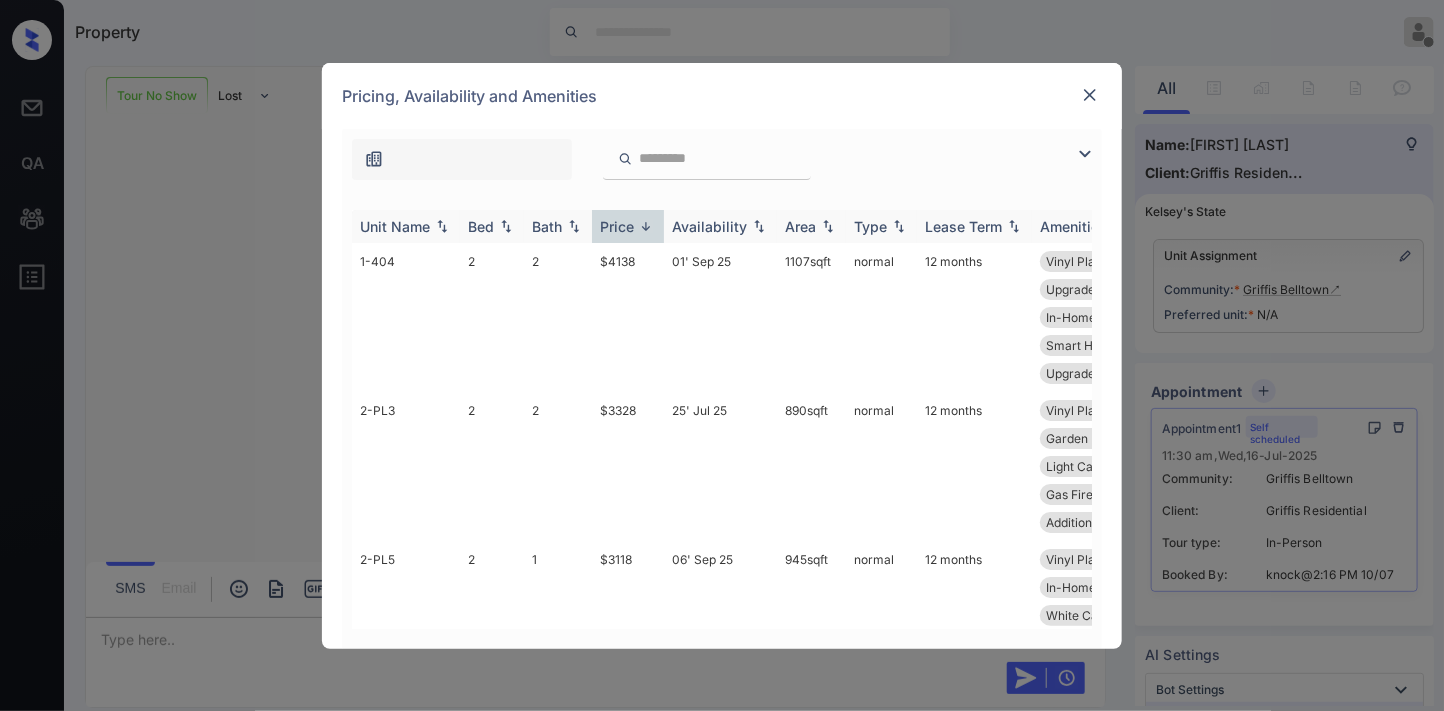 click on "Price" at bounding box center [617, 226] 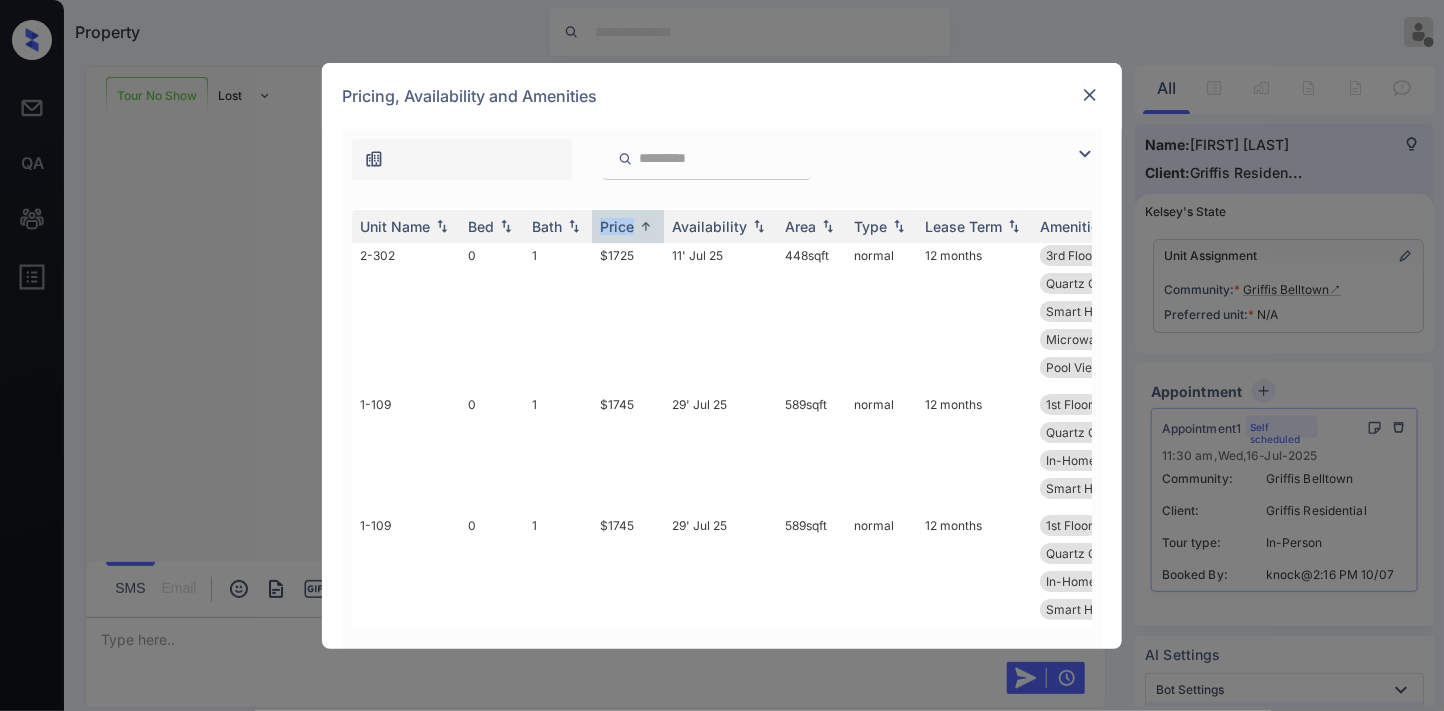 scroll, scrollTop: 0, scrollLeft: 0, axis: both 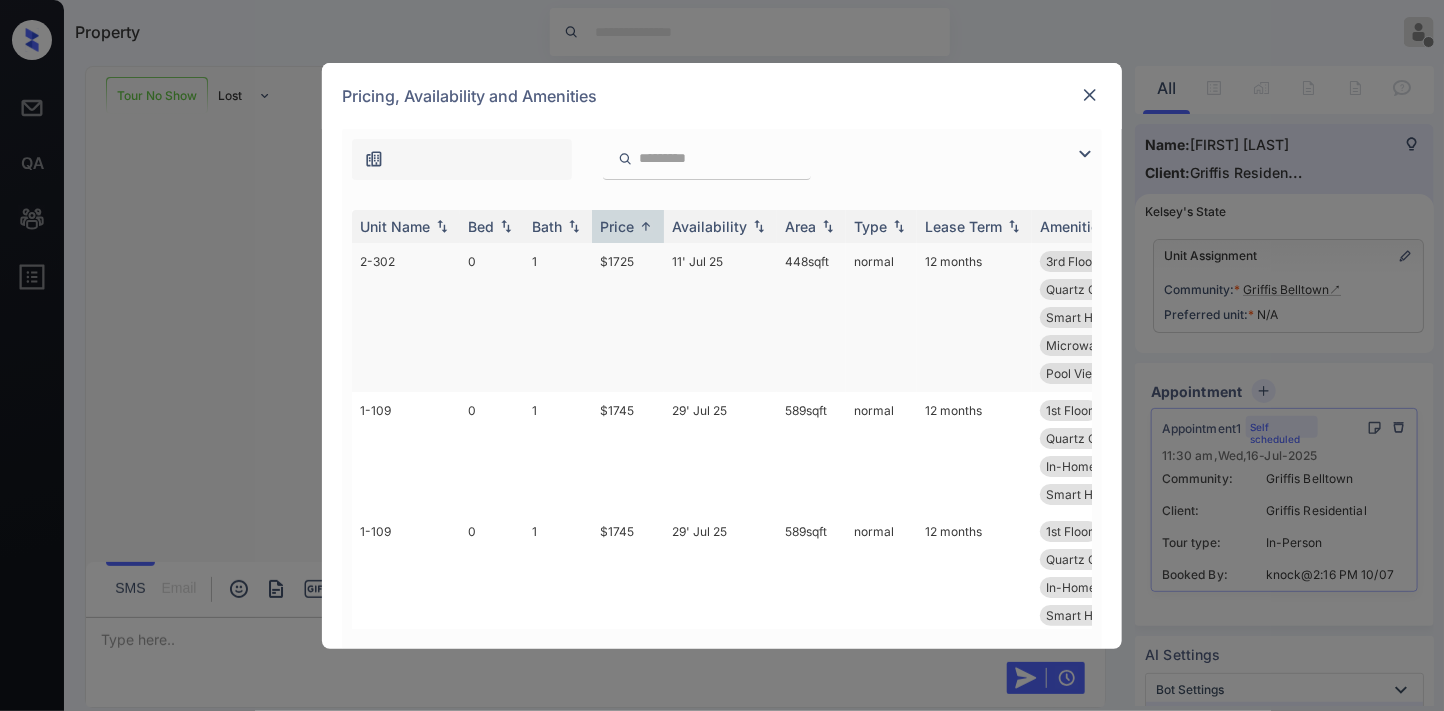 click on "$1725" at bounding box center [628, 317] 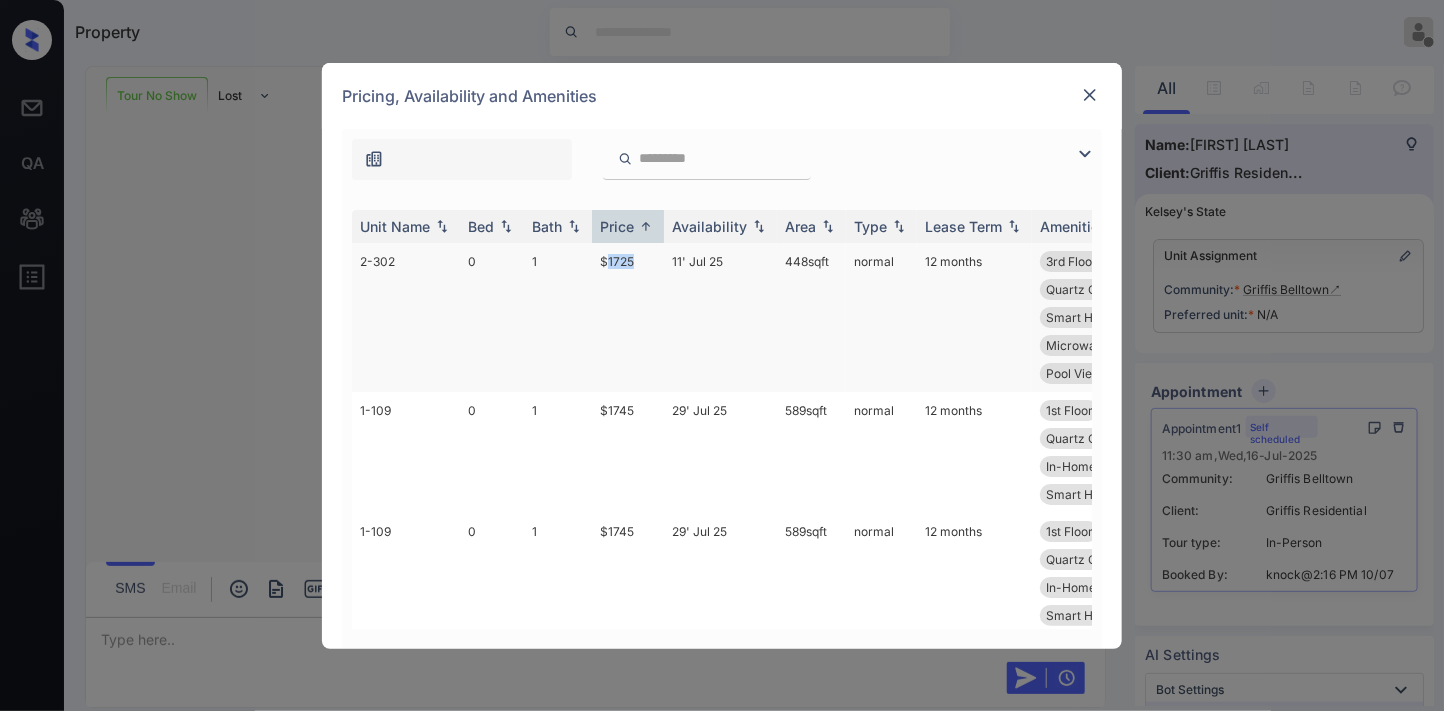 click on "$1725" at bounding box center [628, 317] 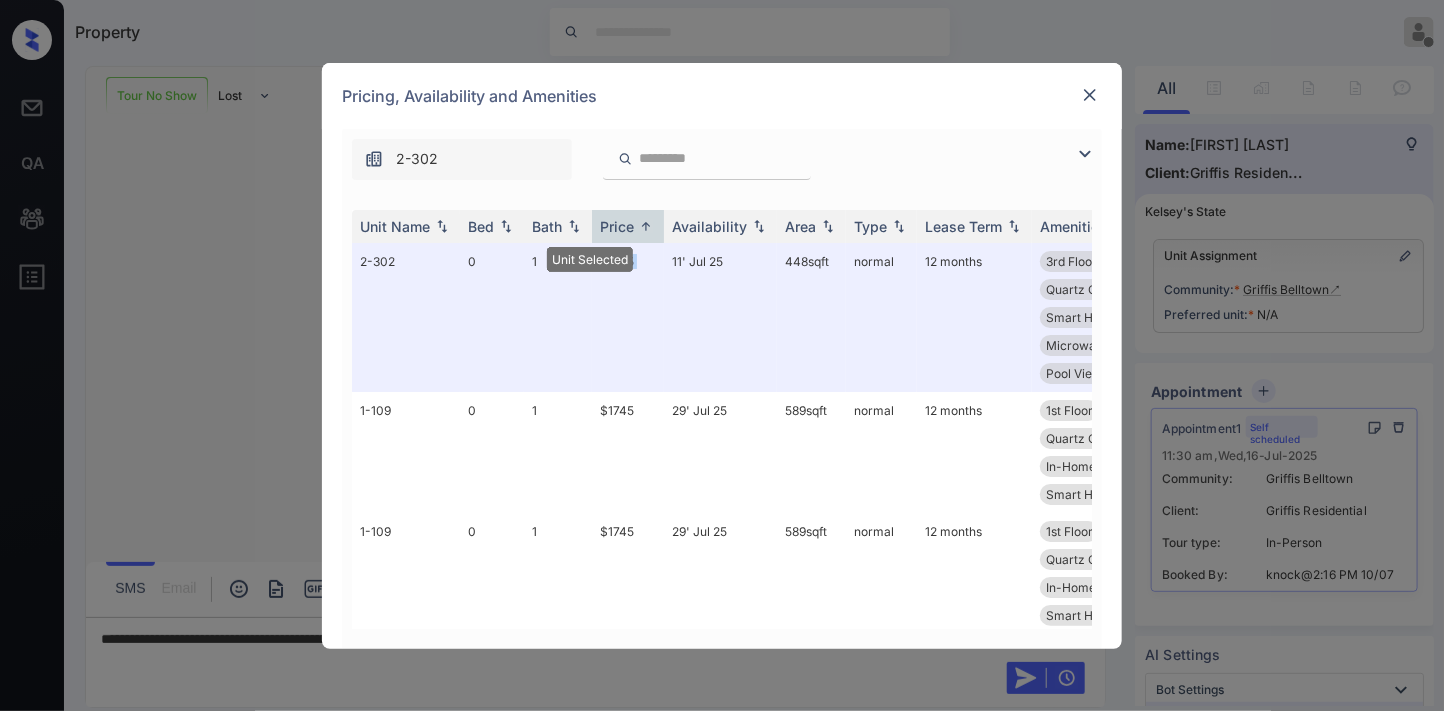 click on "Pricing, Availability and Amenities" at bounding box center (722, 96) 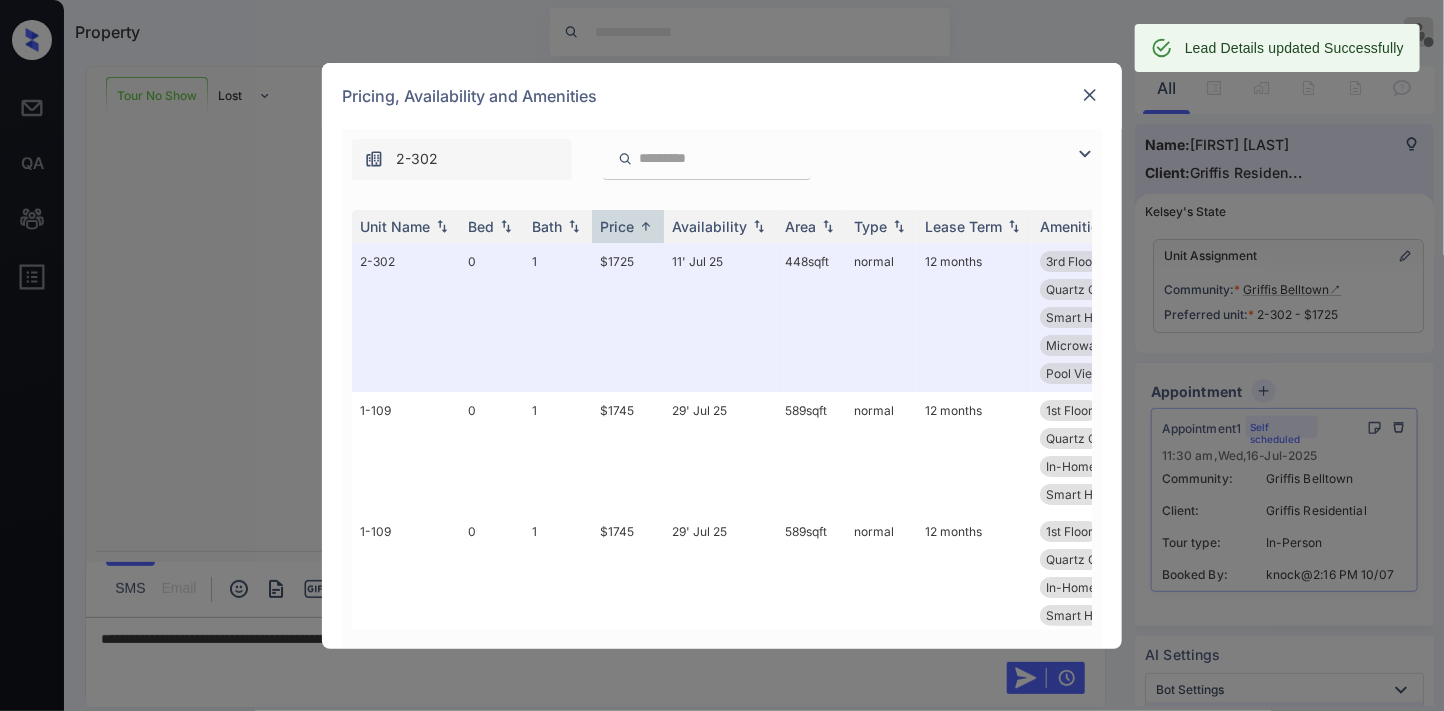 scroll, scrollTop: 1964, scrollLeft: 0, axis: vertical 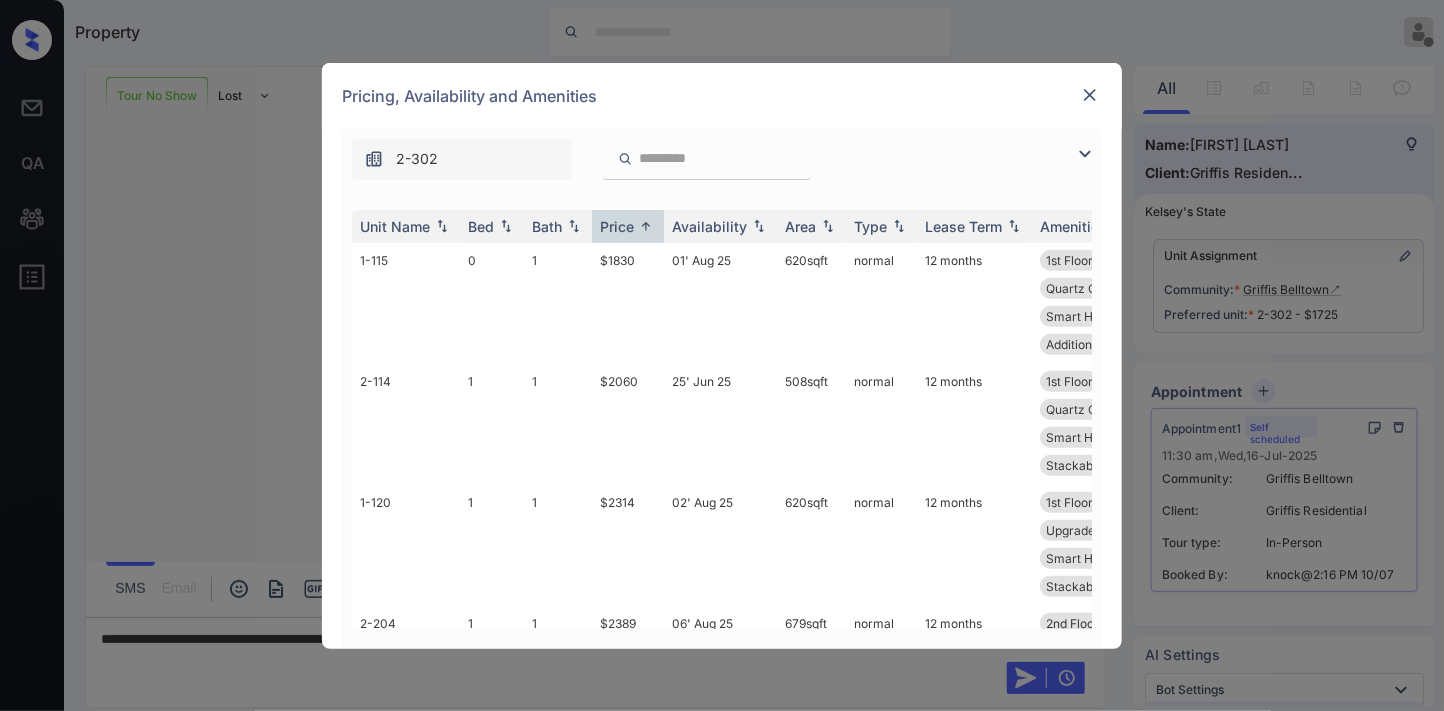 click at bounding box center [1090, 95] 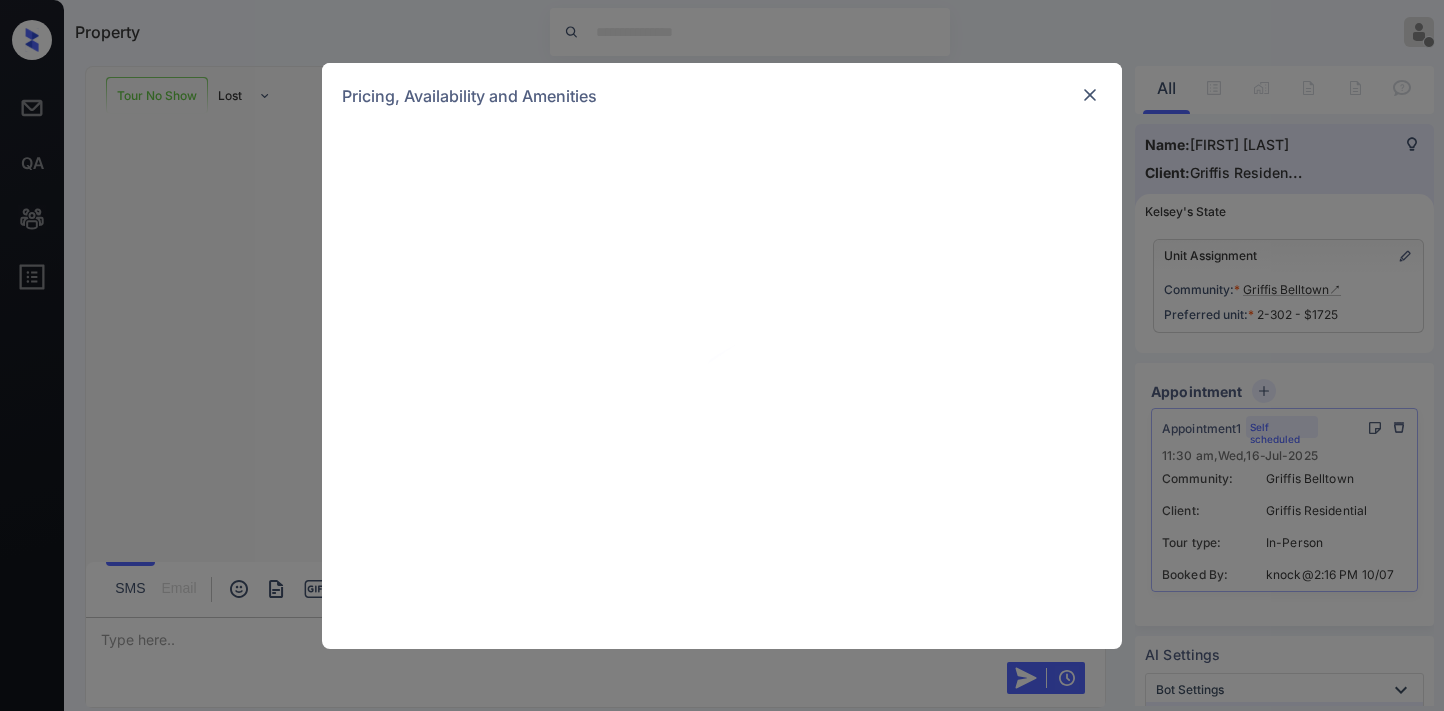 scroll, scrollTop: 0, scrollLeft: 0, axis: both 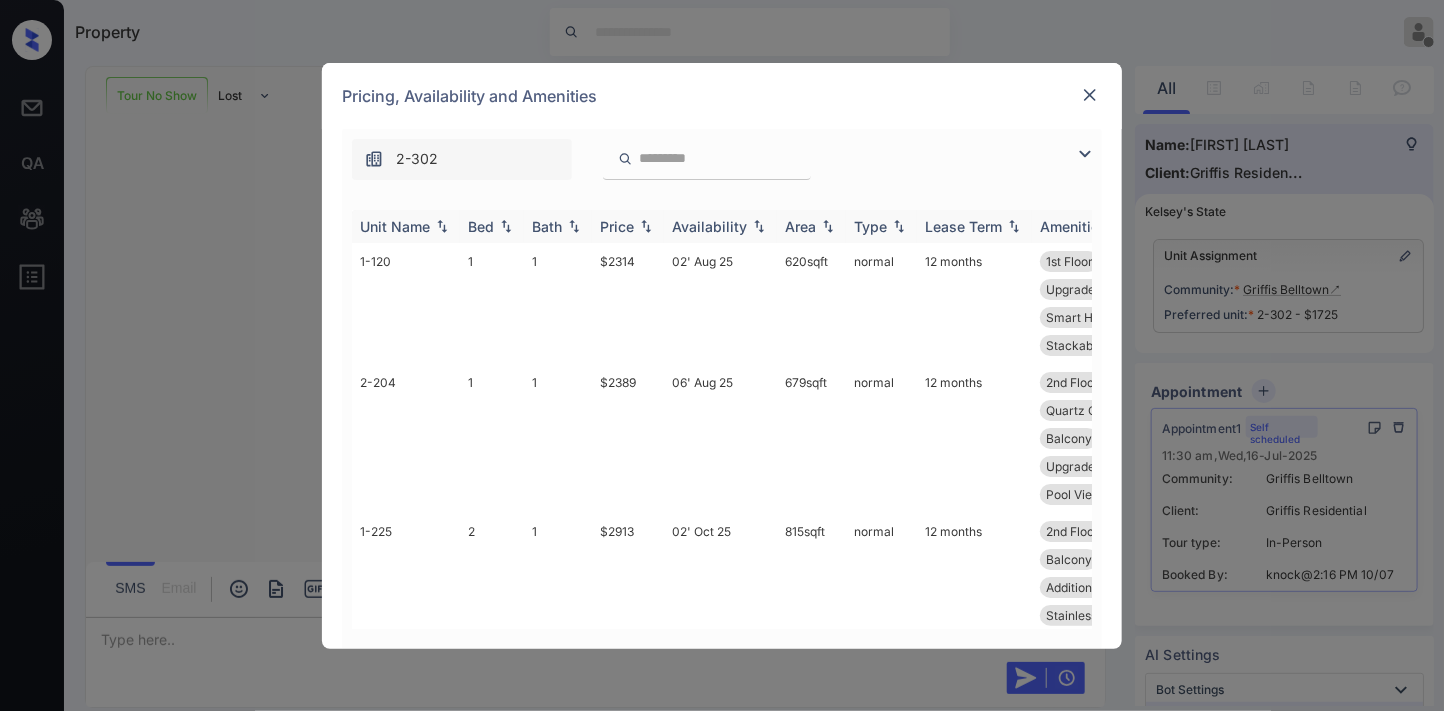 click on "Price" at bounding box center (628, 226) 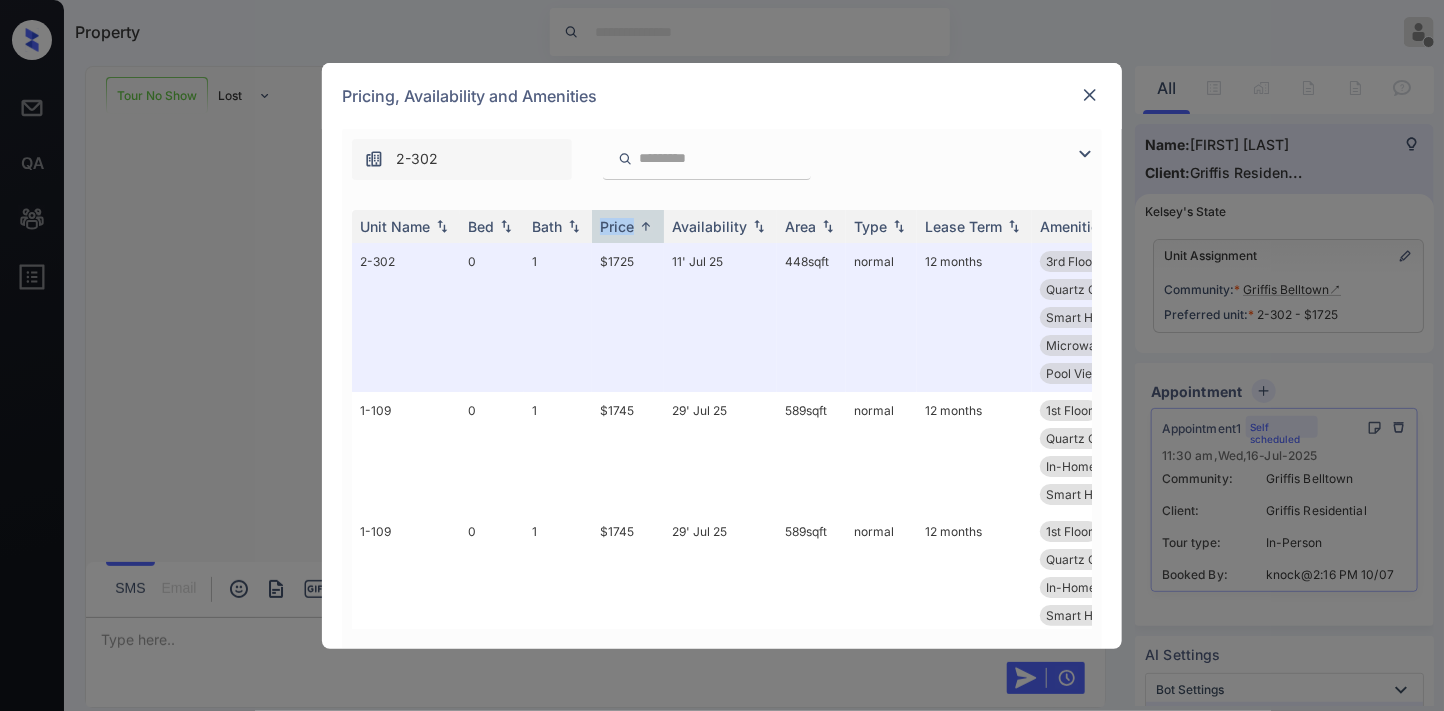 click at bounding box center [1090, 95] 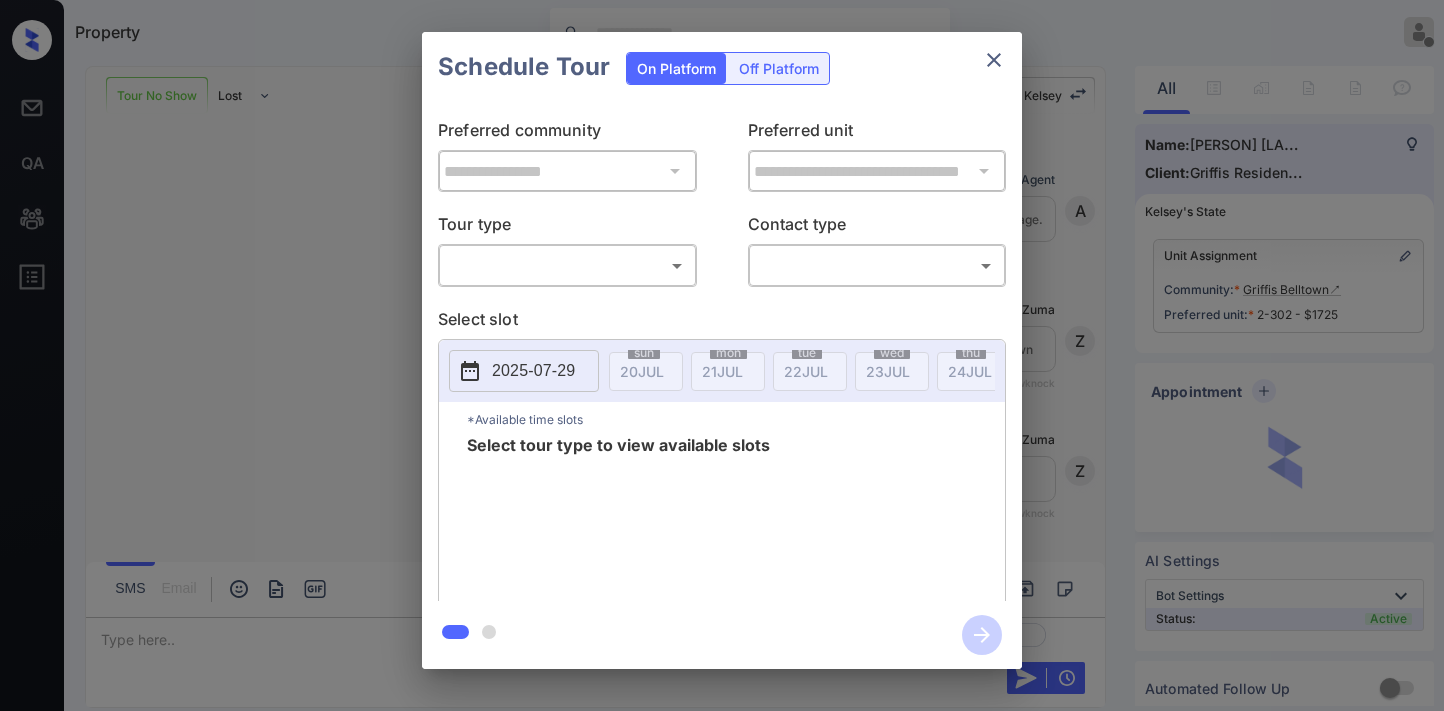 click on "Property Samantha Soliven Offline Set yourself   online Set yourself   on break Profile Switch to  dark  mode Sign out Tour No Show Lost Lead Sentiment: Angry Upon sliding the acknowledgement:  Lead will move to lost stage. * ​ SMS and call option will be set to opt out. AFM will be turned off for the lead. Kelsey New Message Agent Lead created via webhook in Tour Scheduled stage. Jul 10, 2025 02:16 pm A New Message Zuma Lead transferred to leasing agent: Griffis Belltown Jul 10, 2025 02:16 pm  Sync'd w  knock Z New Message Zuma Lead transferred to leasing agent: kelsey Jul 16, 2025 11:53 am  Sync'd w  knock Z New Message Integrations knock changed lead status from "Tour Scheduled" to "Tour No Show" Jul 16, 2025 11:53 am  Sync'd w  Integrations I New Message Agent AFM Request sent to Kelsey. Jul 16, 2025 11:53 am A New Message Agent Notes Note: Structured Note:
Move In Date: 2025-08-01
Jul 16, 2025 11:53 am A New Message Kelsey Jul 16, 2025 11:53 am   | TemplateAFMSms  Sync'd w  knock K New Message K J" at bounding box center [722, 355] 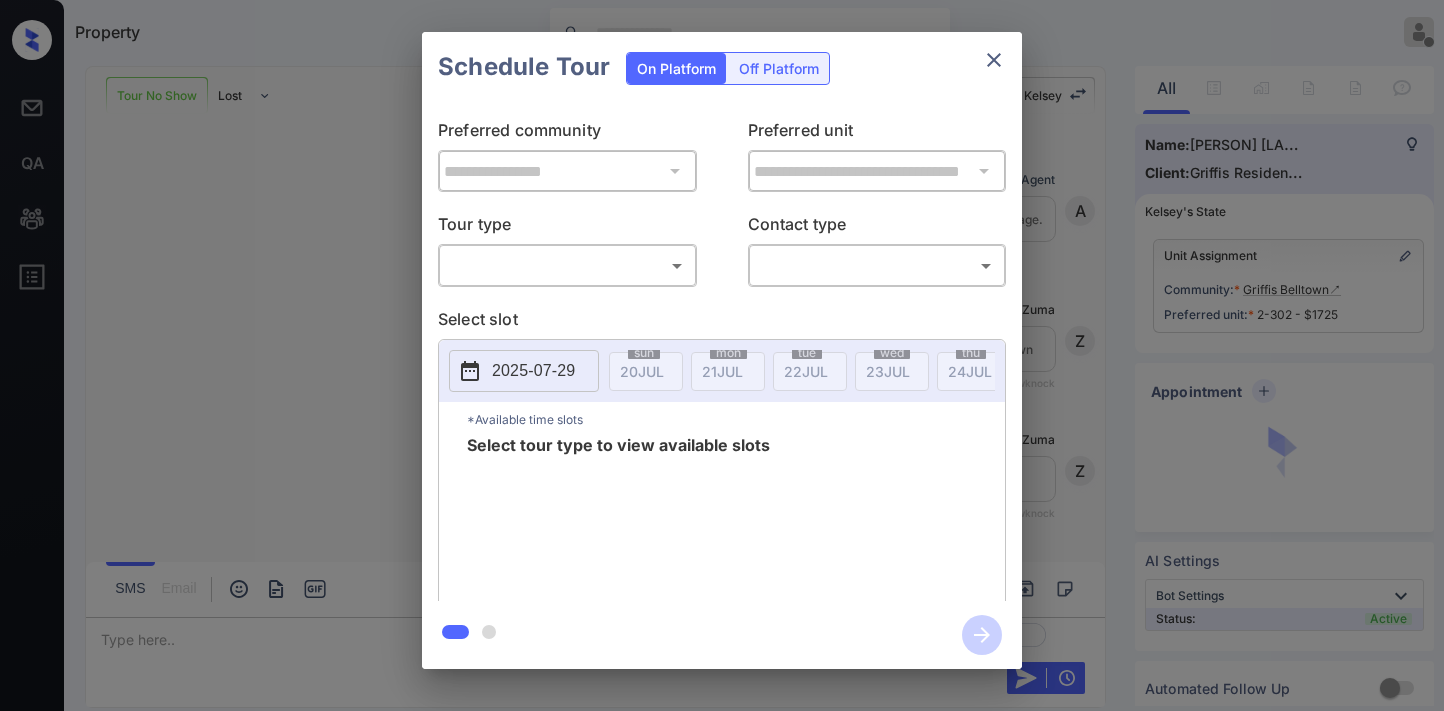 scroll, scrollTop: 0, scrollLeft: 0, axis: both 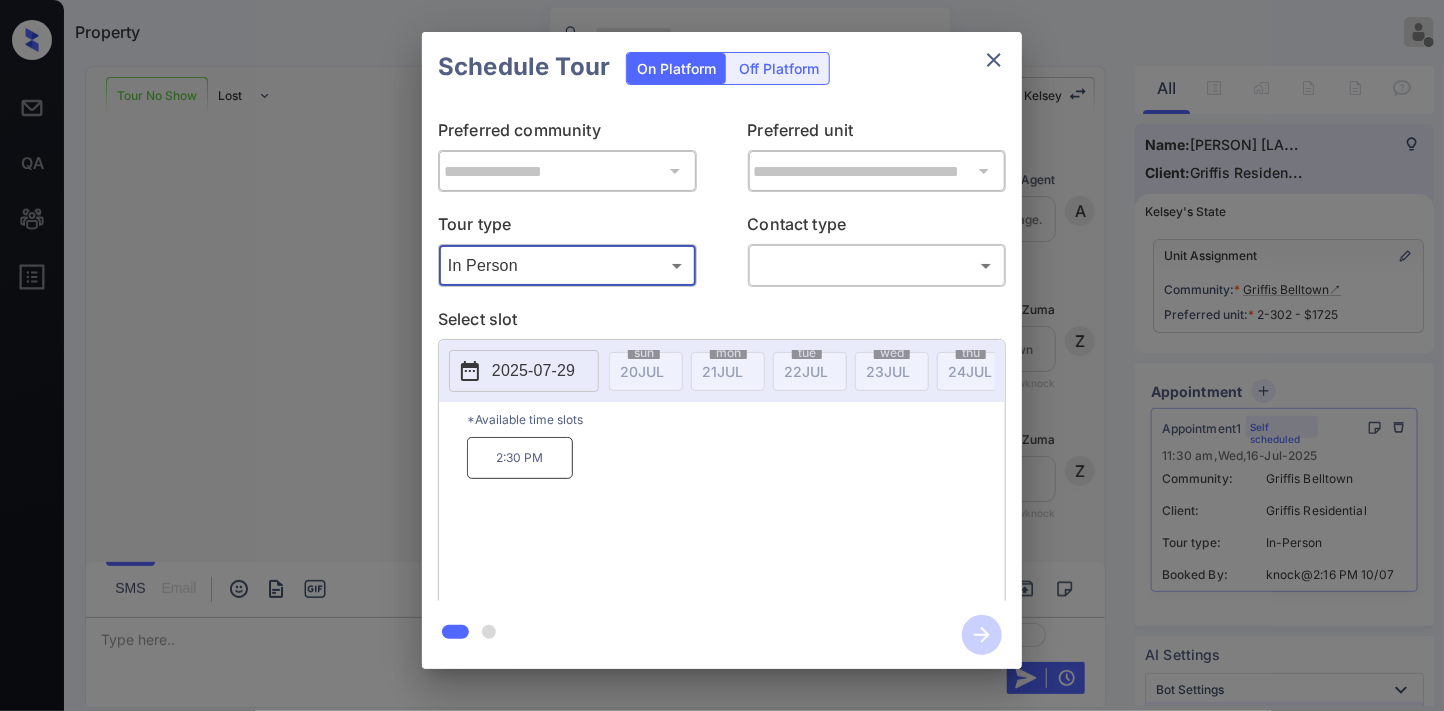 type on "********" 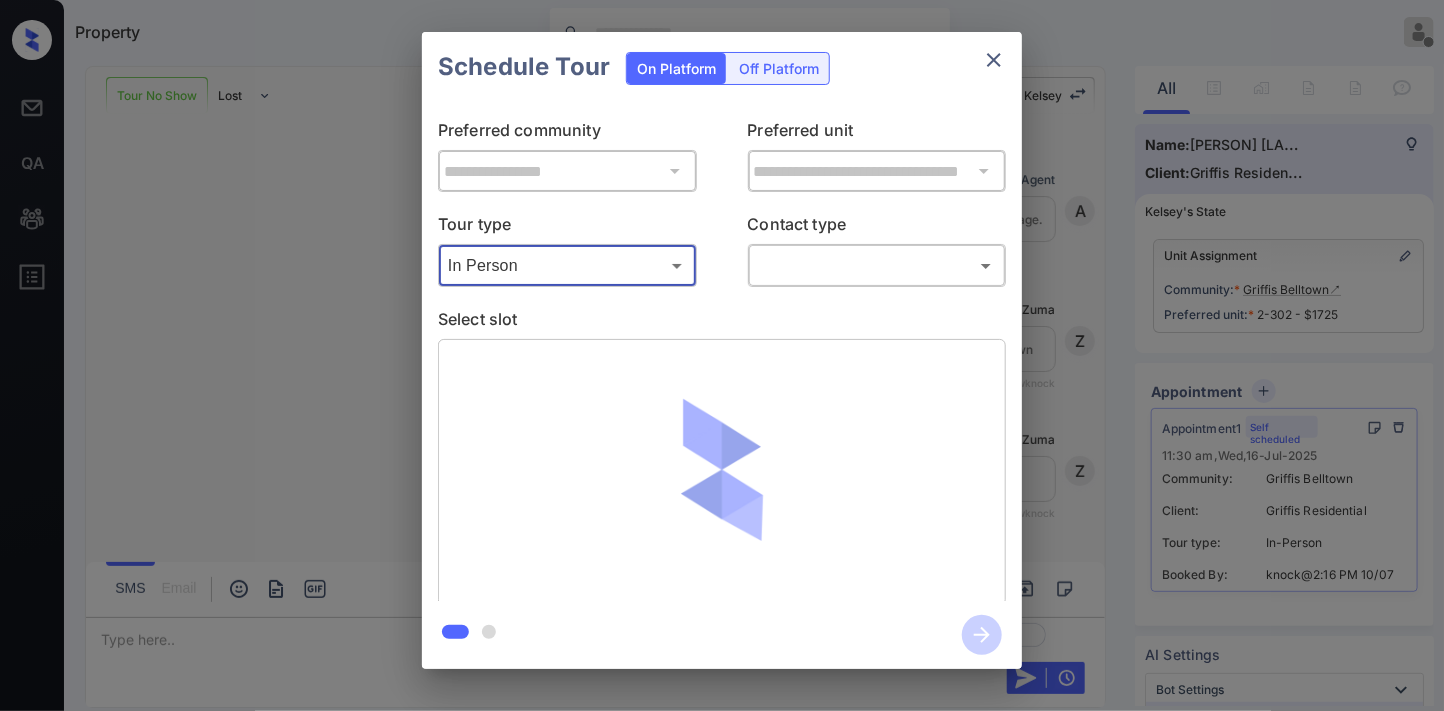 scroll, scrollTop: 2094, scrollLeft: 0, axis: vertical 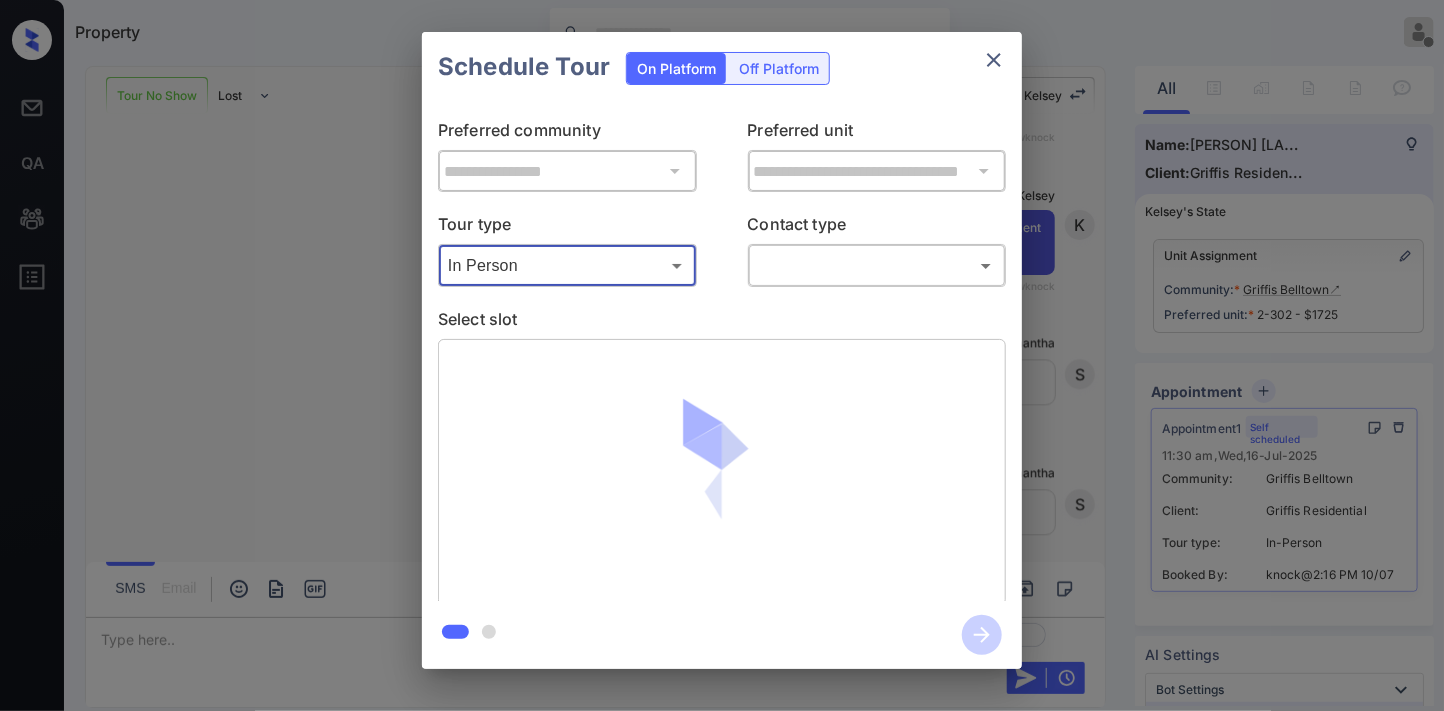 click on "Property Samantha Soliven Offline Set yourself   online Set yourself   on break Profile Switch to  dark  mode Sign out Tour No Show Lost Lead Sentiment: Angry Upon sliding the acknowledgement:  Lead will move to lost stage. * ​ SMS and call option will be set to opt out. AFM will be turned off for the lead. Kelsey New Message Agent Lead created via webhook in Tour Scheduled stage. Jul 10, 2025 02:16 pm A New Message Zuma Lead transferred to leasing agent: Griffis Belltown Jul 10, 2025 02:16 pm  Sync'd w  knock Z New Message Zuma Lead transferred to leasing agent: kelsey Jul 16, 2025 11:53 am  Sync'd w  knock Z New Message Integrations knock changed lead status from "Tour Scheduled" to "Tour No Show" Jul 16, 2025 11:53 am  Sync'd w  Integrations I New Message Agent AFM Request sent to Kelsey. Jul 16, 2025 11:53 am A New Message Agent Notes Note: Structured Note:
Move In Date: 2025-08-01
Jul 16, 2025 11:53 am A New Message Kelsey Jul 16, 2025 11:53 am   | TemplateAFMSms  Sync'd w  knock K New Message K J" at bounding box center [722, 355] 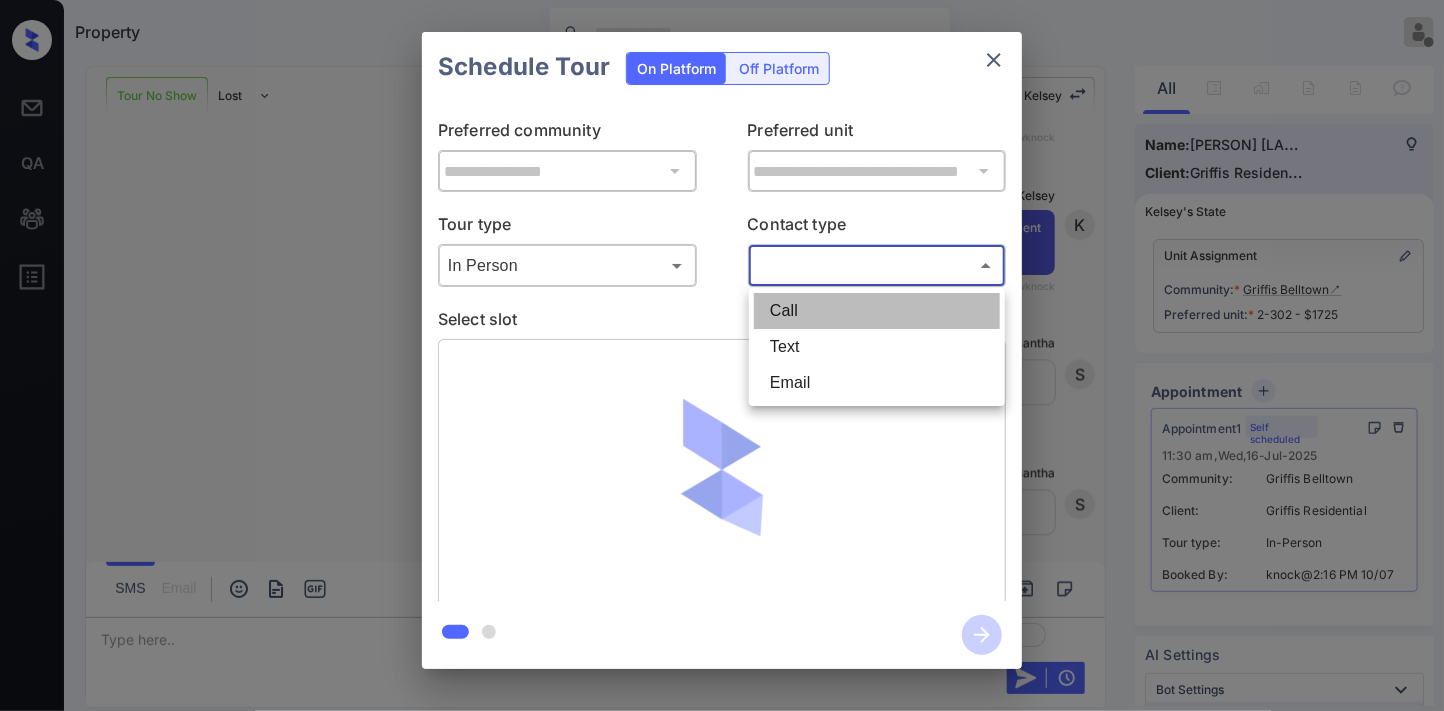 click on "Call" at bounding box center (877, 311) 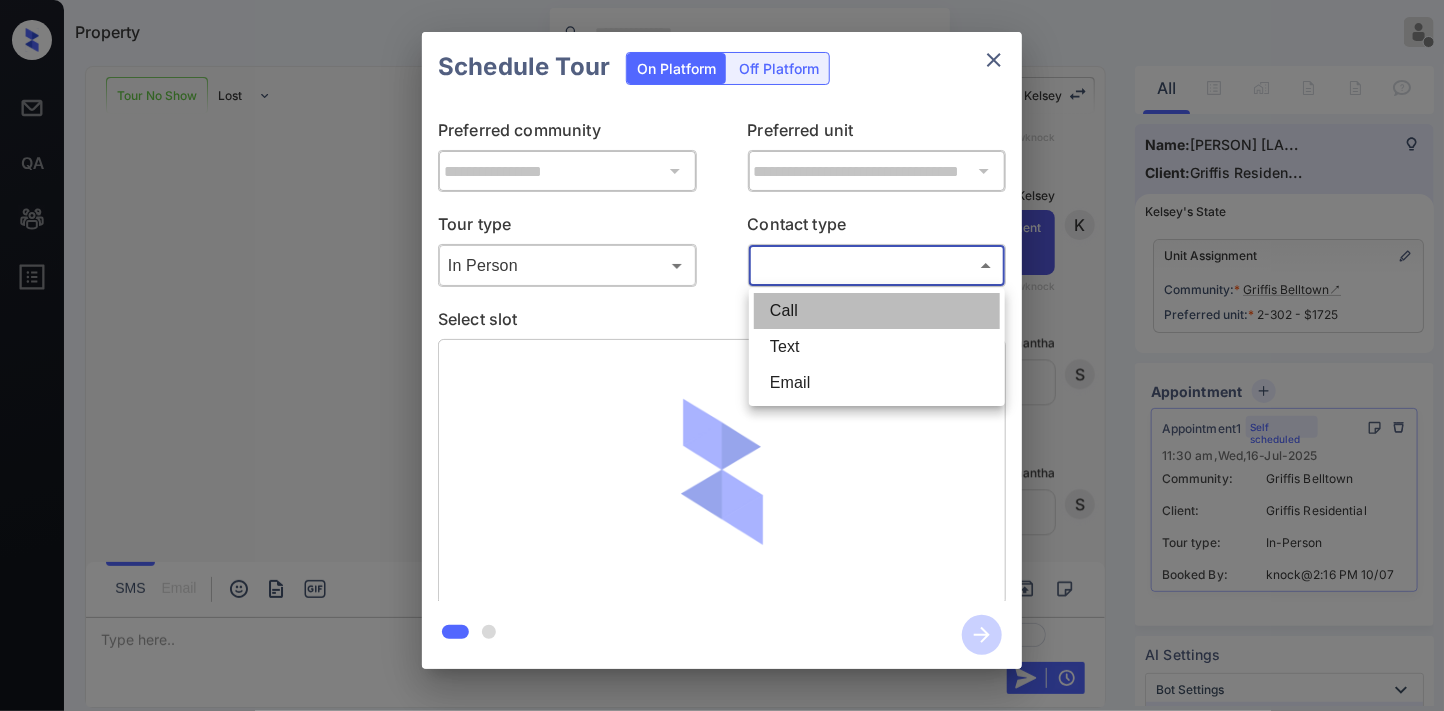 type on "****" 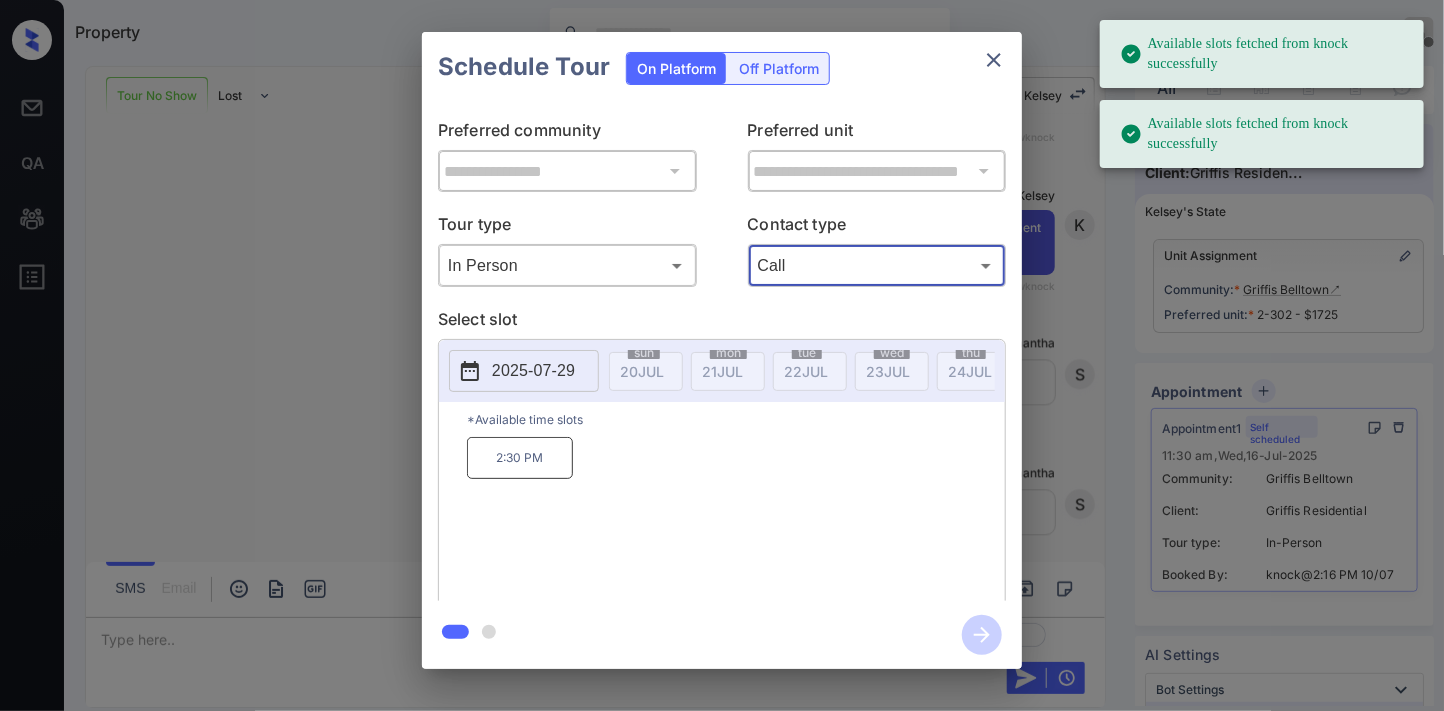 click on "2025-07-29" at bounding box center (533, 371) 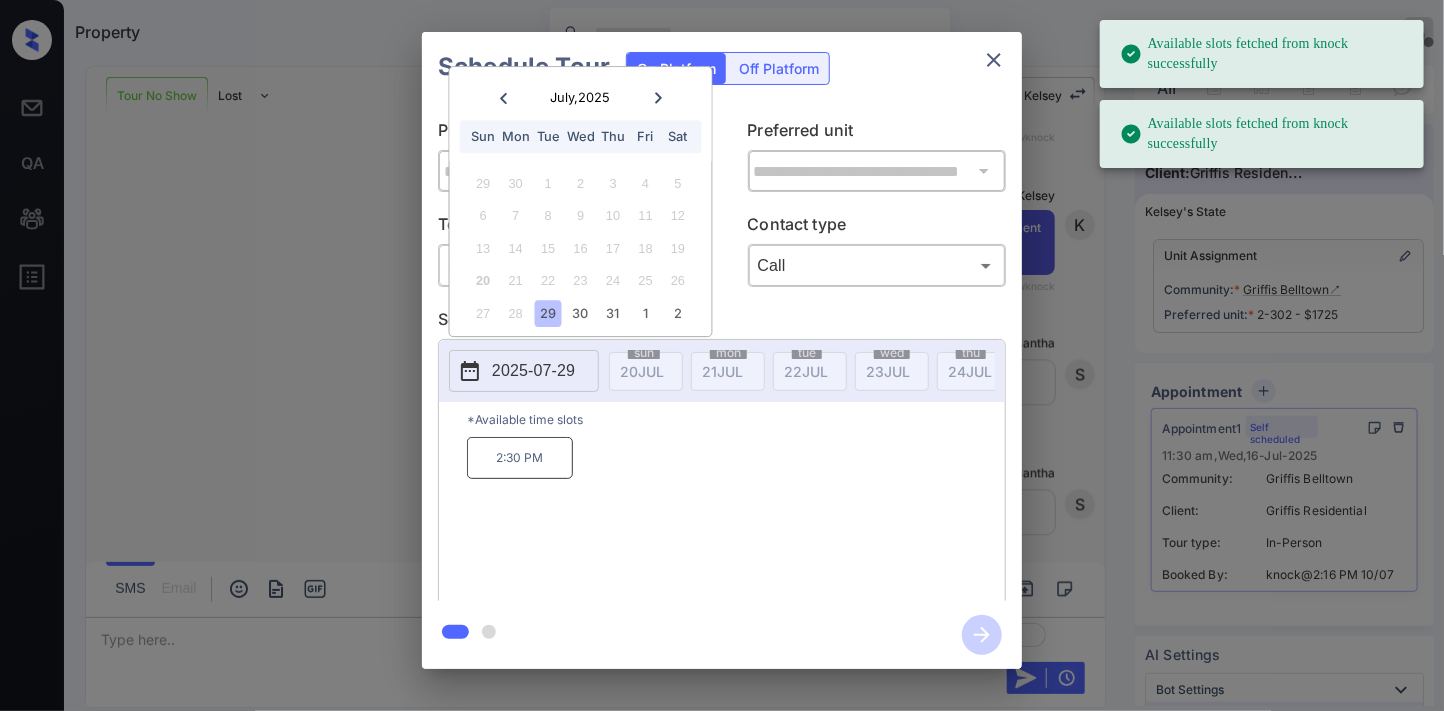 click on "Select slot" at bounding box center (722, 323) 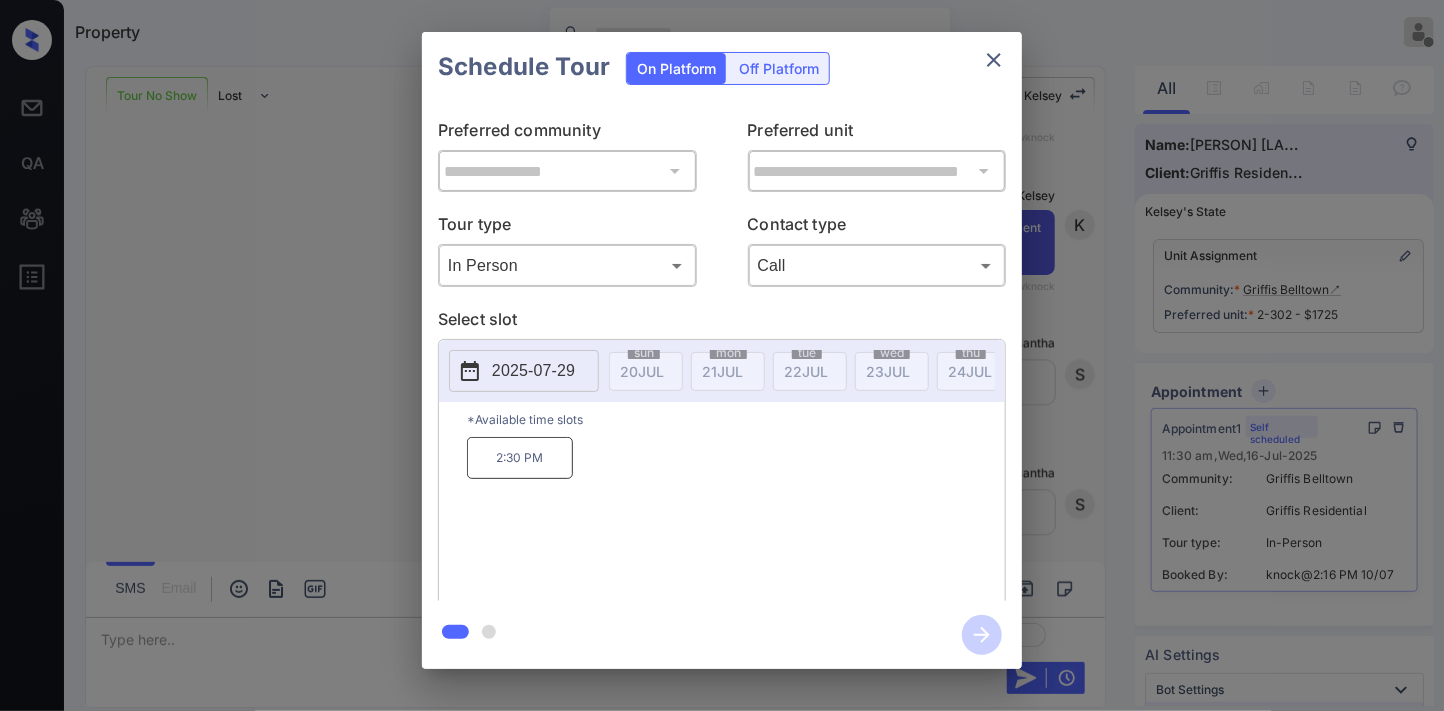 click on "2025-07-29" at bounding box center (533, 371) 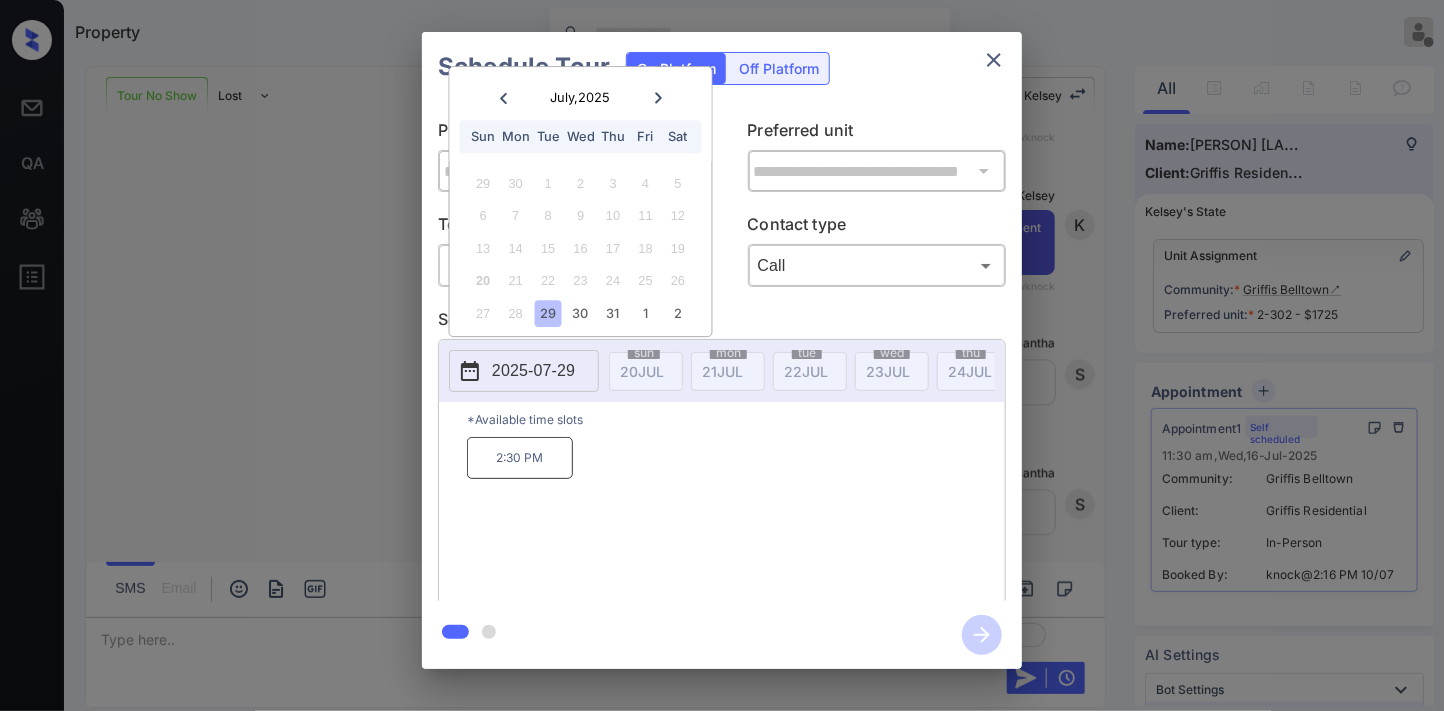click on "29" at bounding box center (548, 313) 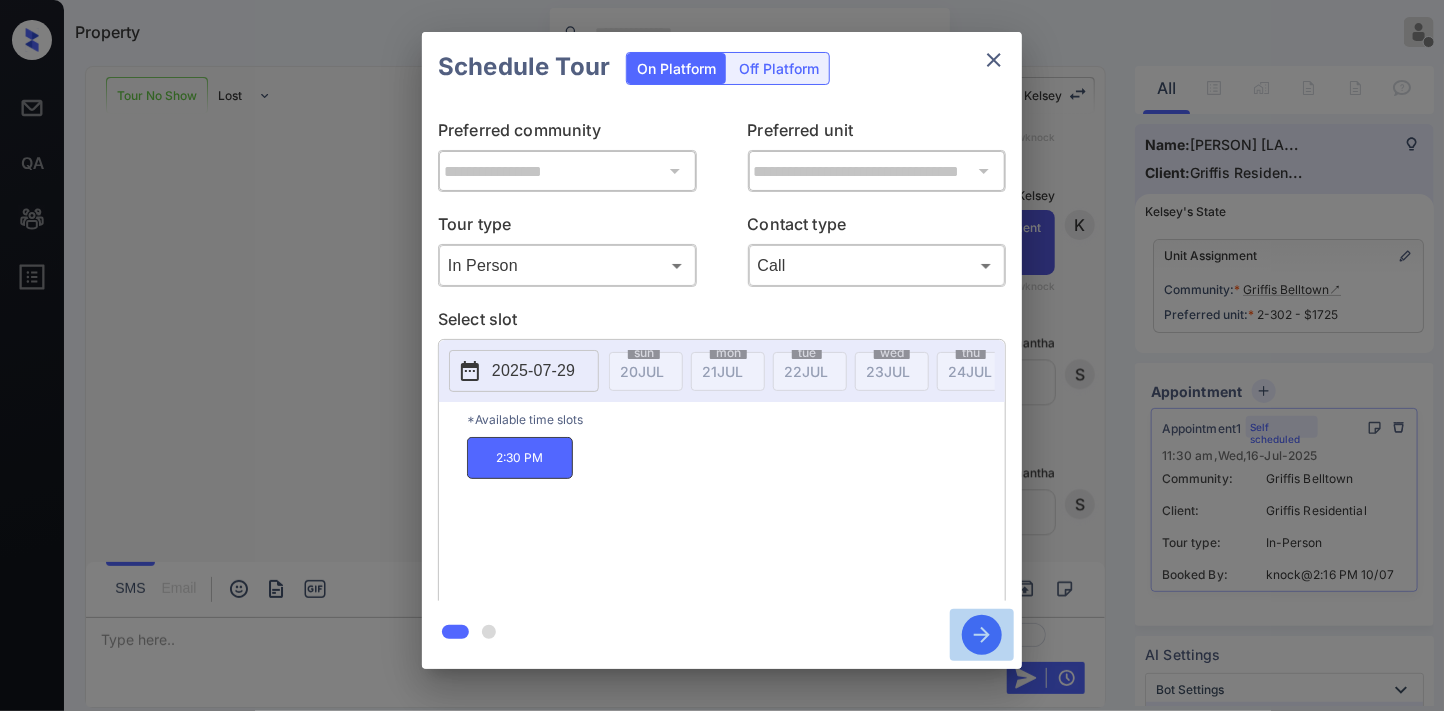 click 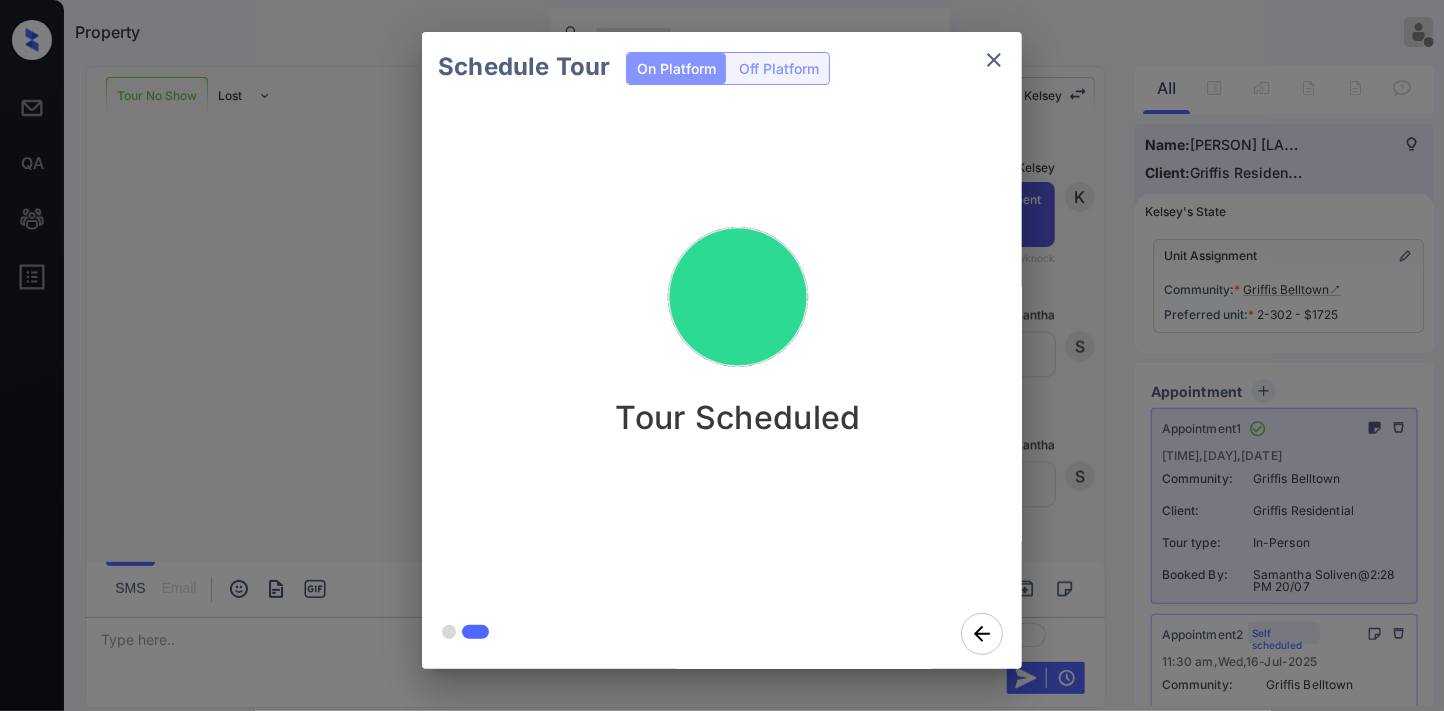 click 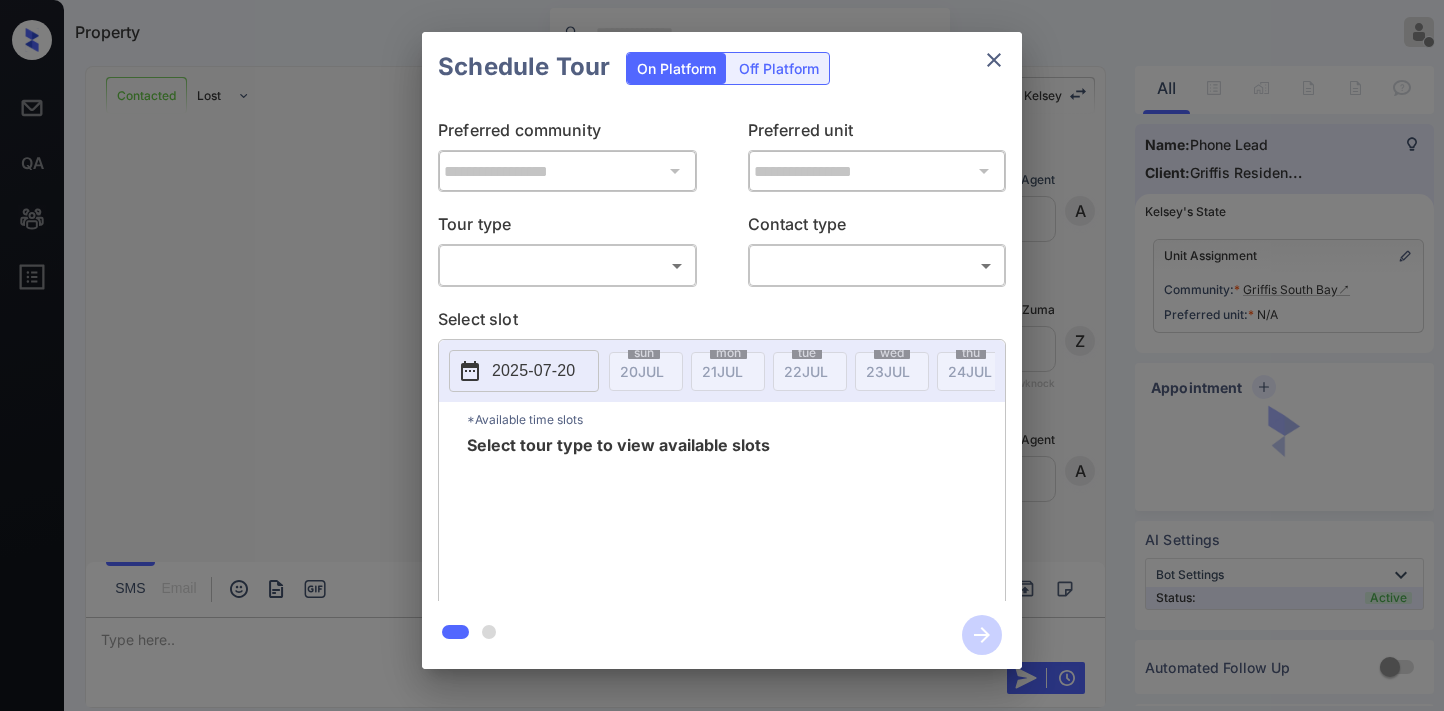 scroll, scrollTop: 0, scrollLeft: 0, axis: both 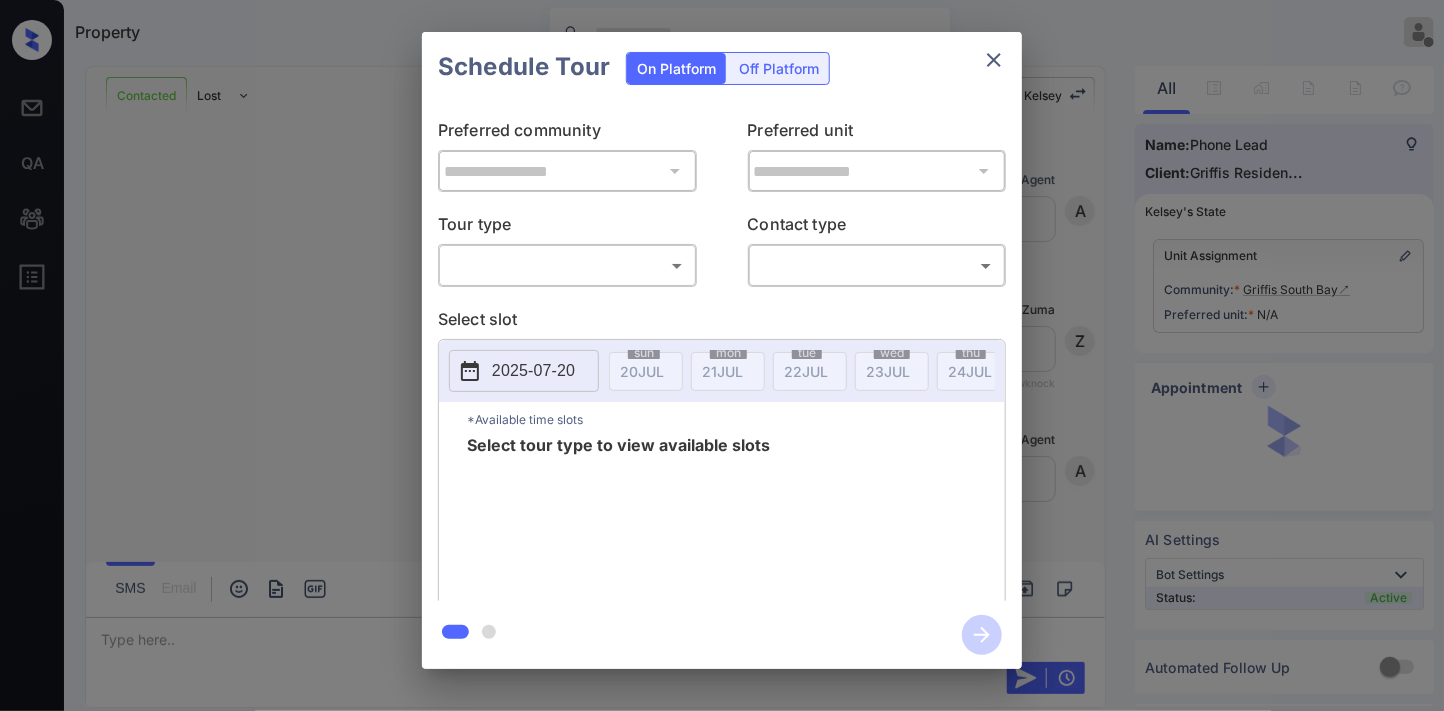 click on "Property [LAST] [LAST] Offline Set yourself   online Set yourself   on break Profile Switch to  dark  mode Sign out Contacted Lost Lead Sentiment: Angry Upon sliding the acknowledgement:  Lead will move to lost stage. * ​ SMS and call option will be set to opt out. AFM will be turned off for the lead. [FIRST] New Message Agent Lead created via callToText in Inbound stage. [DATE] [TIME] A New Message [LAST] Lead transferred to leasing agent: [FIRST] [DATE] [TIME]  Sync'd w  knock Z New Message Agent AFM Request sent to [FIRST]. [DATE] [TIME] A New Message [FIRST] Hi, this is [FIRST] reaching out because I saw you submitted an inquiry for Griffis South Bay. Would you like to schedule a tour or know any additional information? Also, please confirm that this is the best method to contact you. [DATE] [TIME]   | TemplateAFMSms  Sync'd w  knock K New Message [FIRST] Lead archived by [FIRST]! [DATE] [TIME] K New Message Phone Lead Yes, I'd like to schedule a tour     Sync'd w  P S" at bounding box center [722, 355] 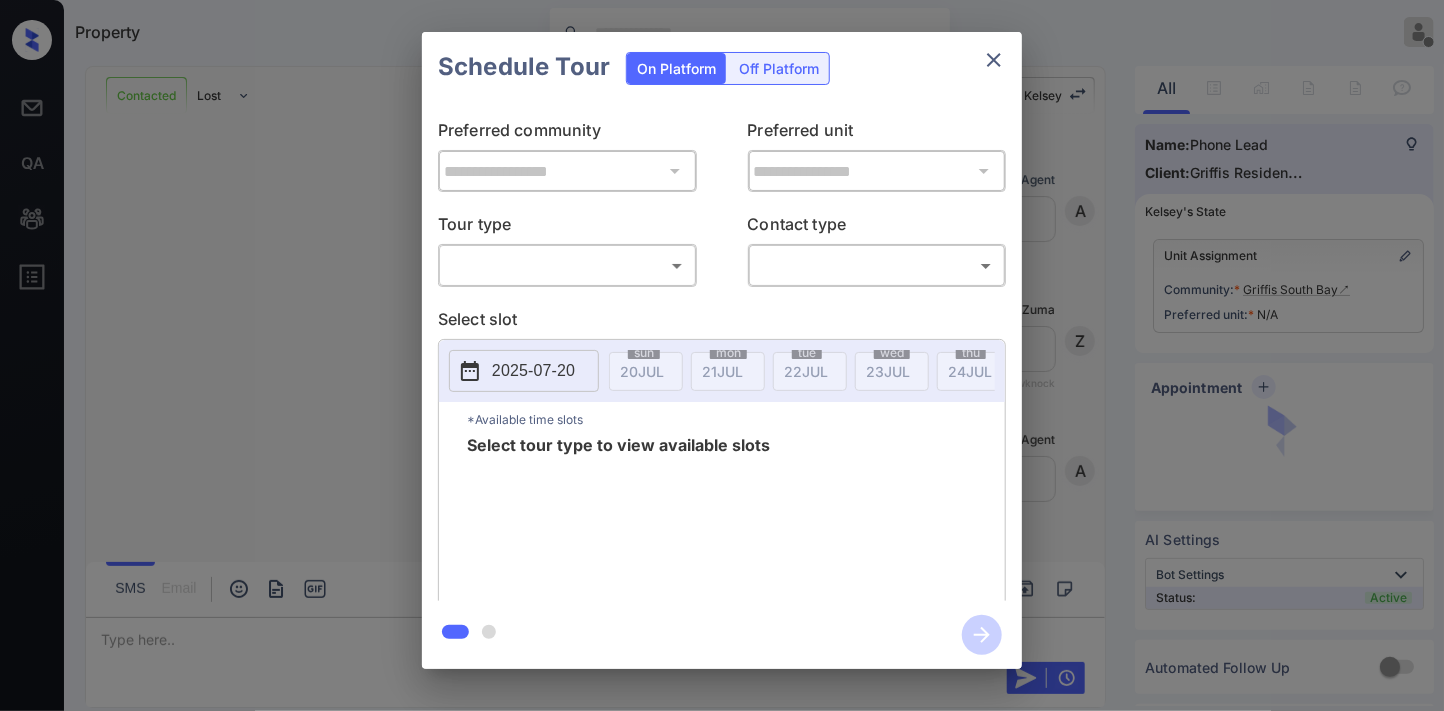 scroll, scrollTop: 2765, scrollLeft: 0, axis: vertical 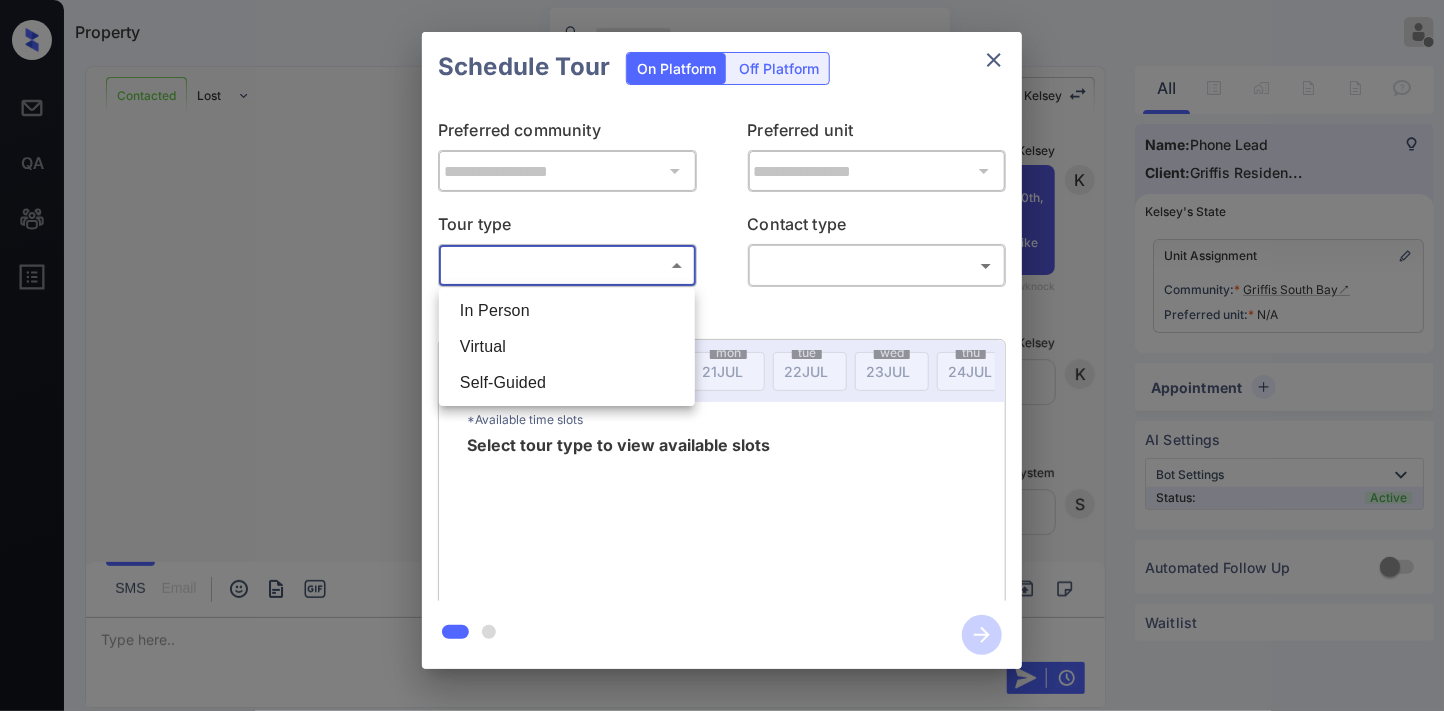 click on "In Person" at bounding box center [567, 311] 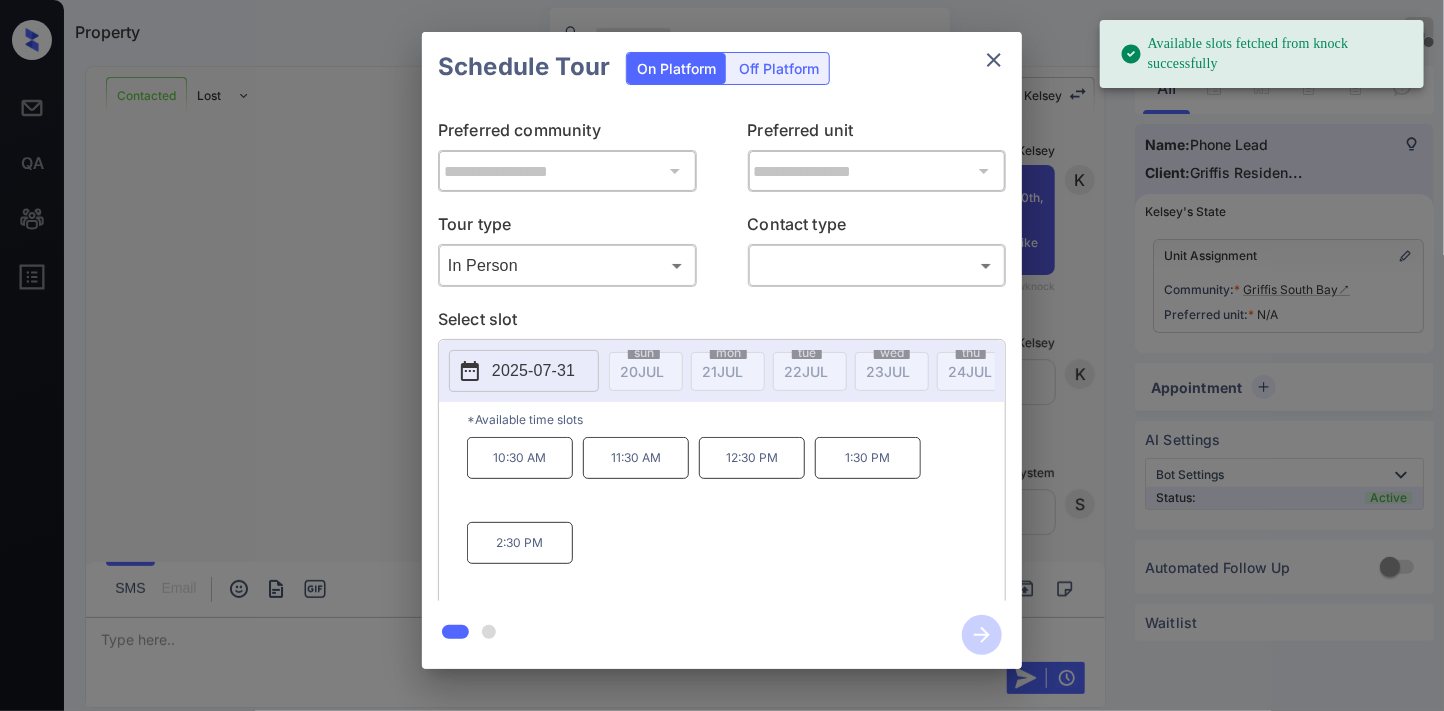 click on "2025-07-31" at bounding box center [533, 371] 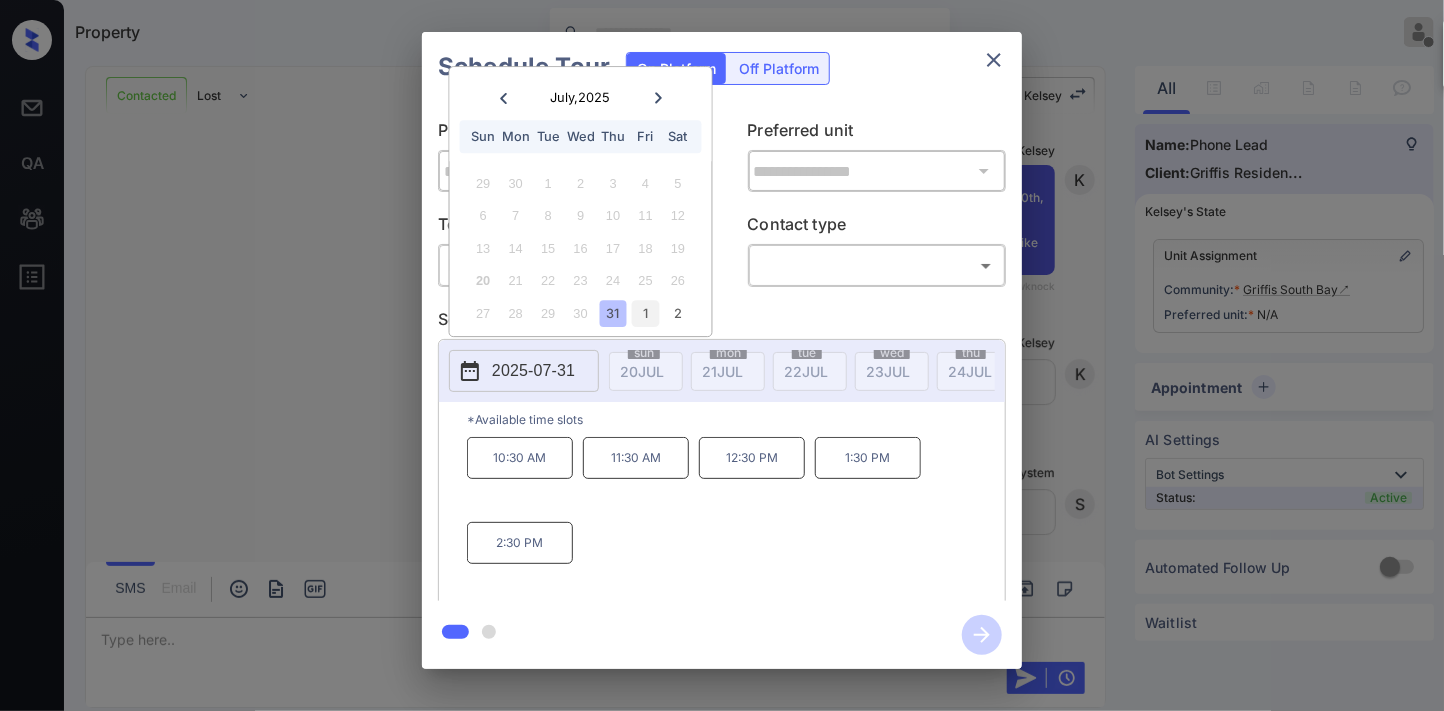 click on "1" at bounding box center [645, 313] 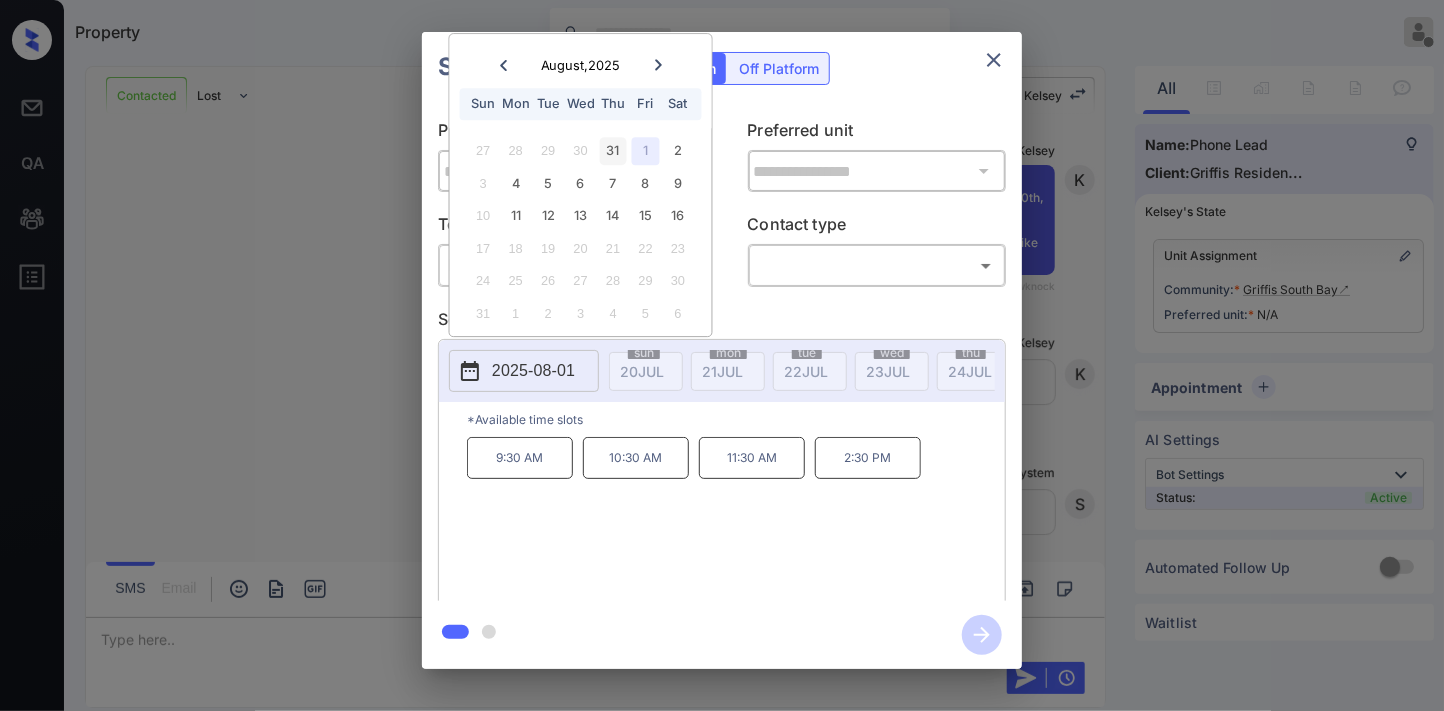 click on "31" at bounding box center (613, 151) 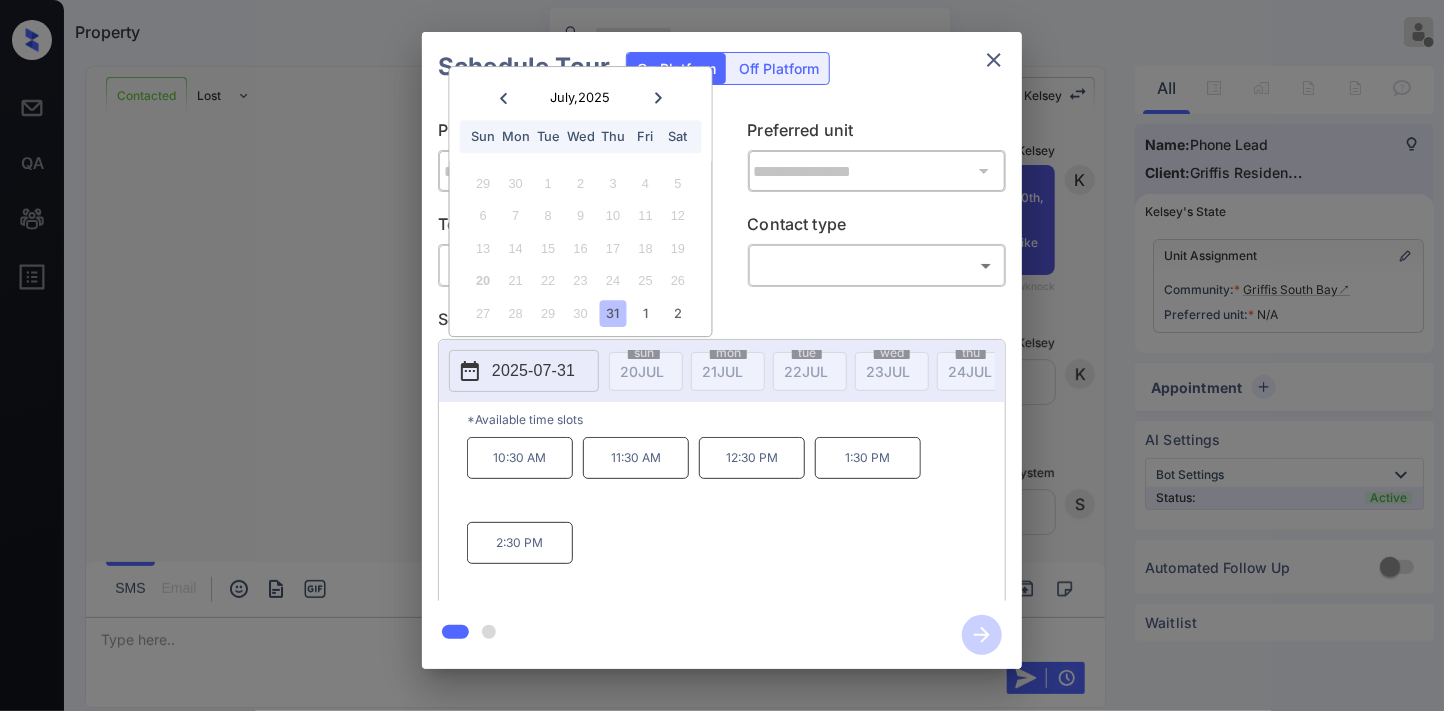 click on "Schedule Tour On Platform Off Platform" at bounding box center [722, 67] 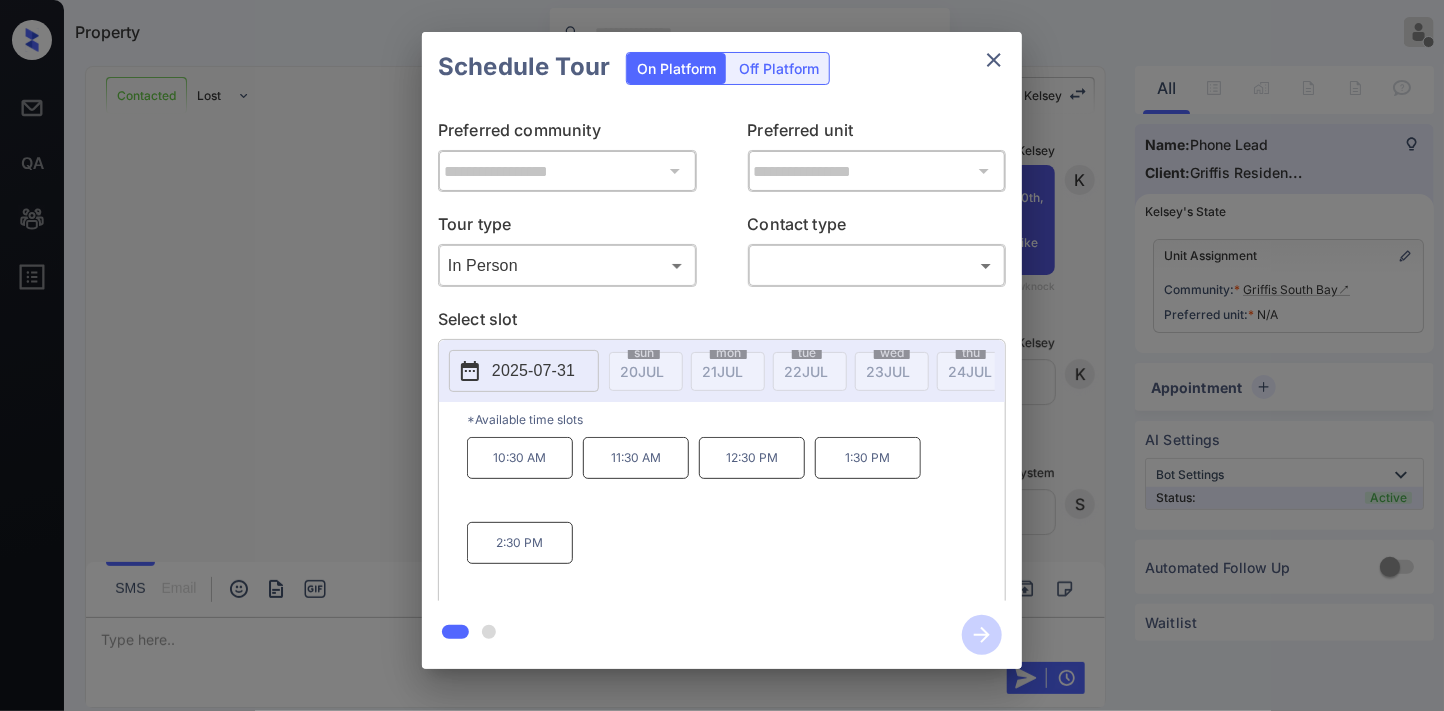 click 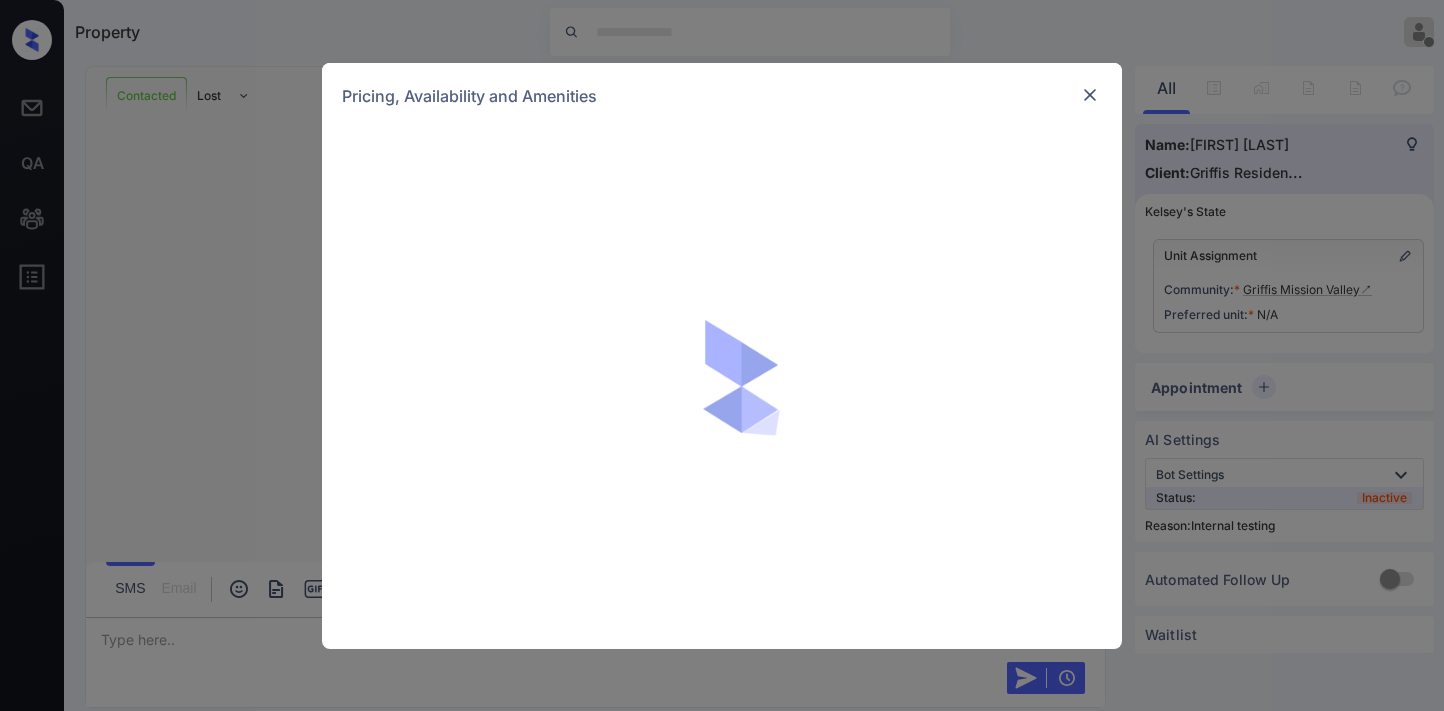 scroll, scrollTop: 0, scrollLeft: 0, axis: both 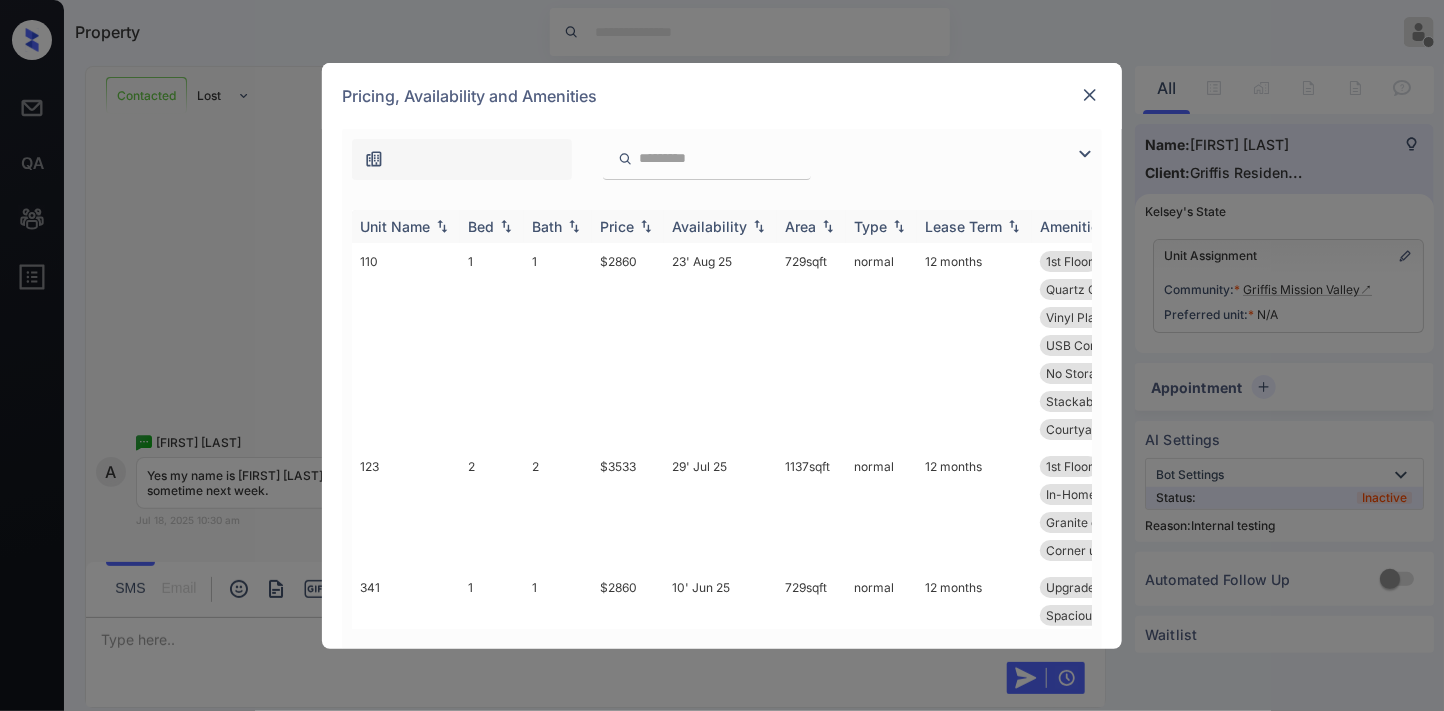 click on "Price" at bounding box center [617, 226] 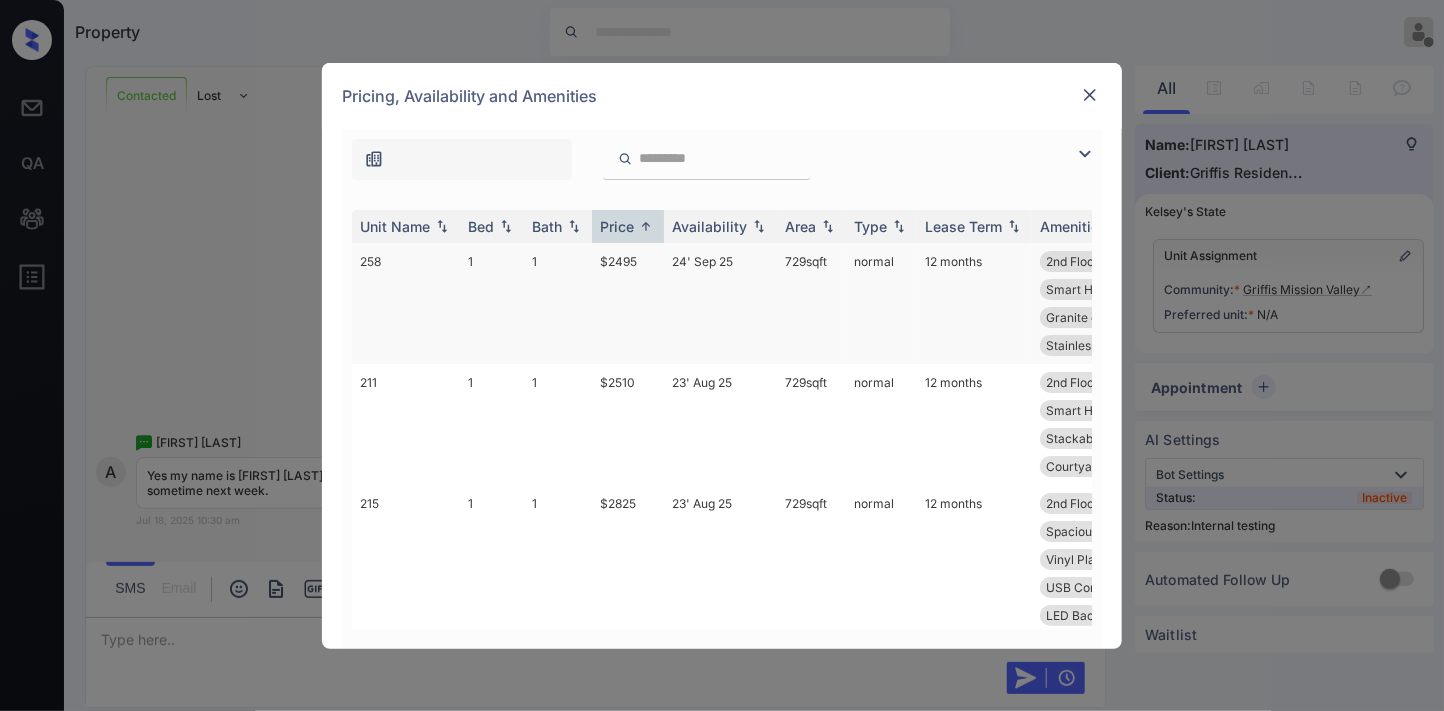 click on "$2495" at bounding box center [628, 303] 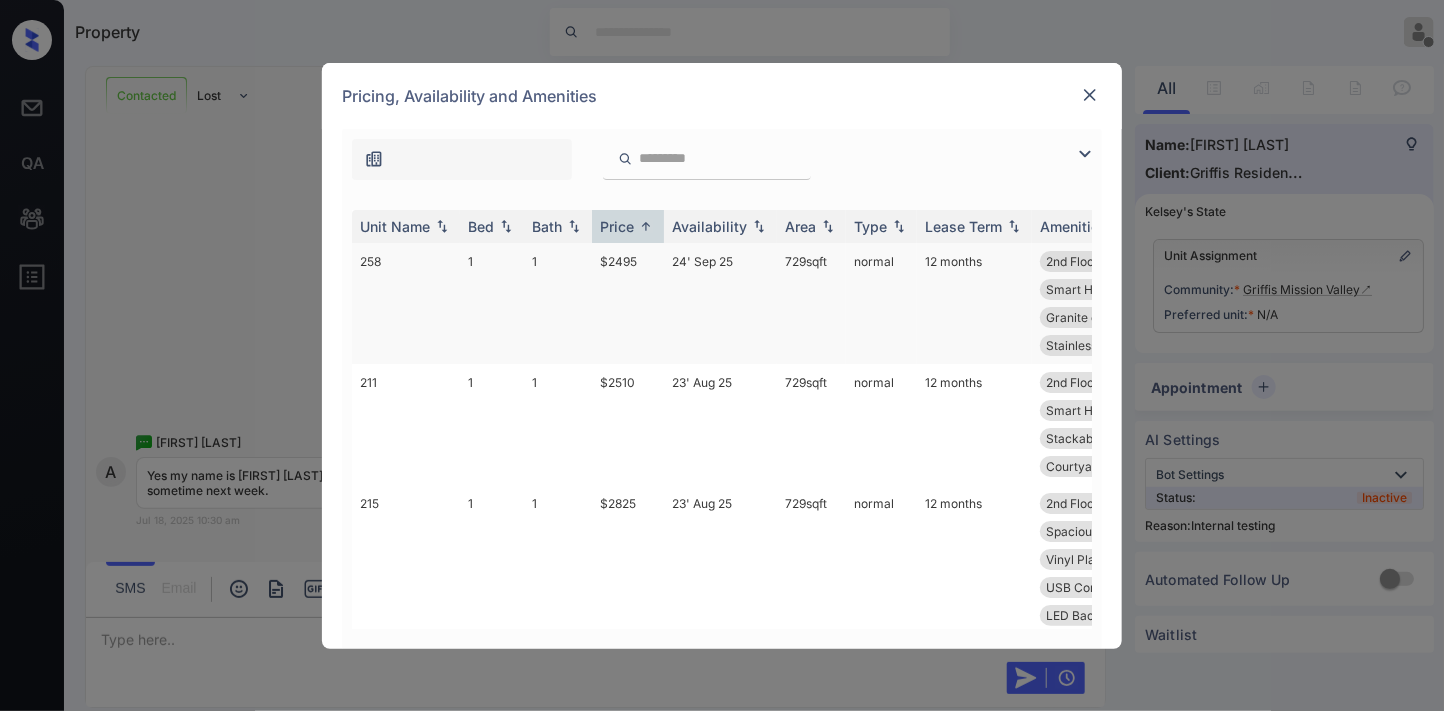 click on "$2495" at bounding box center [628, 303] 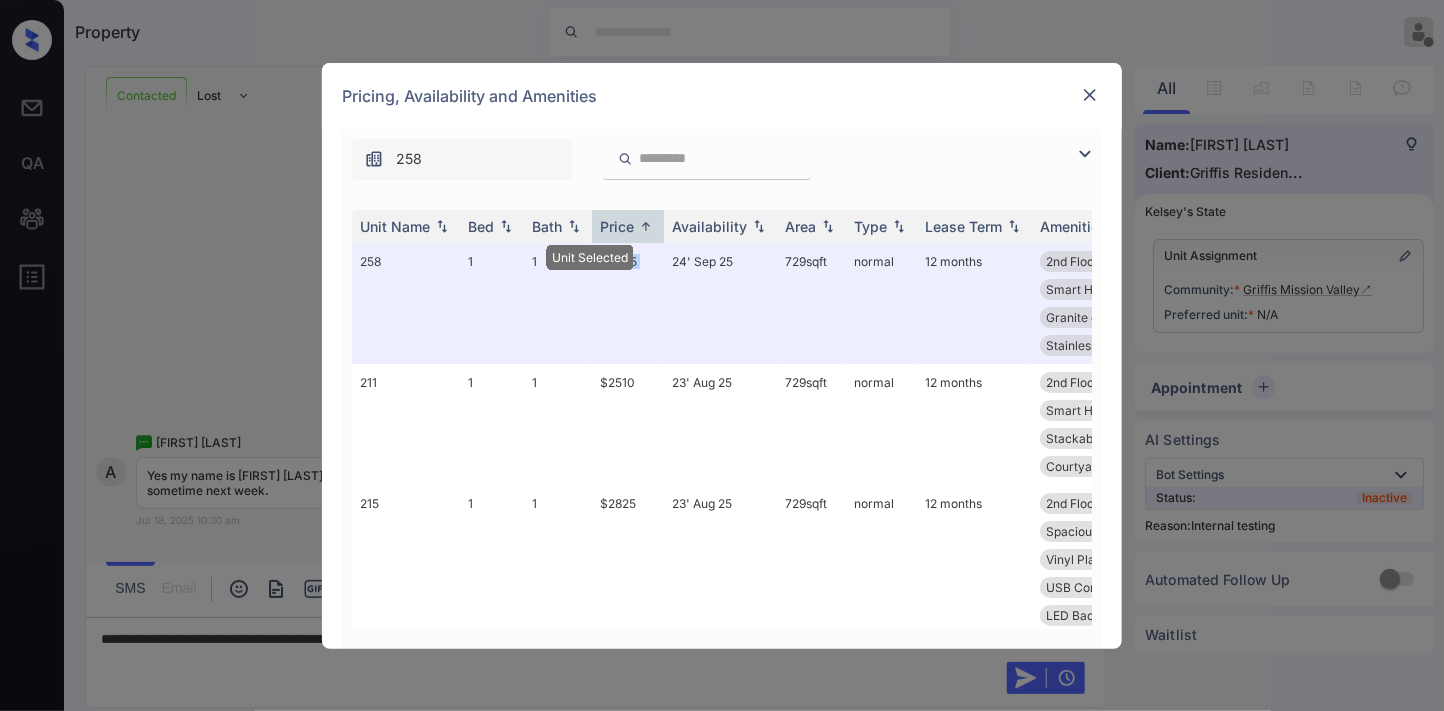 click at bounding box center [1090, 95] 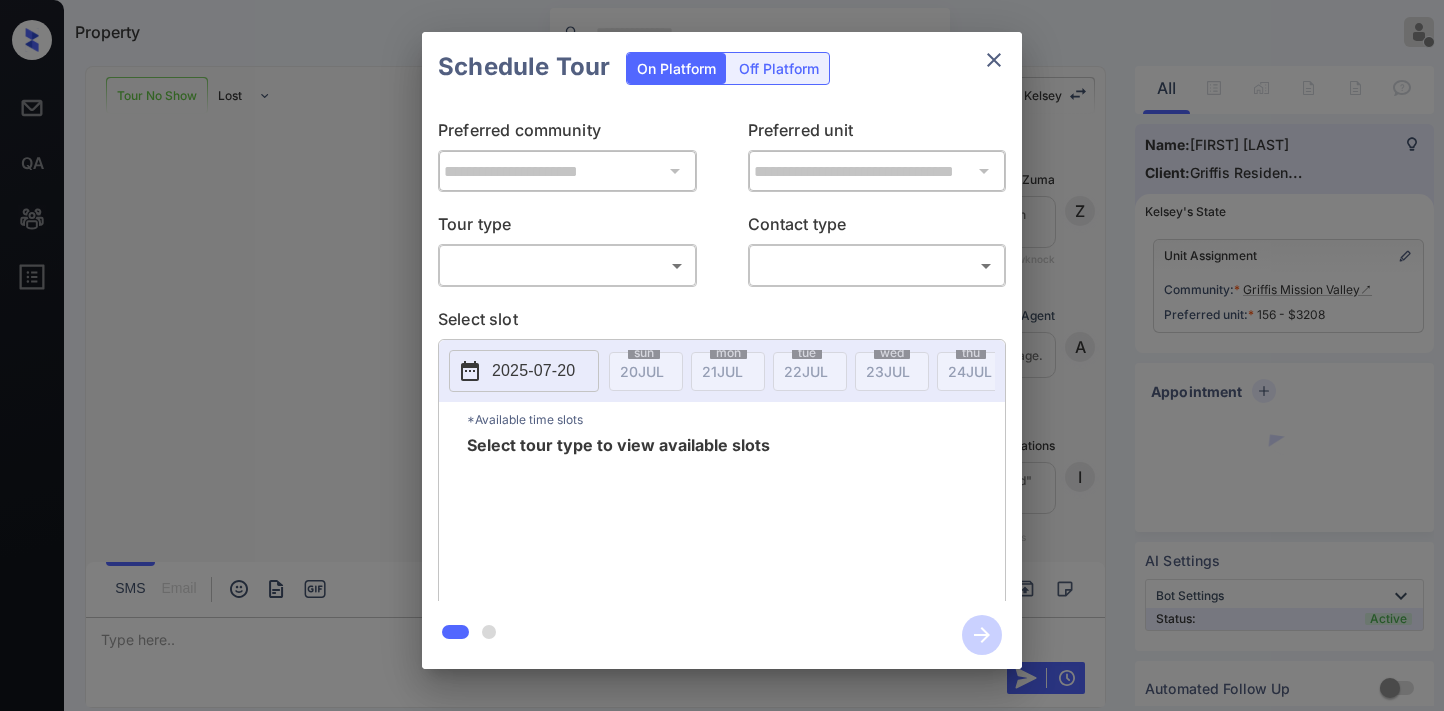 scroll, scrollTop: 0, scrollLeft: 0, axis: both 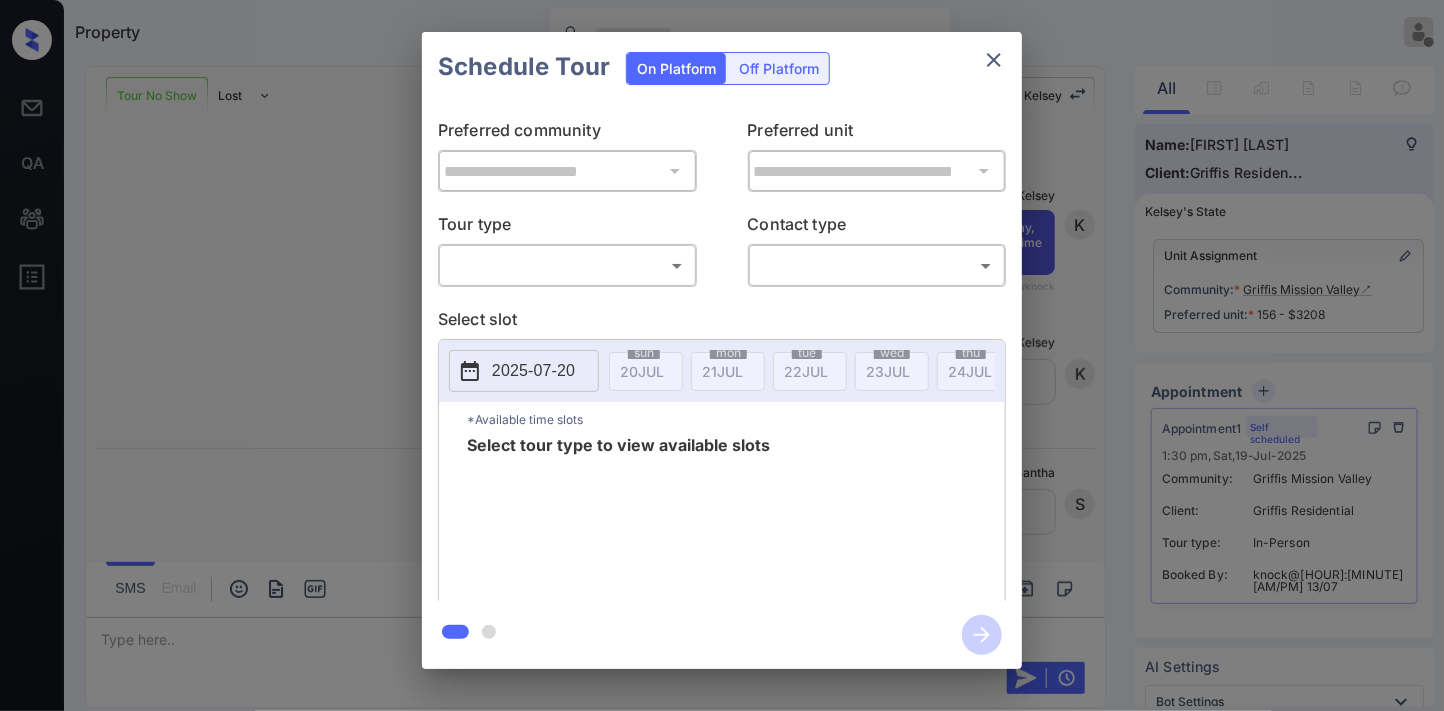 click 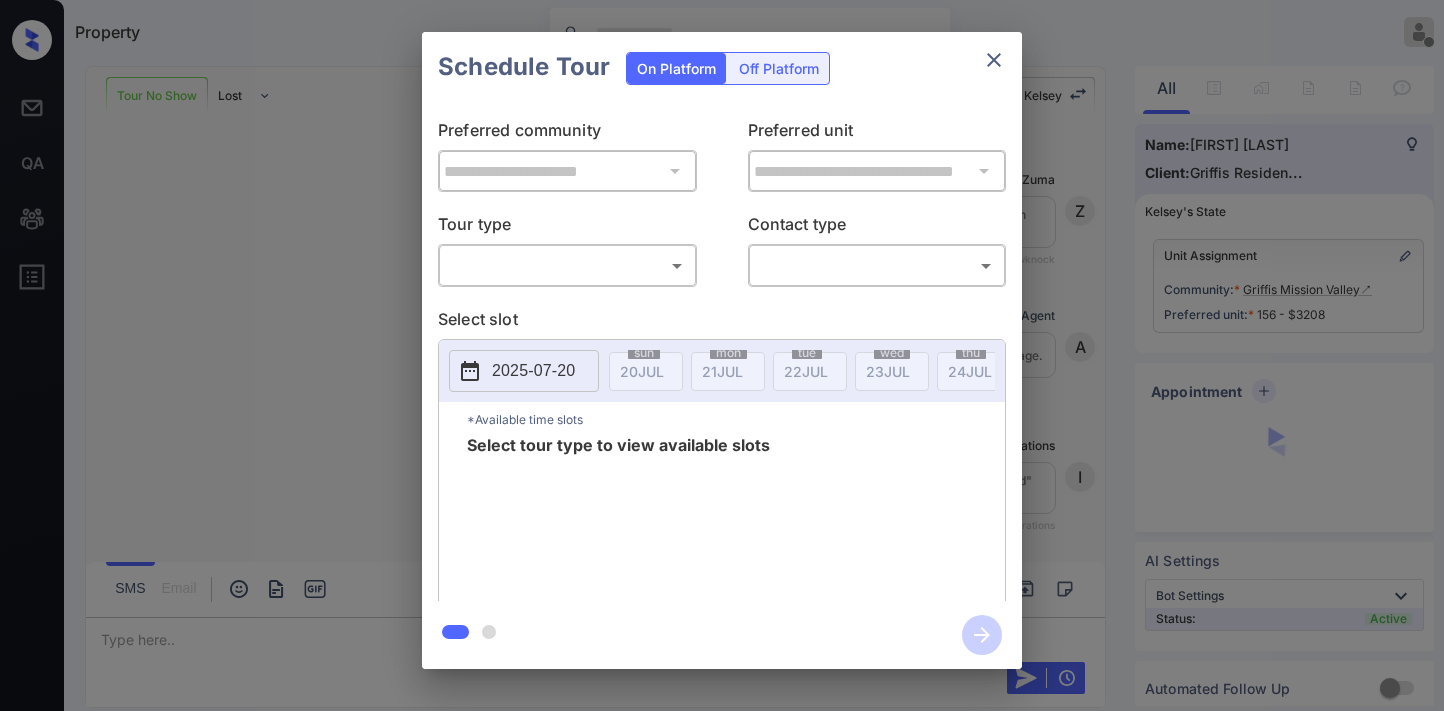 scroll, scrollTop: 0, scrollLeft: 0, axis: both 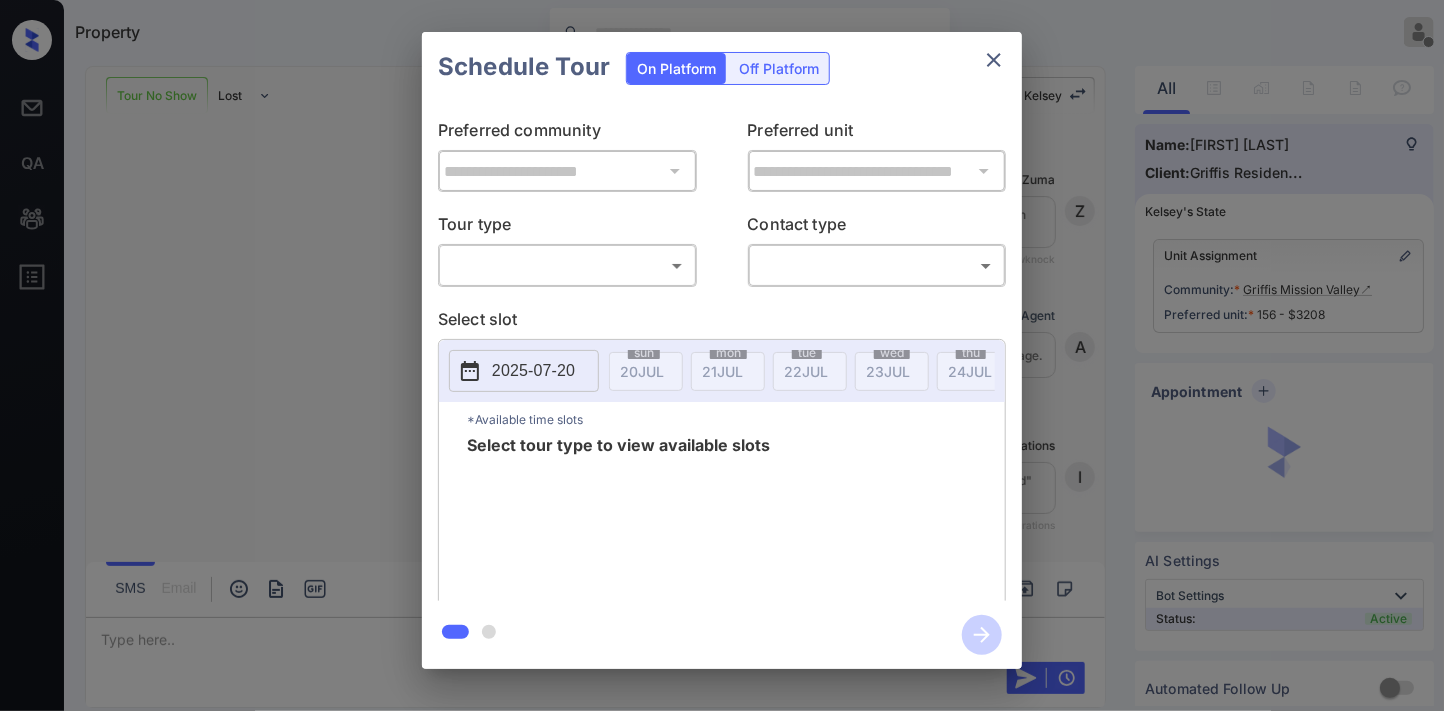 click on "Property [LAST] [LAST] Offline Set yourself   online Set yourself   on break Profile Switch to  dark  mode Sign out Tour No Show Lost Lead Sentiment: Angry Upon sliding the acknowledgement:  Lead will move to lost stage. * ​ SMS and call option will be set to opt out. AFM will be turned off for the lead. [FIRST] New Message Zuma Lead transferred to leasing agent: [COMPANY] [LOCATION] [MONTH] [DAY], [YEAR] [TIME]  Sync'd w  knock Z New Message Agent Lead created via webhook in Tour Scheduled stage. [MONTH] [DAY], [YEAR] [TIME] A New Message Integrations knock changed lead status from "Tour Scheduled" to "Tour No Show" [MONTH] [DAY], [YEAR] [TIME]  Sync'd w  Integrations I New Message Zuma Lead transferred to leasing agent: [FIRST] [MONTH] [DAY], [YEAR] [TIME]  Sync'd w  knock Z New Message Agent AFM Request sent to [FIRST]. [MONTH] [DAY], [YEAR] [TIME] A New Message [FIRST] [MONTH] [DAY], [YEAR]   | TemplateAFMSms  Sync'd w  knock K New Message [FIRST] Lead archived by [FIRST]! [MONTH] [DAY], [YEAR] K New Message [FIRST] [MONTH] [DAY], [YEAR] [TIME]" at bounding box center [722, 355] 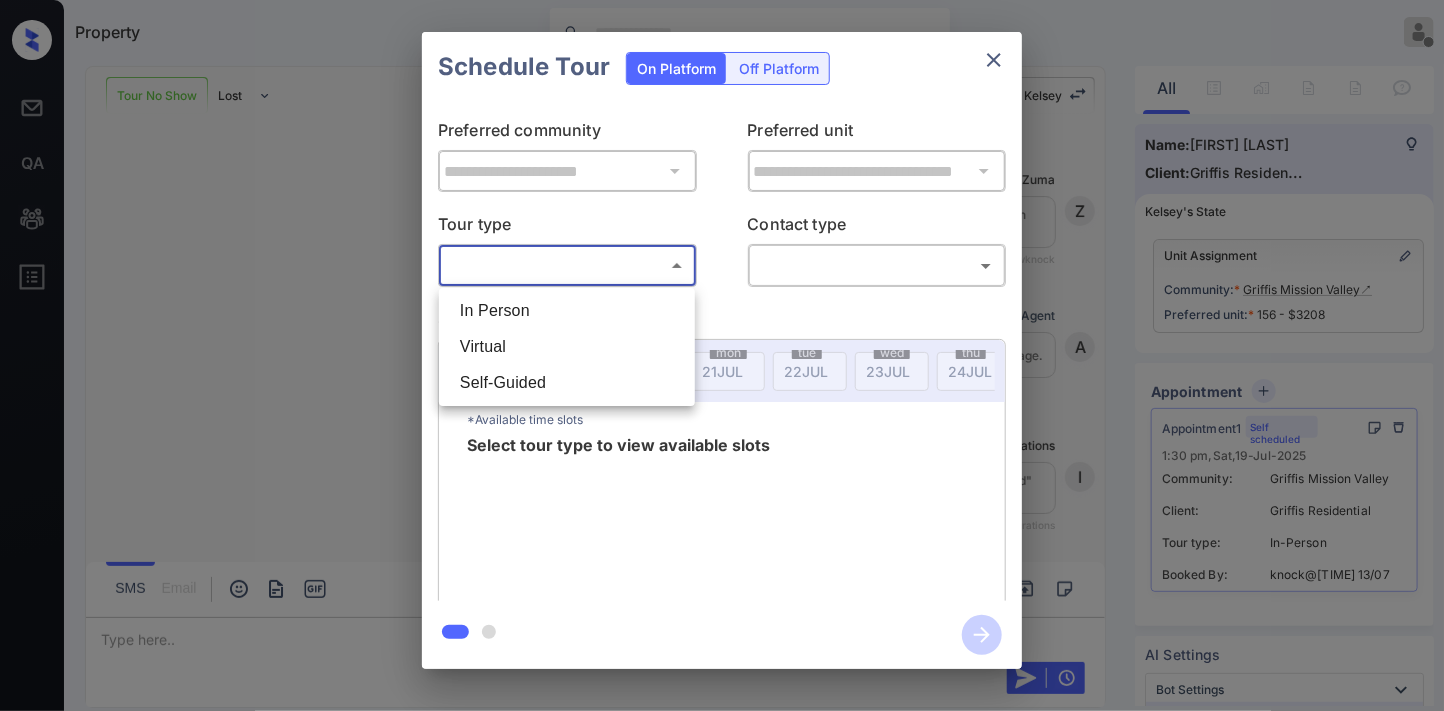 scroll, scrollTop: 4138, scrollLeft: 0, axis: vertical 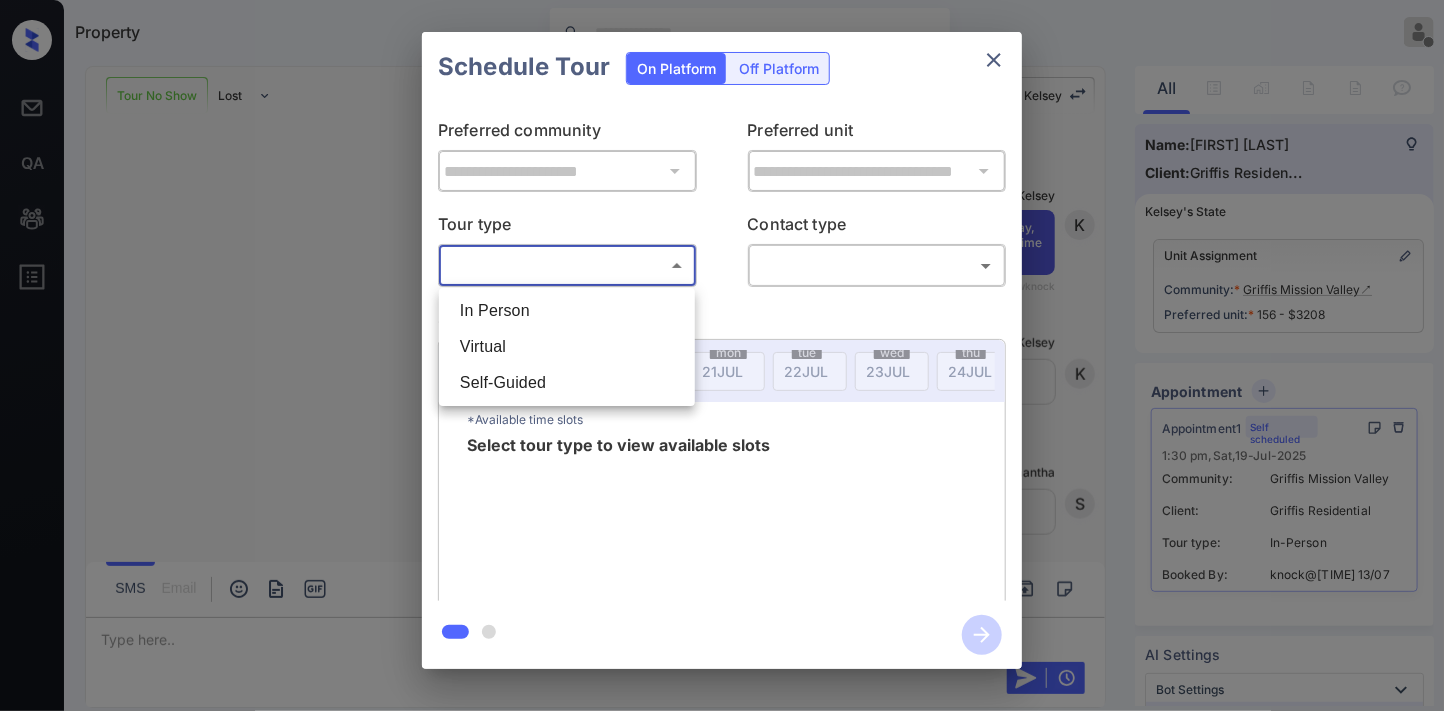 click on "In Person" at bounding box center [567, 311] 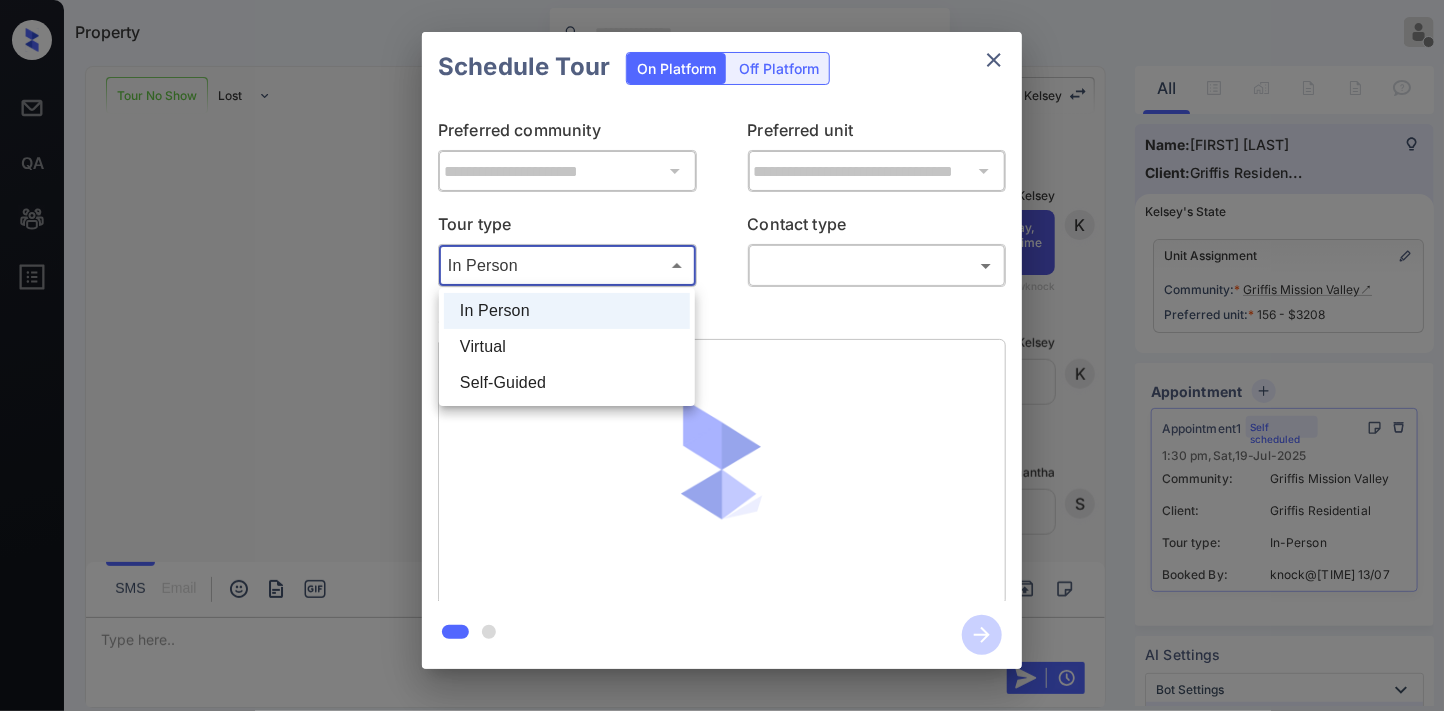 click on "Property [LAST] [LAST] Offline Set yourself   online Set yourself   on break Profile Switch to  dark  mode Sign out Tour No Show Lost Lead Sentiment: Angry Upon sliding the acknowledgement:  Lead will move to lost stage. * ​ SMS and call option will be set to opt out. AFM will be turned off for the lead. [FIRST] New Message Zuma Lead transferred to leasing agent: [COMPANY] [LOCATION] [MONTH] [DAY], [YEAR] [TIME]  Sync'd w  knock Z New Message Agent Lead created via webhook in Tour Scheduled stage. [MONTH] [DAY], [YEAR] [TIME] A New Message Integrations knock changed lead status from "Tour Scheduled" to "Tour No Show" [MONTH] [DAY], [YEAR] [TIME]  Sync'd w  Integrations I New Message Zuma Lead transferred to leasing agent: [FIRST] [MONTH] [DAY], [YEAR] [TIME]  Sync'd w  knock Z New Message Agent AFM Request sent to [FIRST]. [MONTH] [DAY], [YEAR] [TIME] A New Message [FIRST] [MONTH] [DAY], [YEAR]   | TemplateAFMSms  Sync'd w  knock K New Message [FIRST] Lead archived by [FIRST]! [MONTH] [DAY], [YEAR] K New Message [FIRST] [MONTH] [DAY], [YEAR] [TIME]" at bounding box center [722, 355] 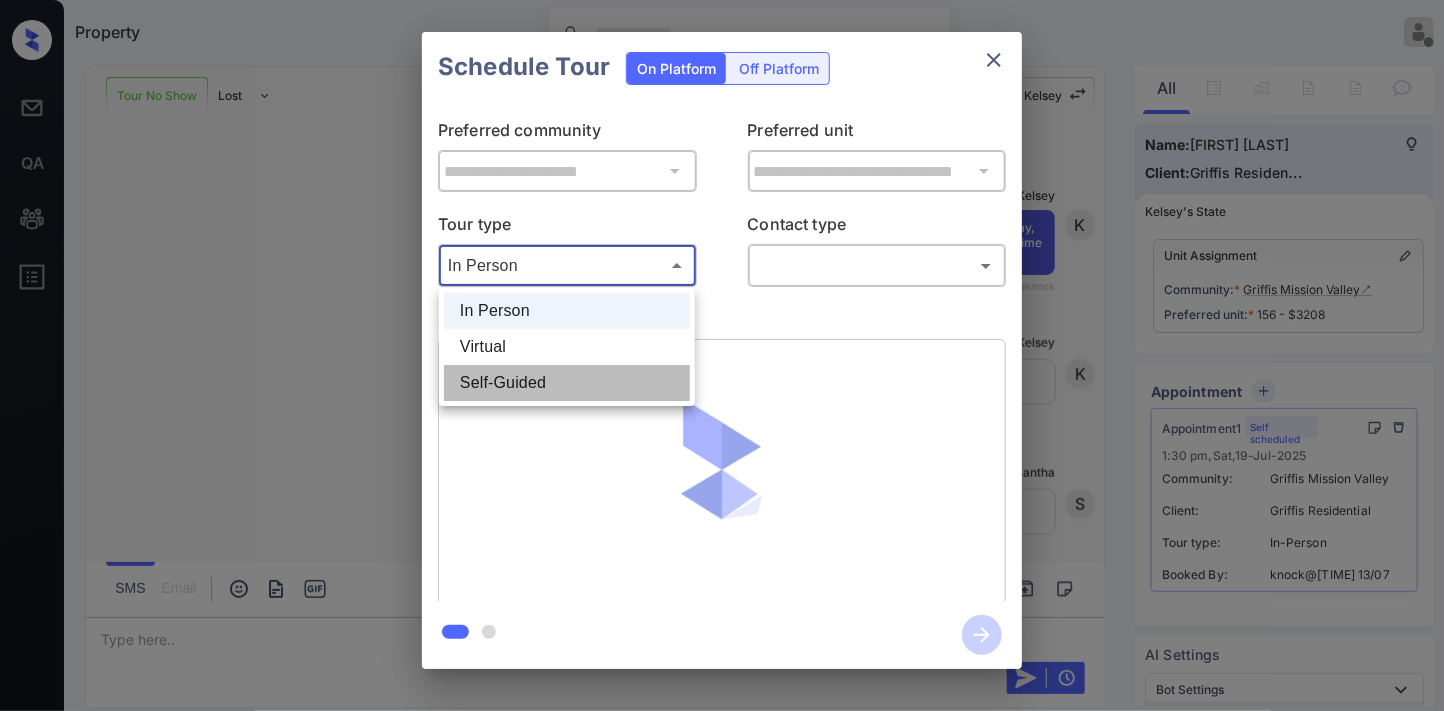 click on "Self-Guided" at bounding box center [567, 383] 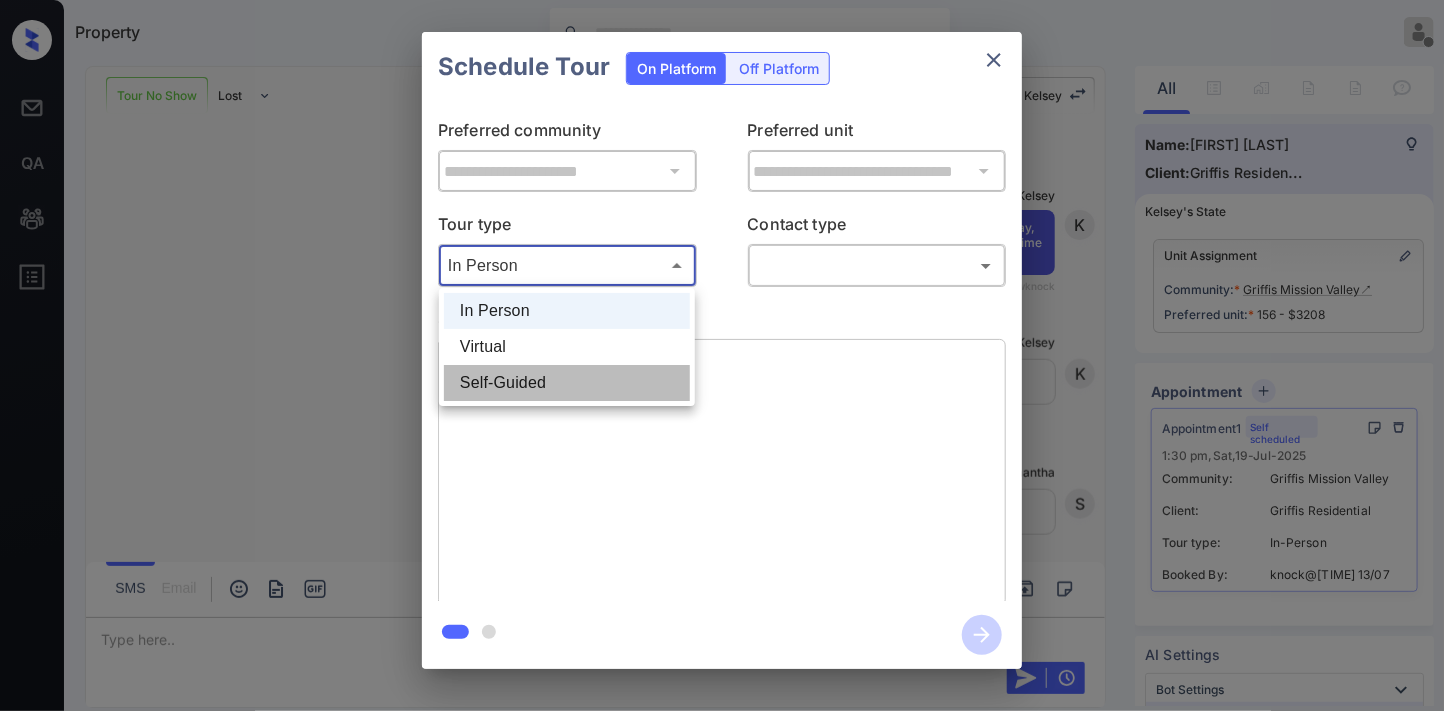 type on "**********" 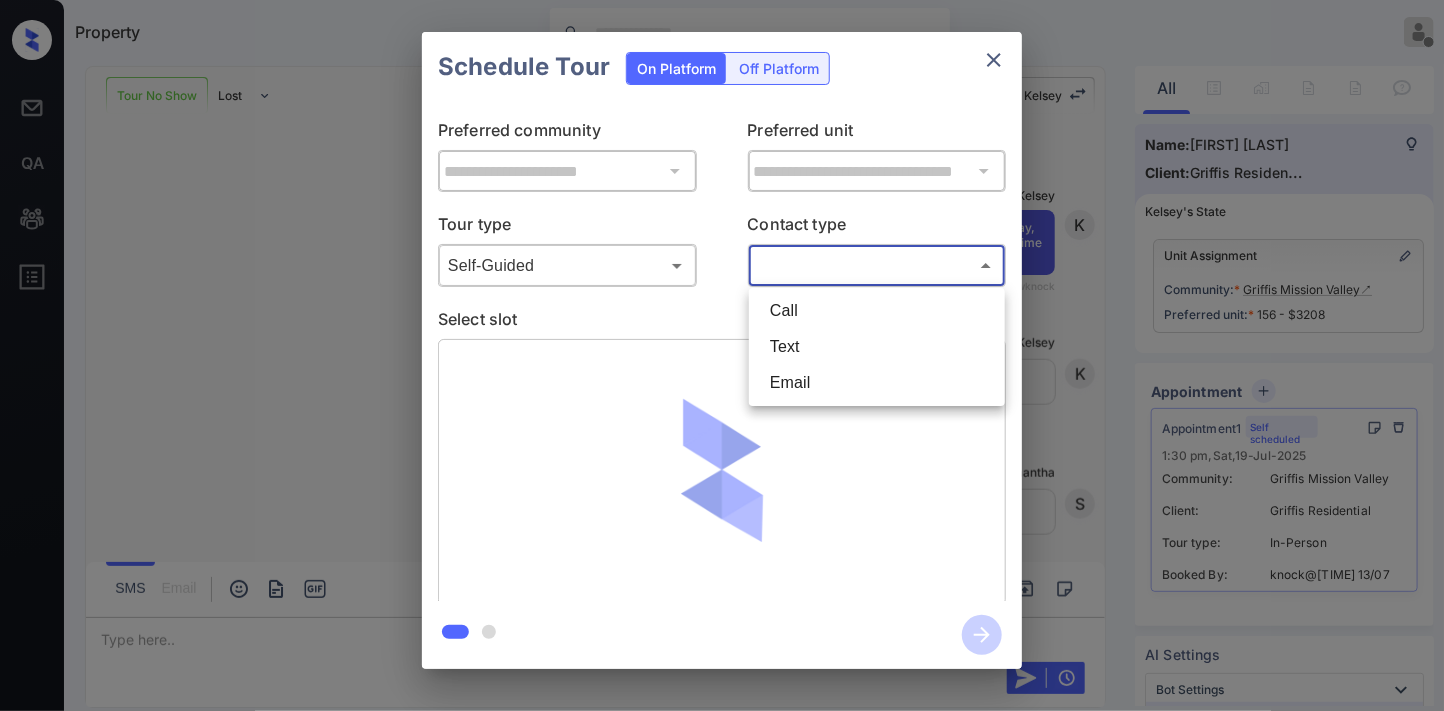 click on "Property [LAST] [LAST] Offline Set yourself   online Set yourself   on break Profile Switch to  dark  mode Sign out Tour No Show Lost Lead Sentiment: Angry Upon sliding the acknowledgement:  Lead will move to lost stage. * ​ SMS and call option will be set to opt out. AFM will be turned off for the lead. [FIRST] New Message Zuma Lead transferred to leasing agent: [COMPANY] [LOCATION] [MONTH] [DAY], [YEAR] [TIME]  Sync'd w  knock Z New Message Agent Lead created via webhook in Tour Scheduled stage. [MONTH] [DAY], [YEAR] [TIME] A New Message Integrations knock changed lead status from "Tour Scheduled" to "Tour No Show" [MONTH] [DAY], [YEAR] [TIME]  Sync'd w  Integrations I New Message Zuma Lead transferred to leasing agent: [FIRST] [MONTH] [DAY], [YEAR] [TIME]  Sync'd w  knock Z New Message Agent AFM Request sent to [FIRST]. [MONTH] [DAY], [YEAR] [TIME] A New Message [FIRST] [MONTH] [DAY], [YEAR]   | TemplateAFMSms  Sync'd w  knock K New Message [FIRST] Lead archived by [FIRST]! [MONTH] [DAY], [YEAR] K New Message [FIRST] [MONTH] [DAY], [YEAR] [TIME]" at bounding box center [722, 355] 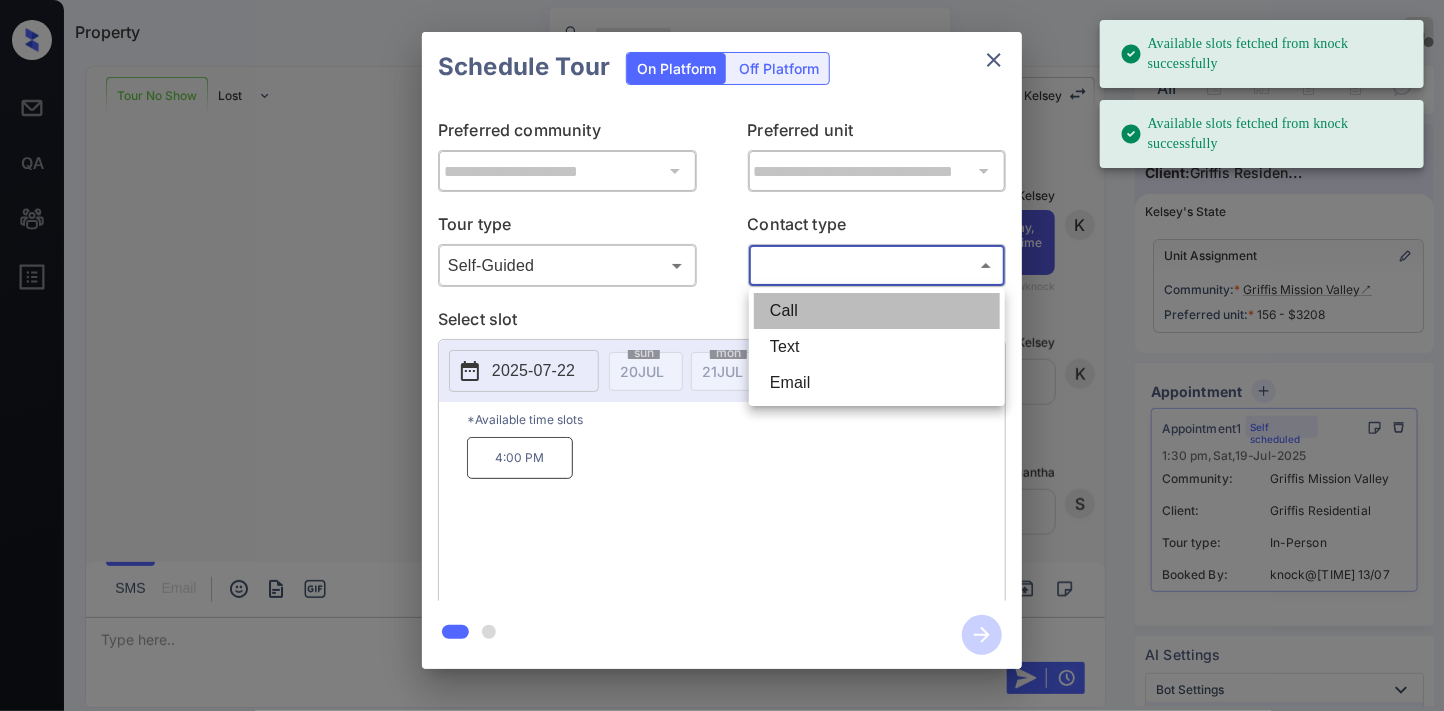 click on "Call" at bounding box center (877, 311) 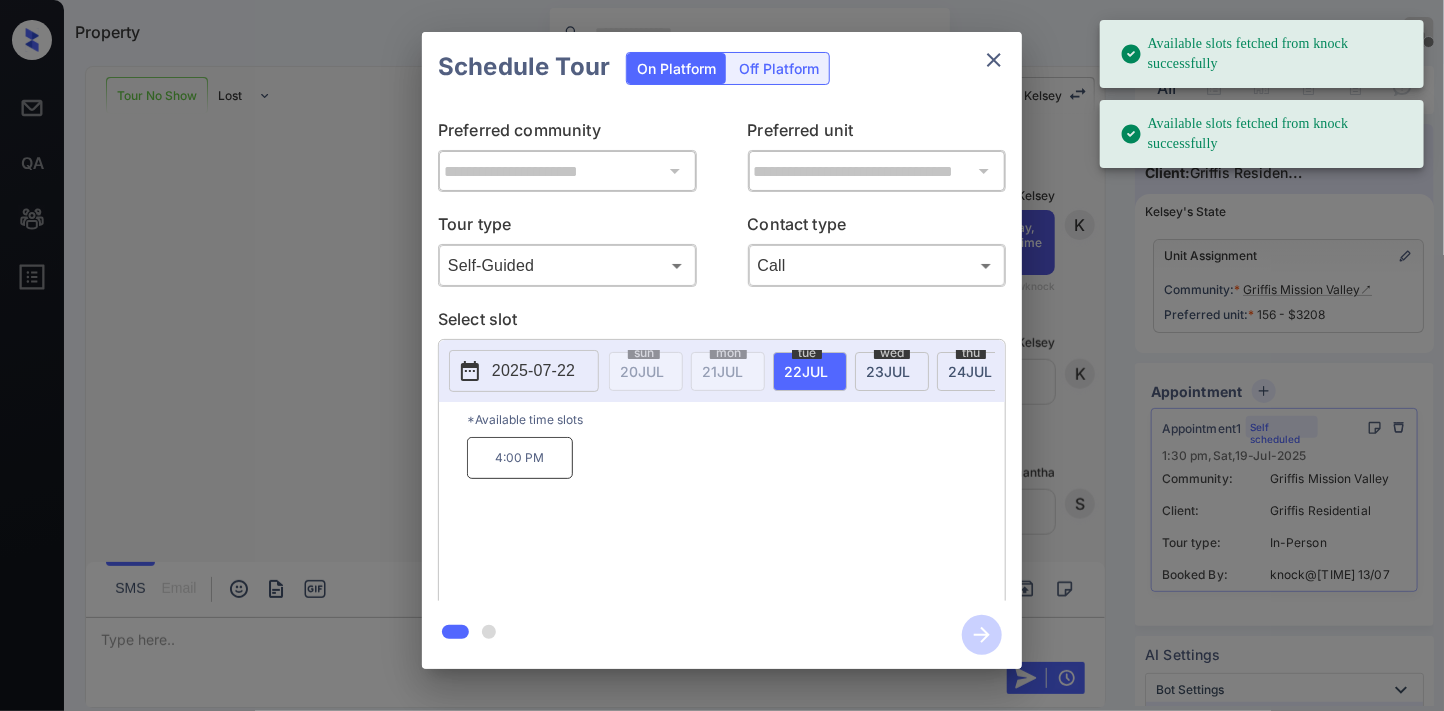 click on "2025-07-22" at bounding box center [533, 371] 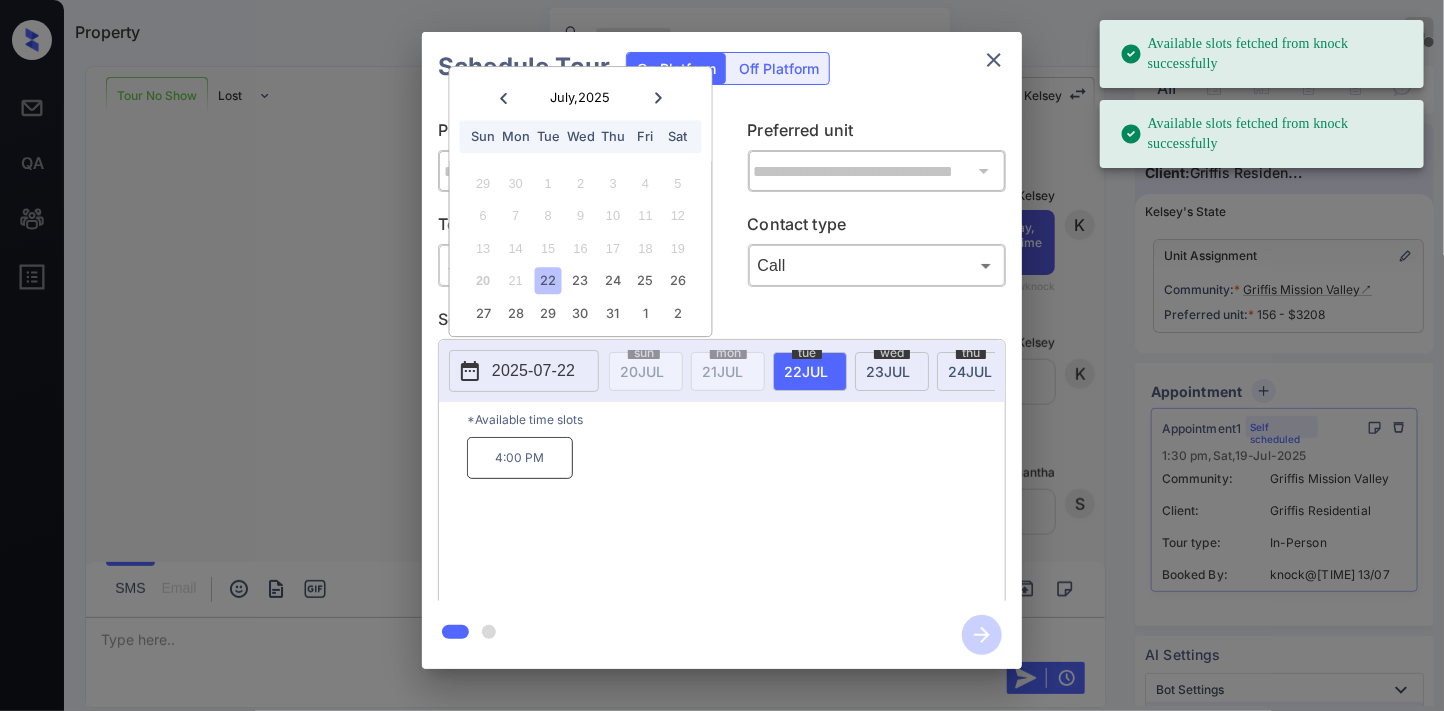 click on "Select slot" at bounding box center [722, 323] 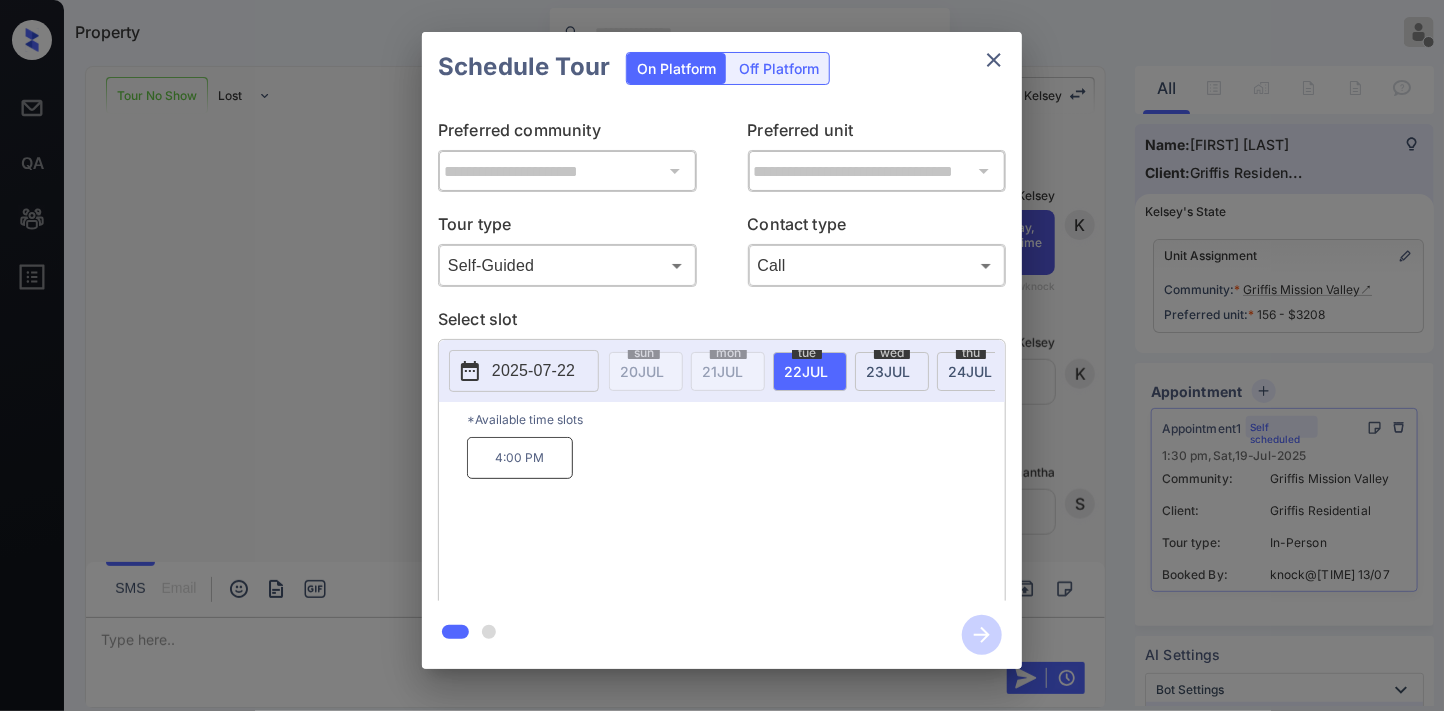 click on "2025-07-22" at bounding box center (533, 371) 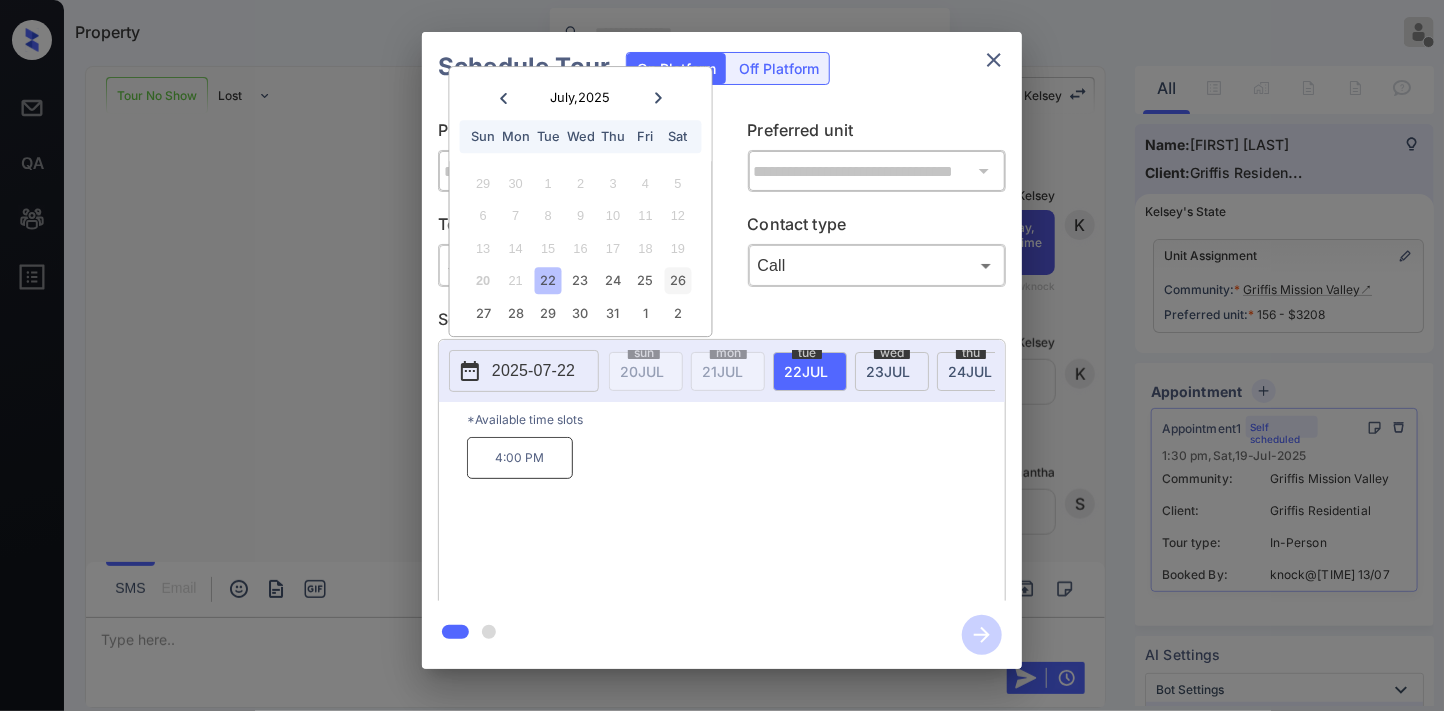 click on "26" at bounding box center (677, 281) 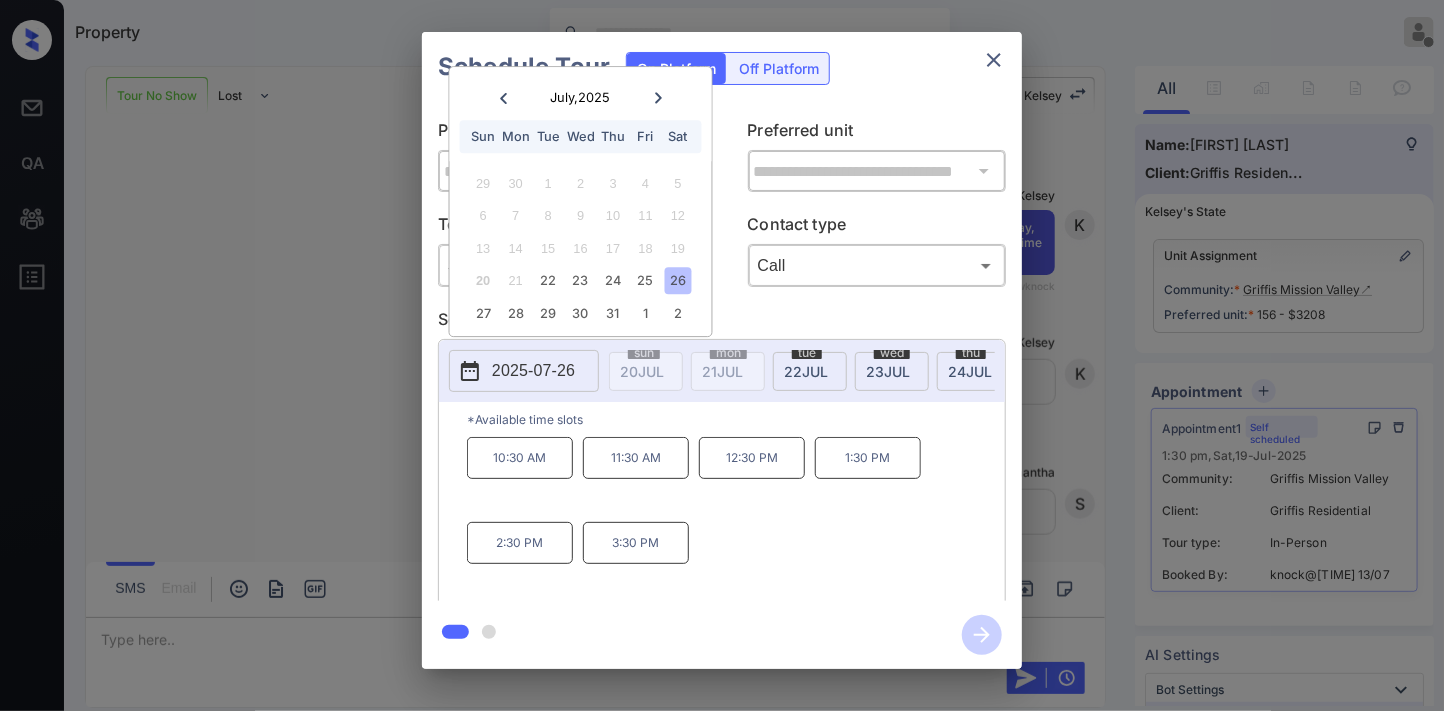 click on "12:30 PM" at bounding box center [752, 458] 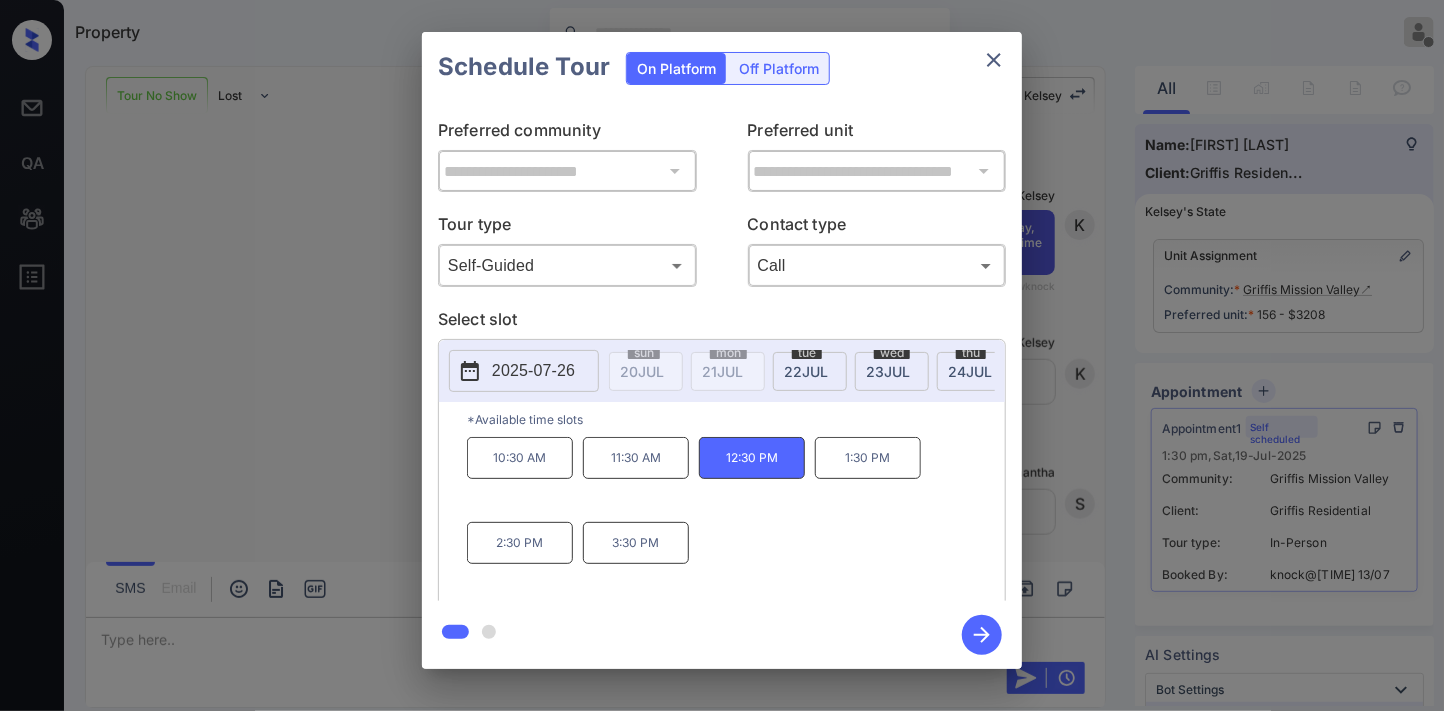 click 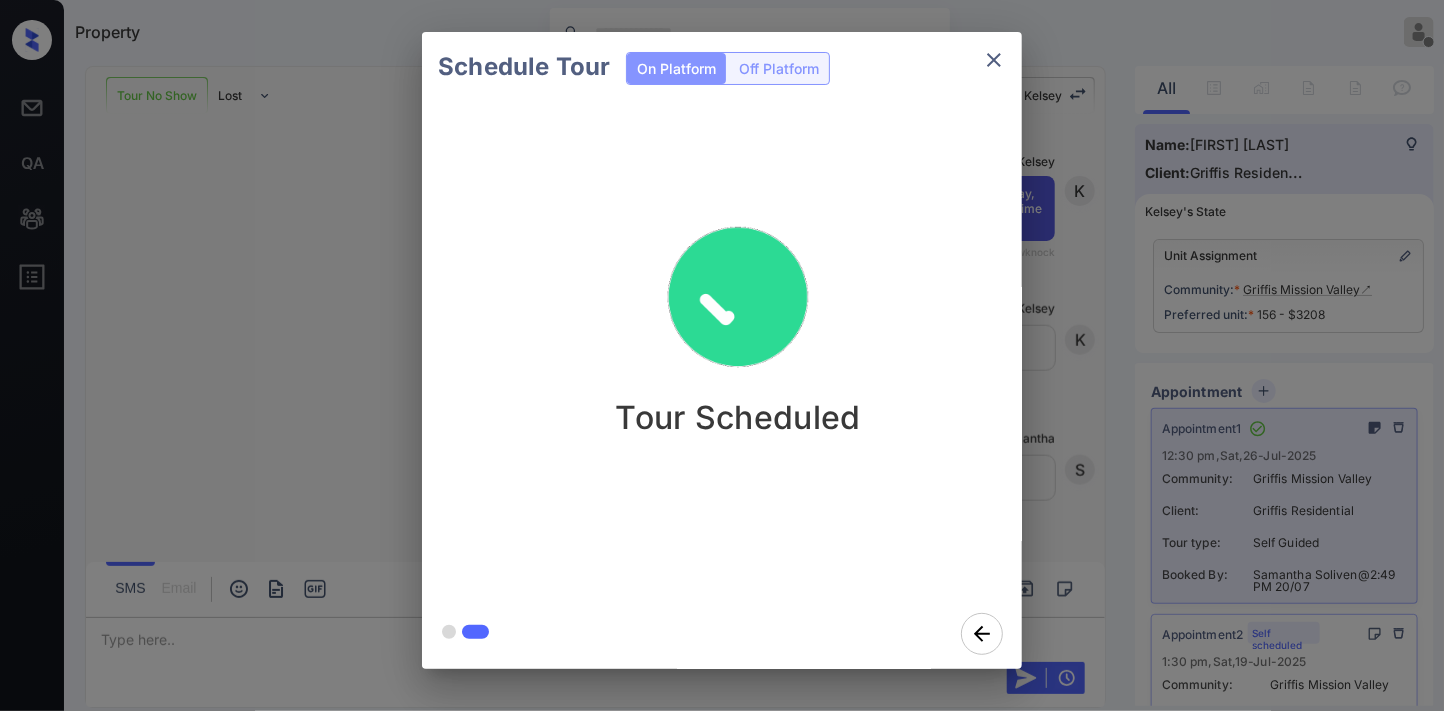 click 